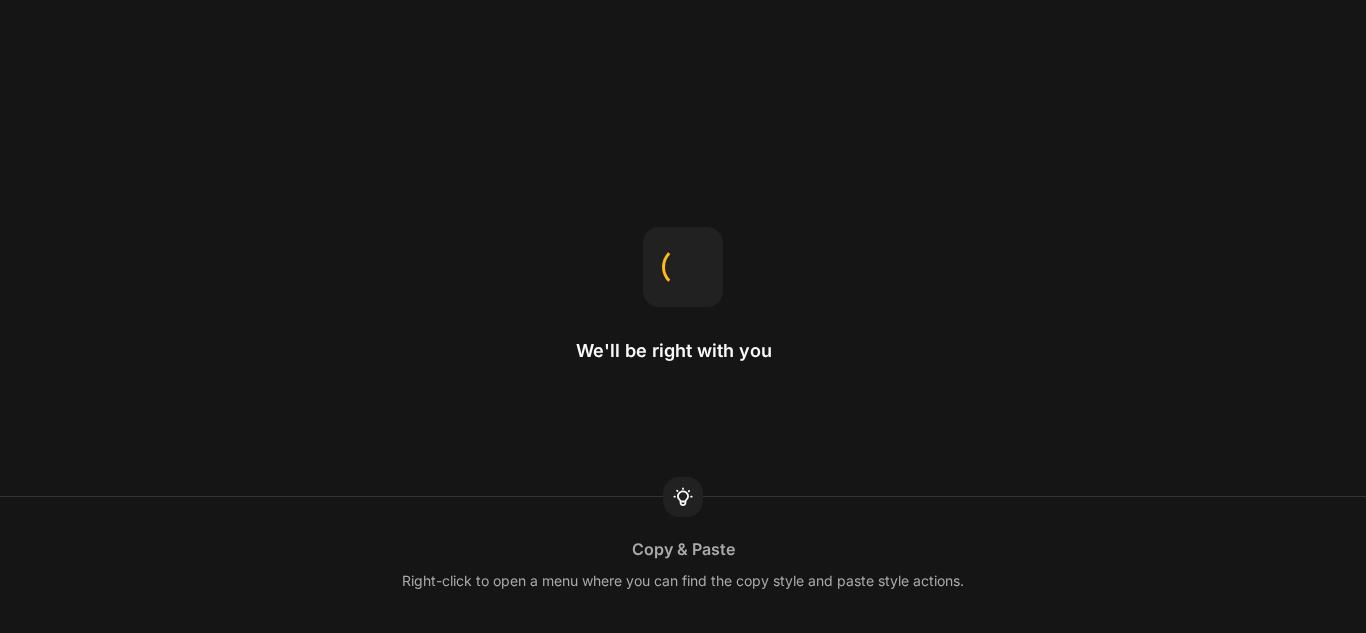 scroll, scrollTop: 0, scrollLeft: 0, axis: both 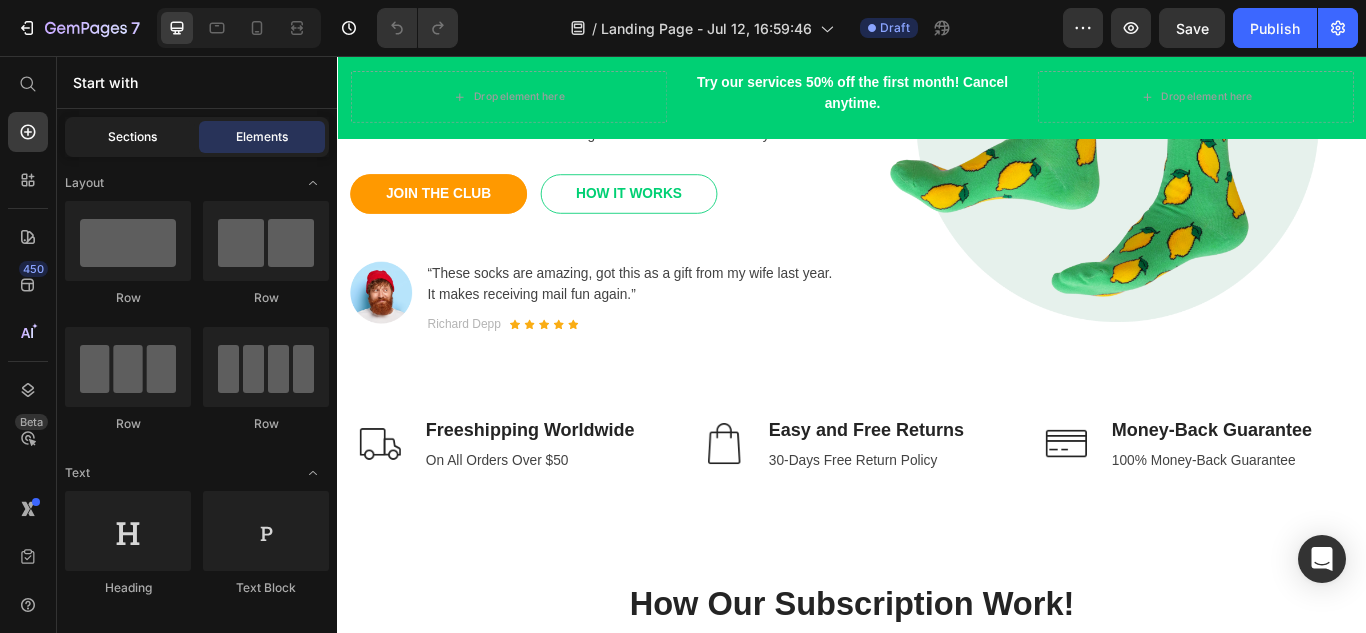 click on "Sections" 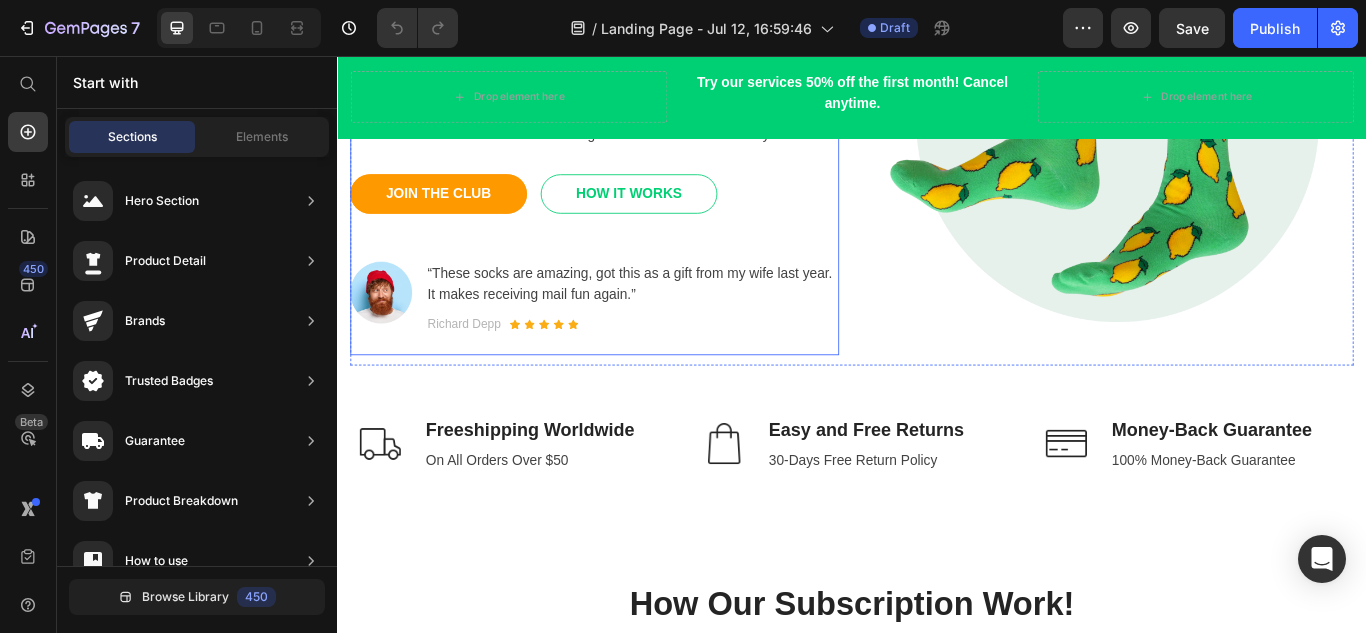 scroll, scrollTop: 0, scrollLeft: 0, axis: both 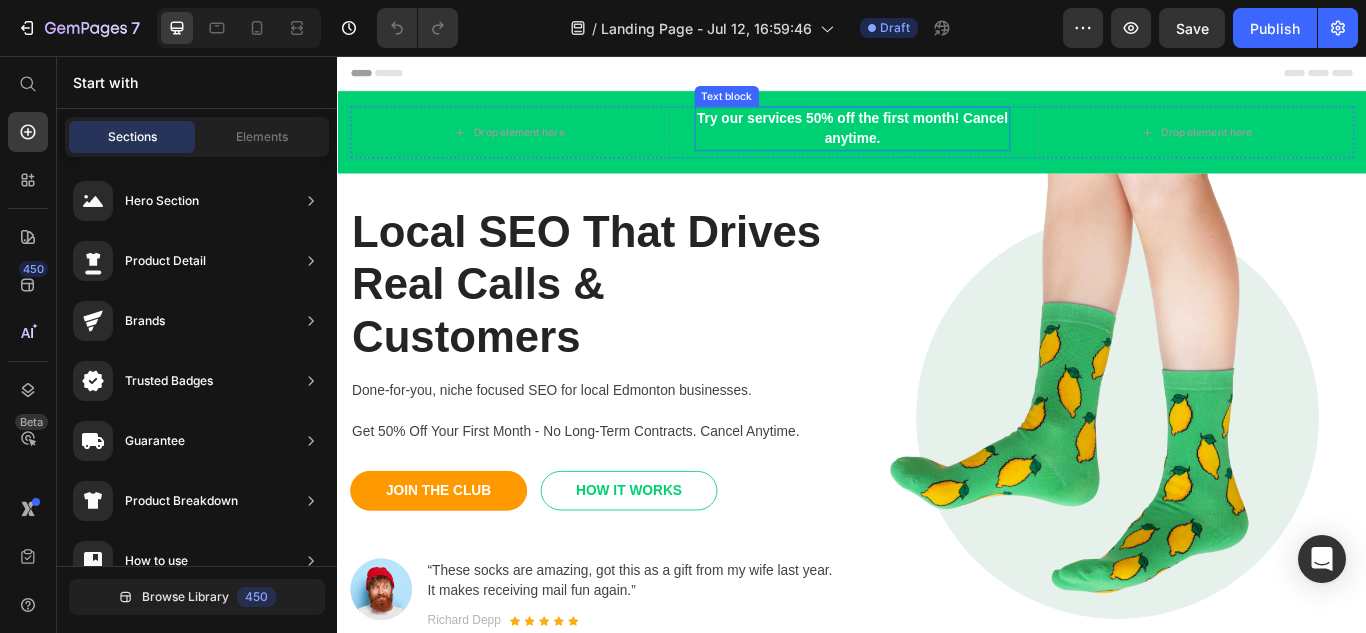 click on "Try our services 50% off the first month! Cancel anytime." at bounding box center (937, 141) 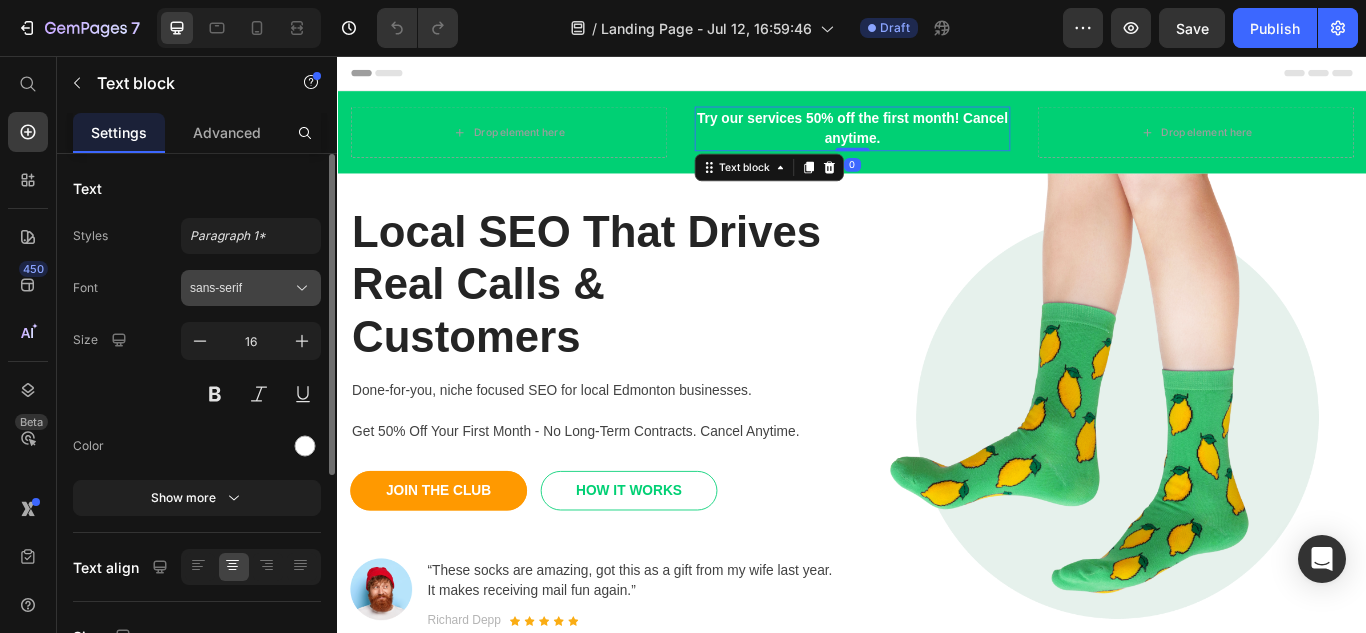 click on "sans-serif" at bounding box center [241, 288] 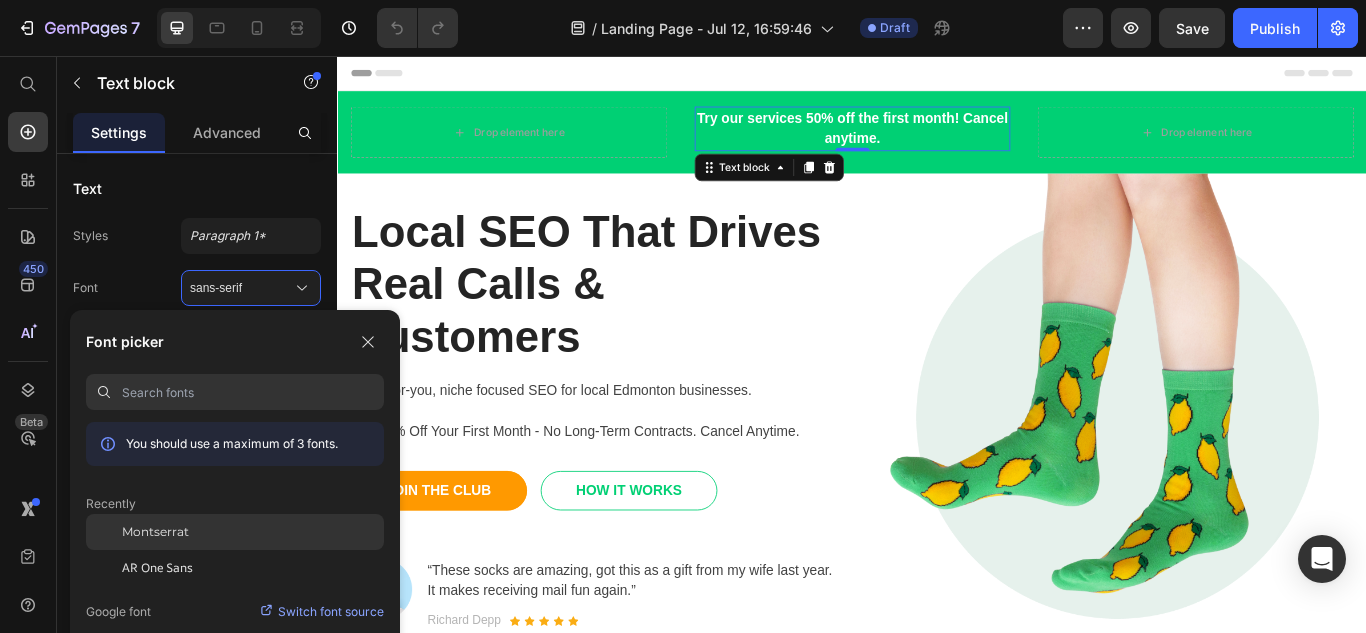 click on "Montserrat" 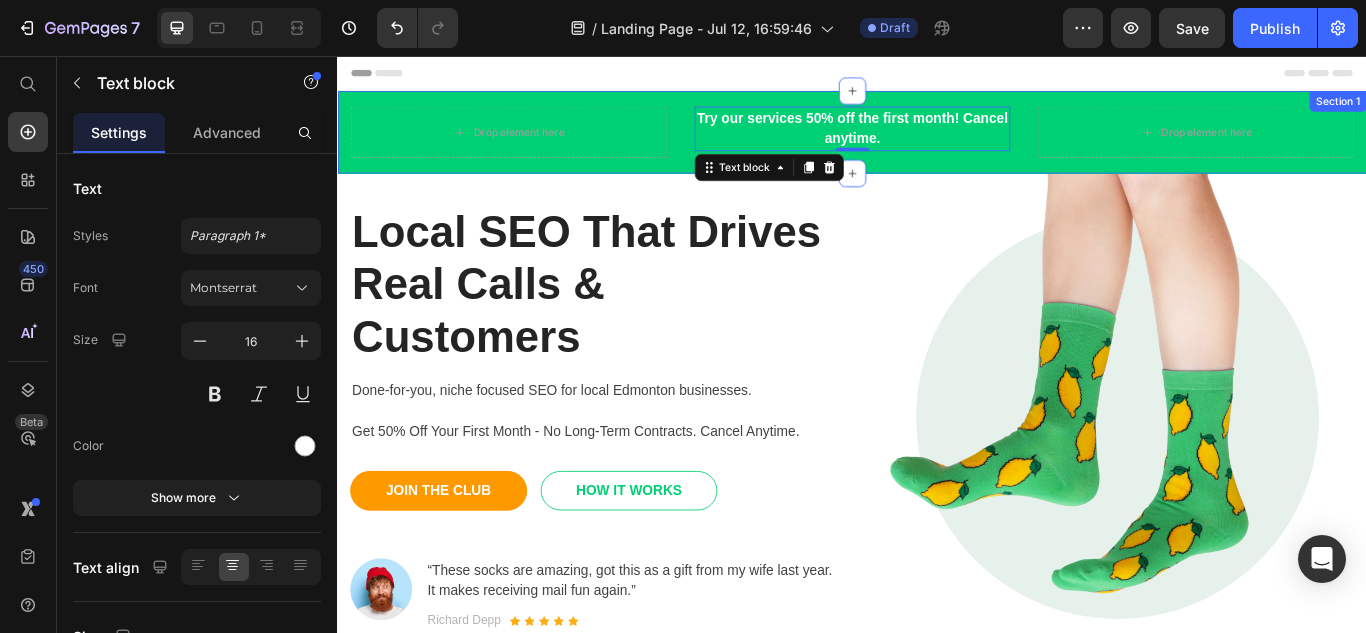 click on "Drop element here Try our services 50% off the first month! Cancel anytime. Text block   0
Drop element here Row Try the sock club for only $10.00 Text block 10,000+ 5-star Reviews Text block Free shipping on orders over $50 Text block Carousel Row Section 1" at bounding box center (937, 145) 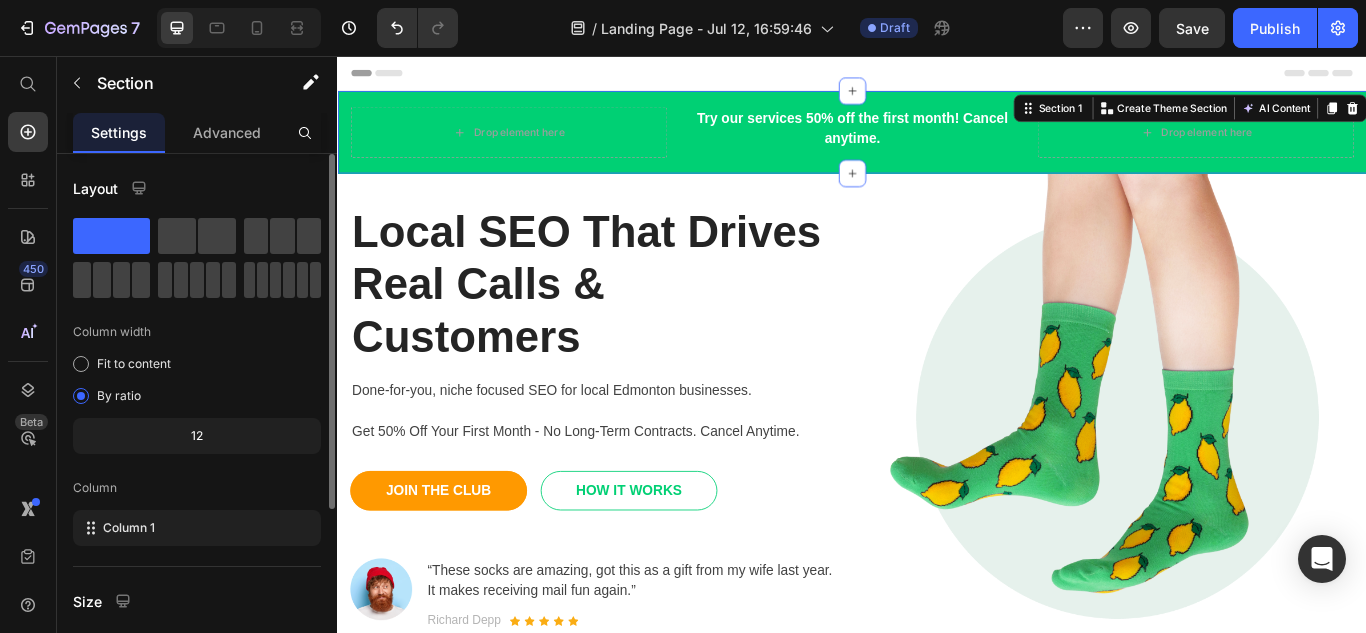 click 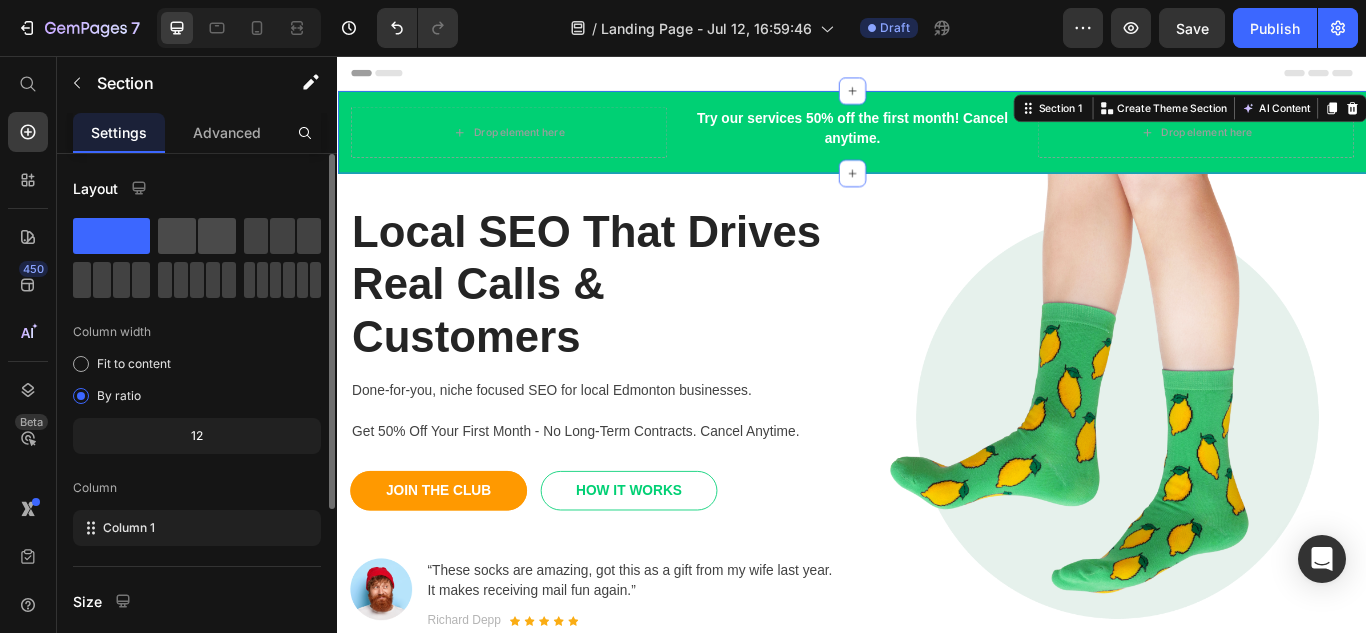 click 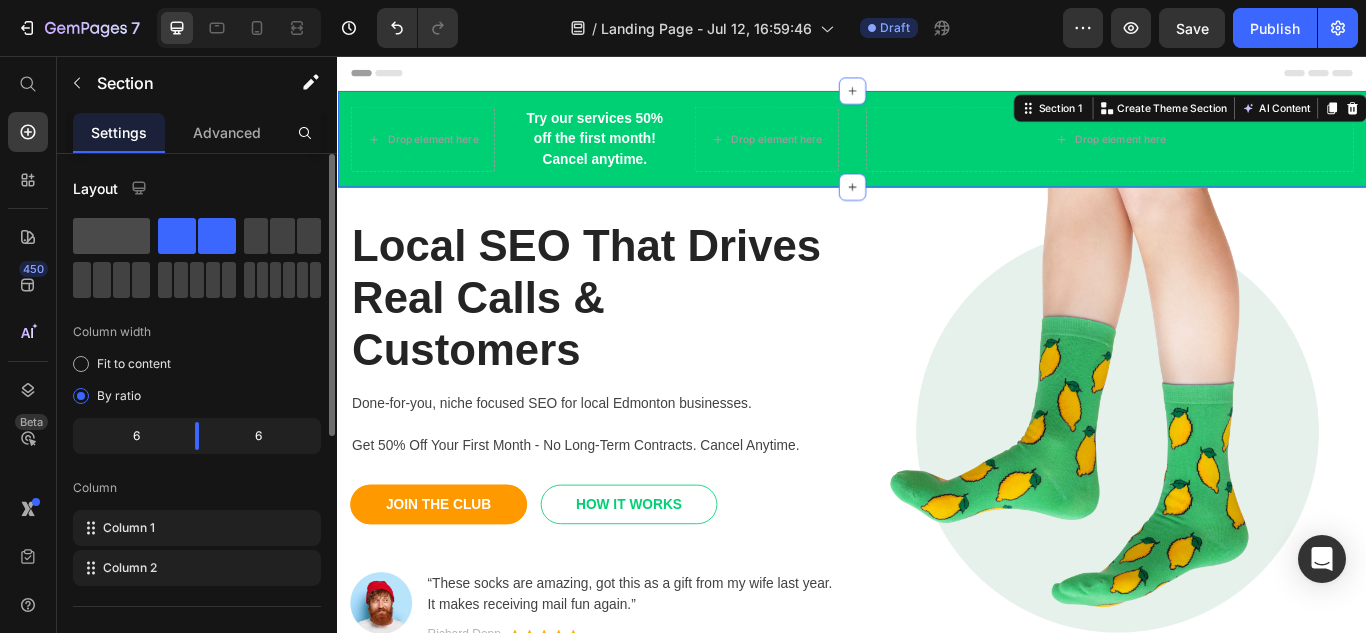 click 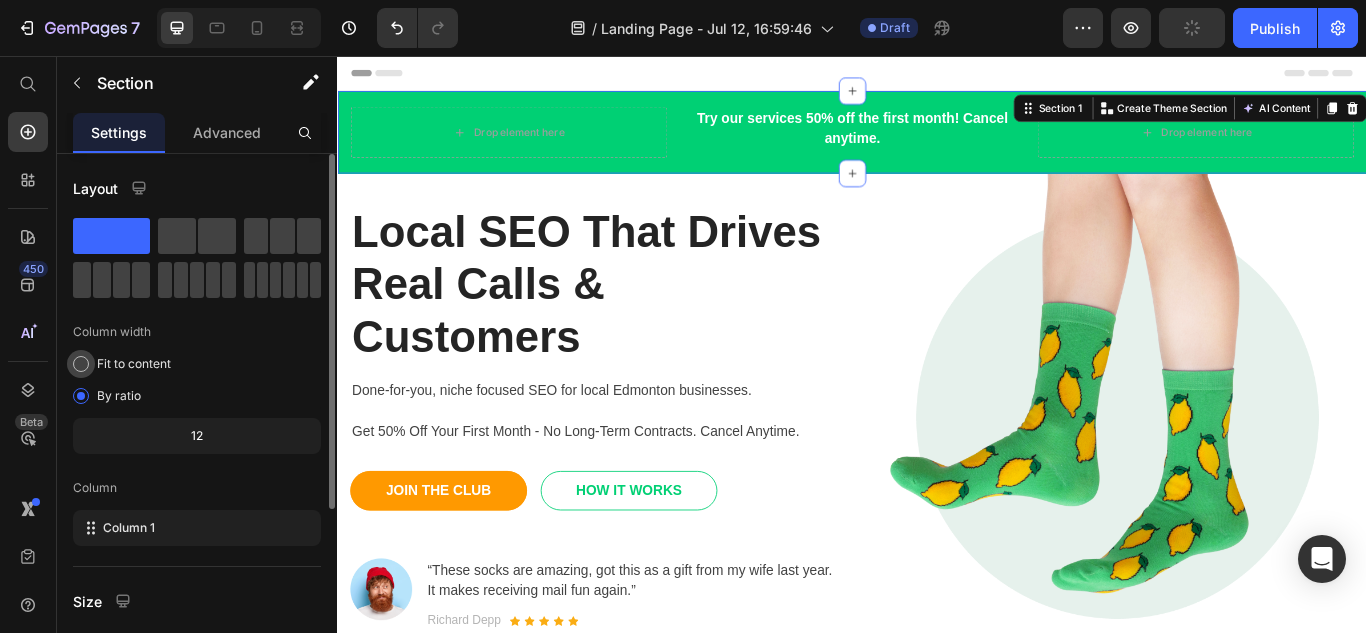 click on "Fit to content" 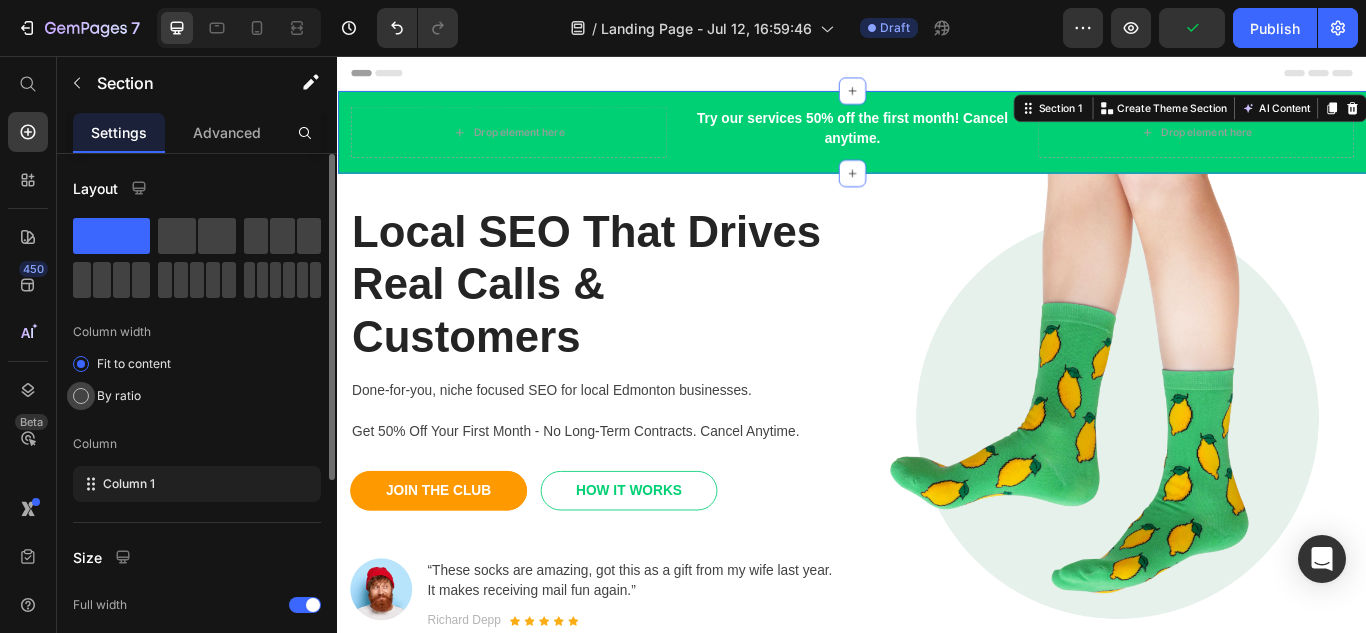 click at bounding box center [81, 396] 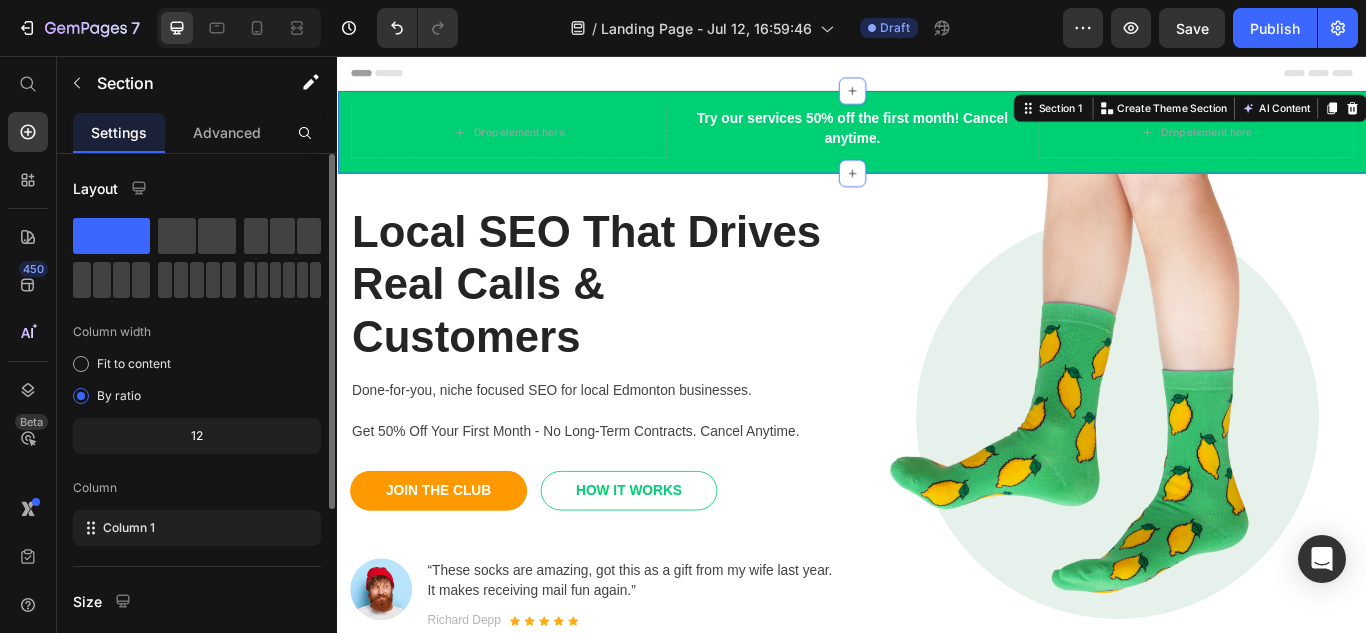 click on "12" 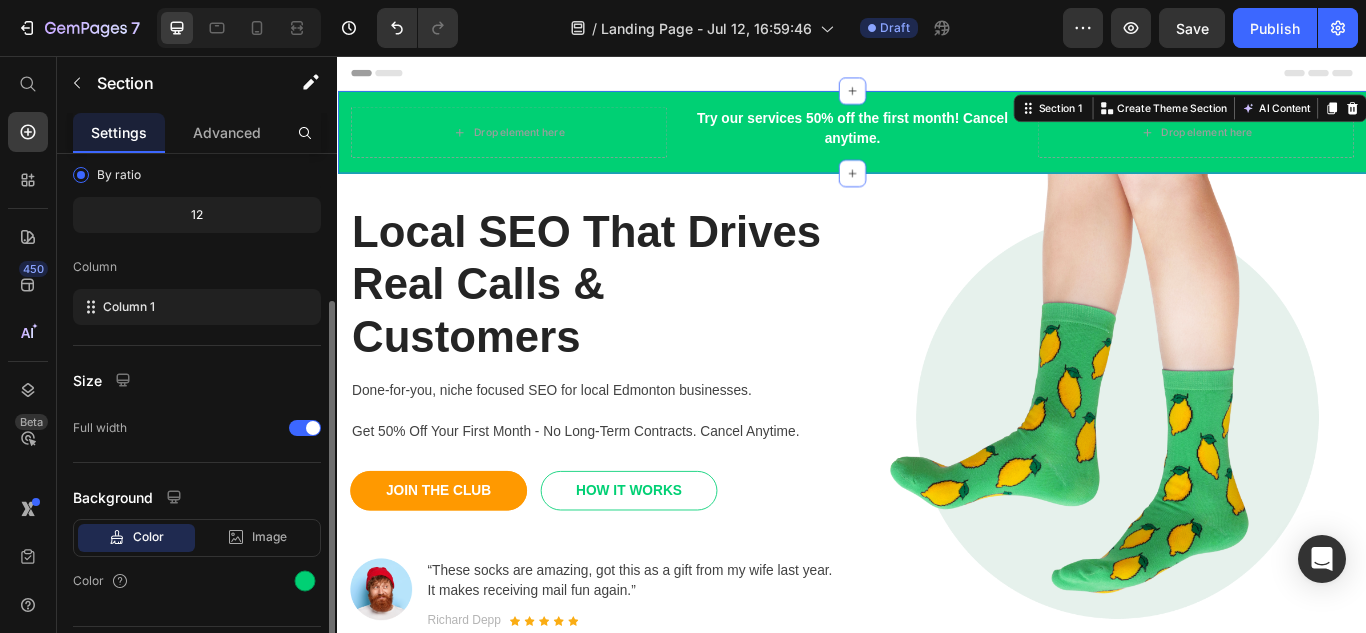 scroll, scrollTop: 272, scrollLeft: 0, axis: vertical 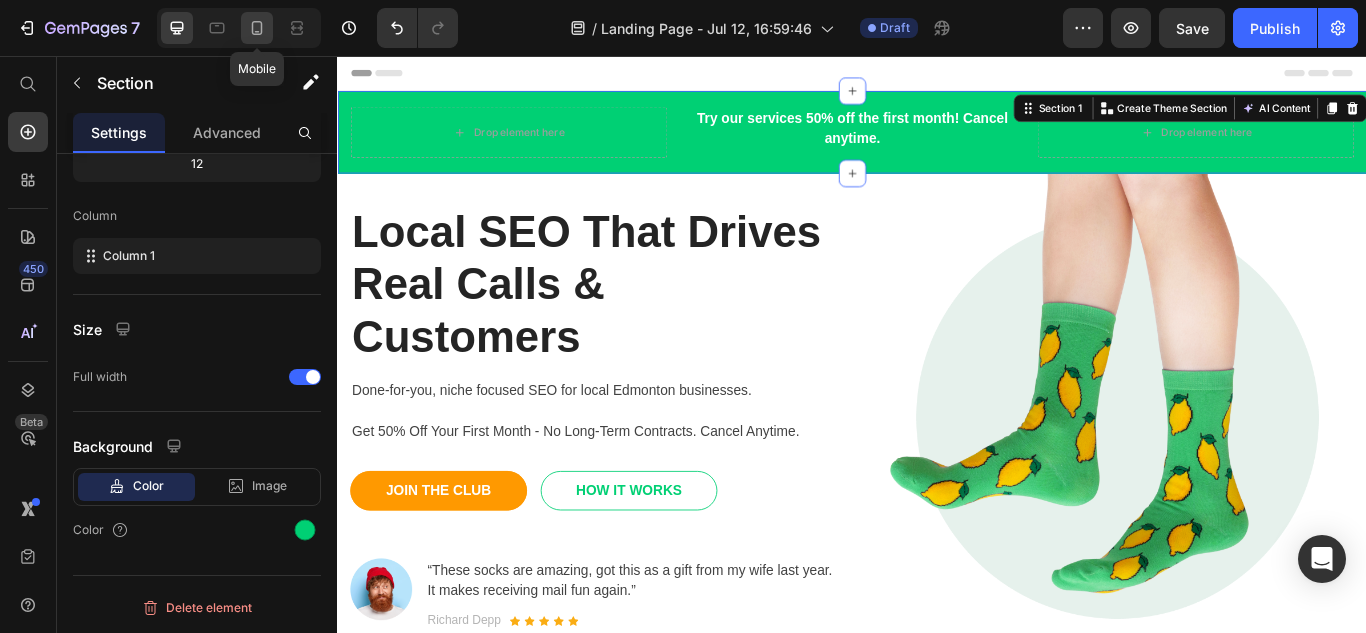 click 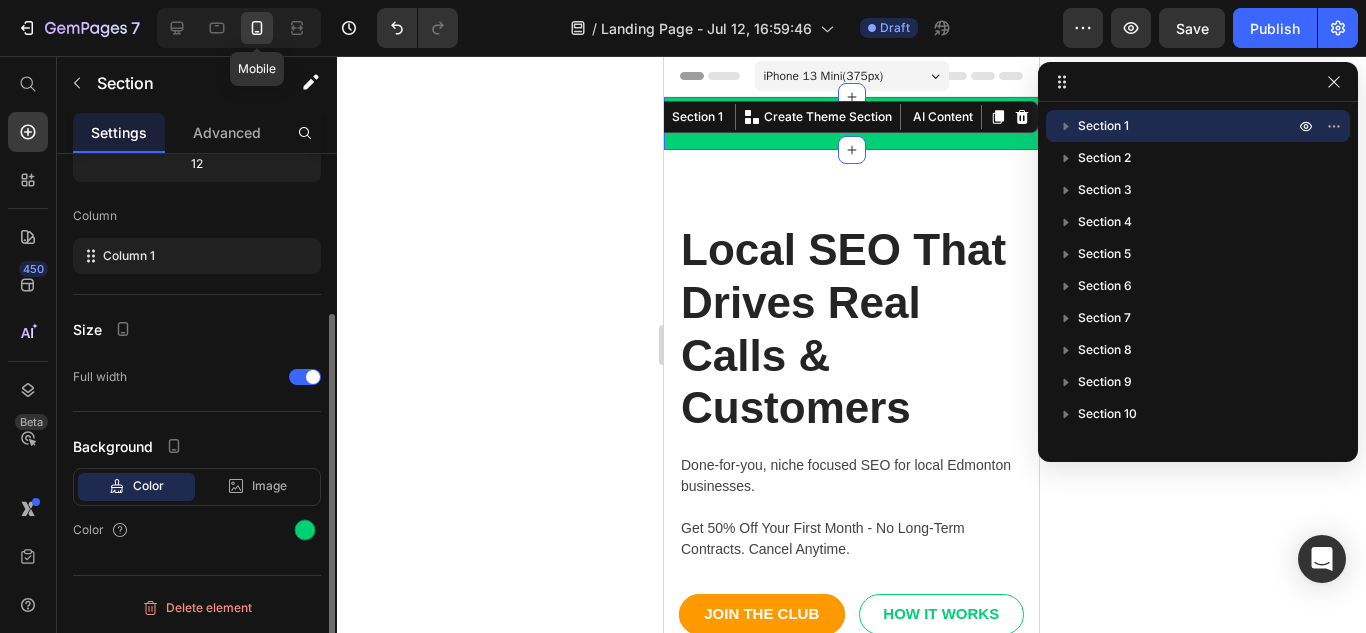 scroll, scrollTop: 228, scrollLeft: 0, axis: vertical 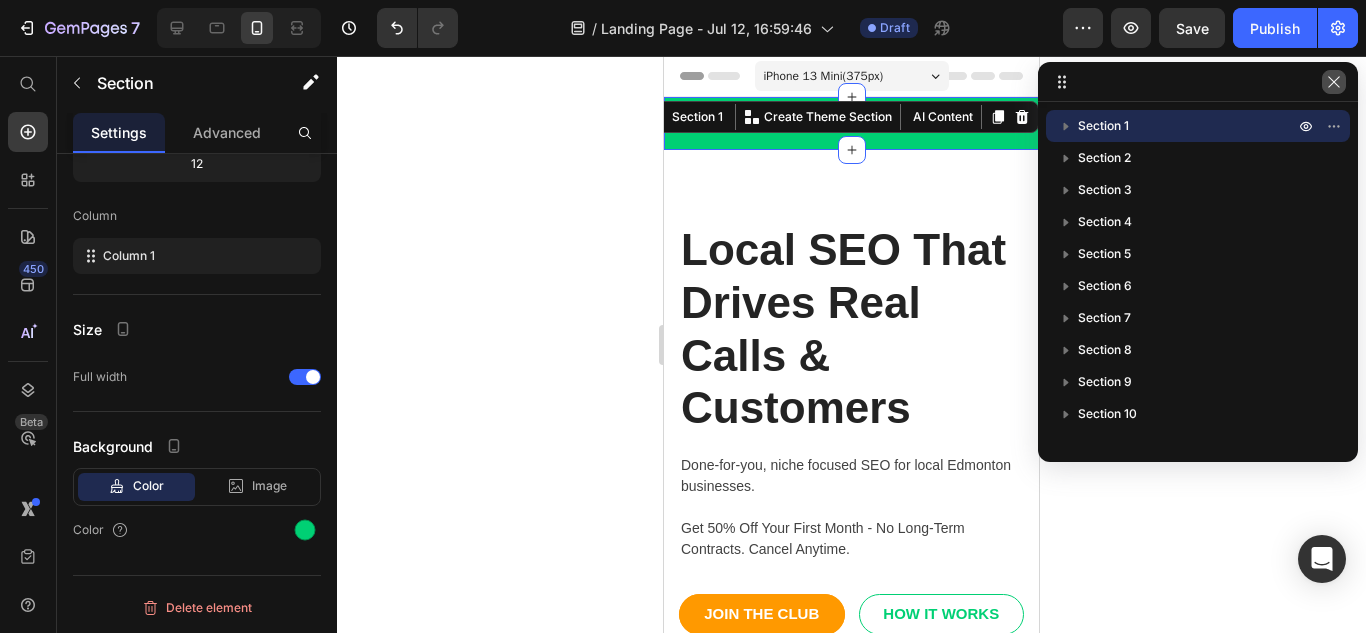 click 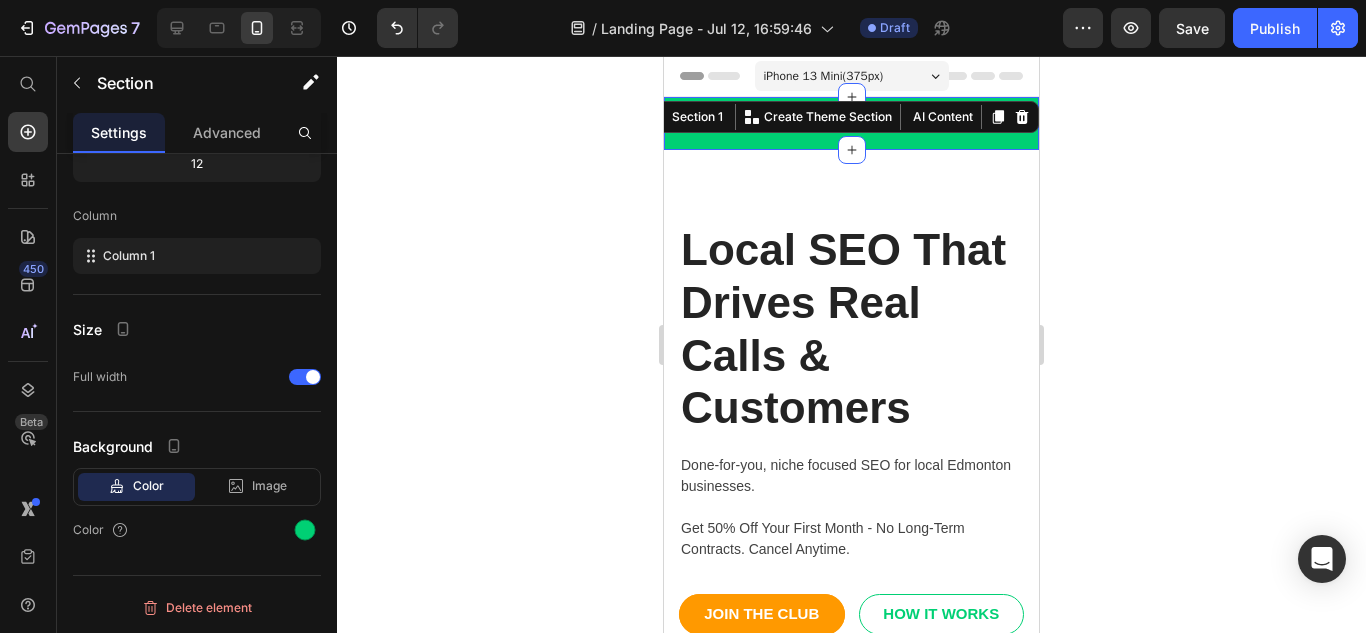 click on "iPhone 13 Mini  ( 375 px)" at bounding box center [824, 76] 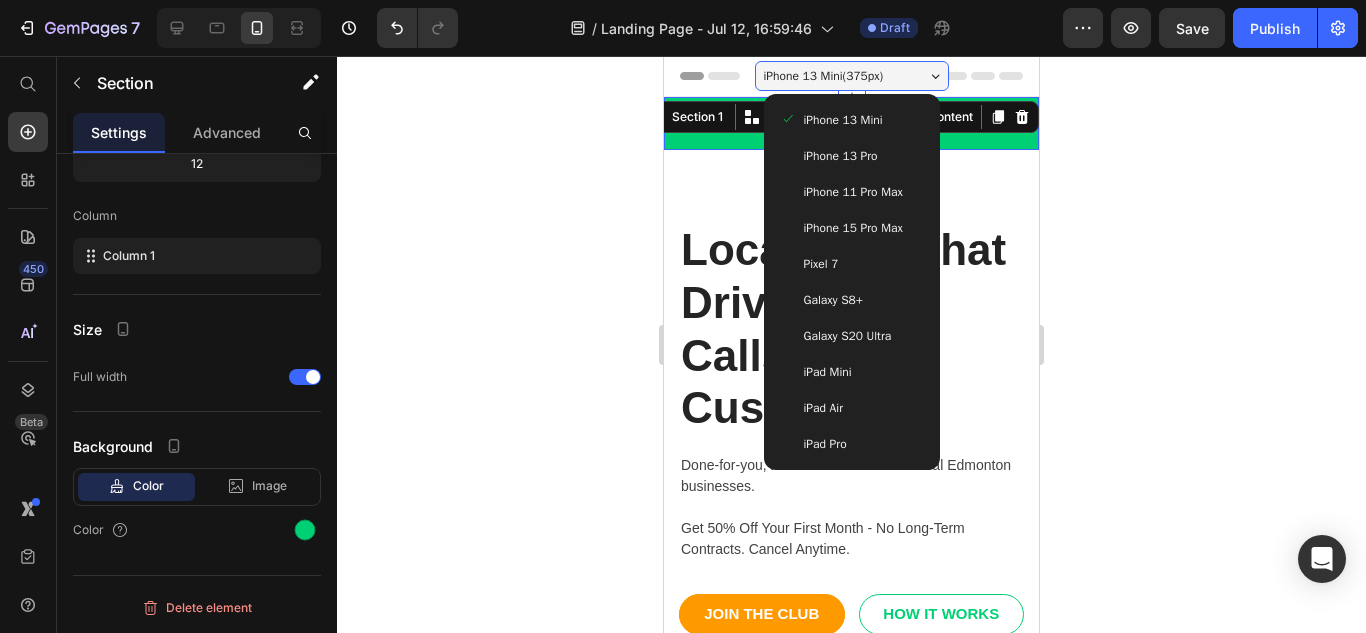click on "iPhone 15 Pro Max" at bounding box center (853, 228) 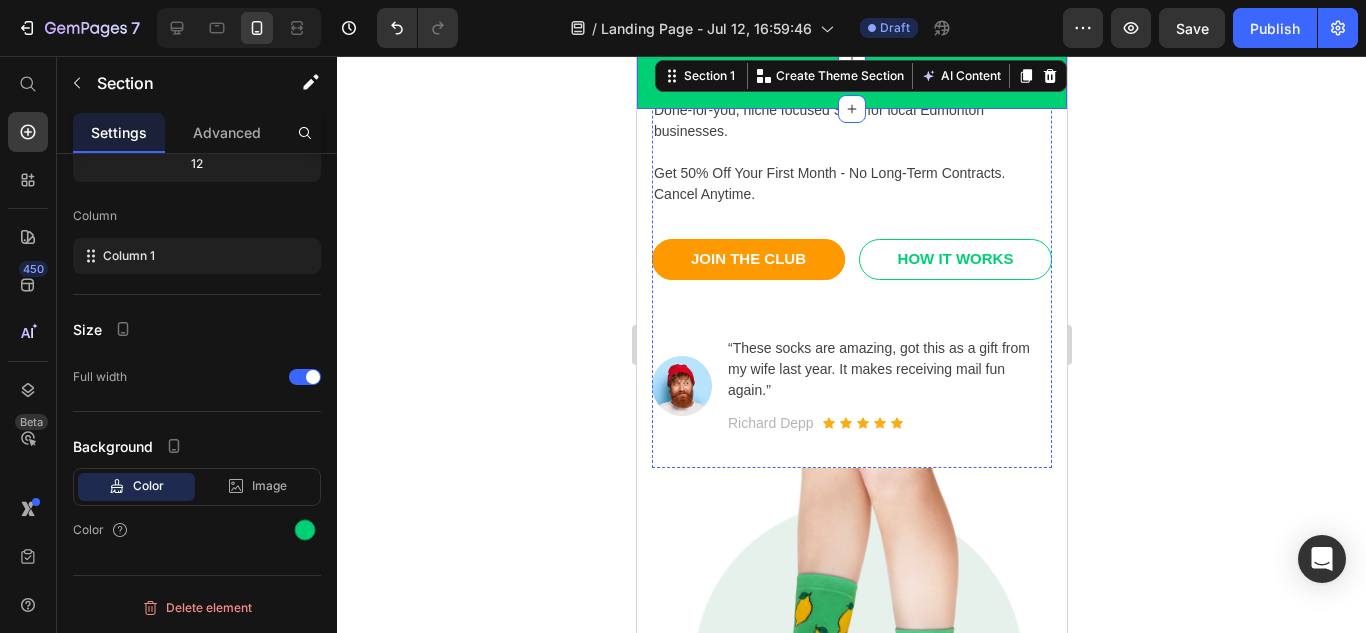 scroll, scrollTop: 0, scrollLeft: 0, axis: both 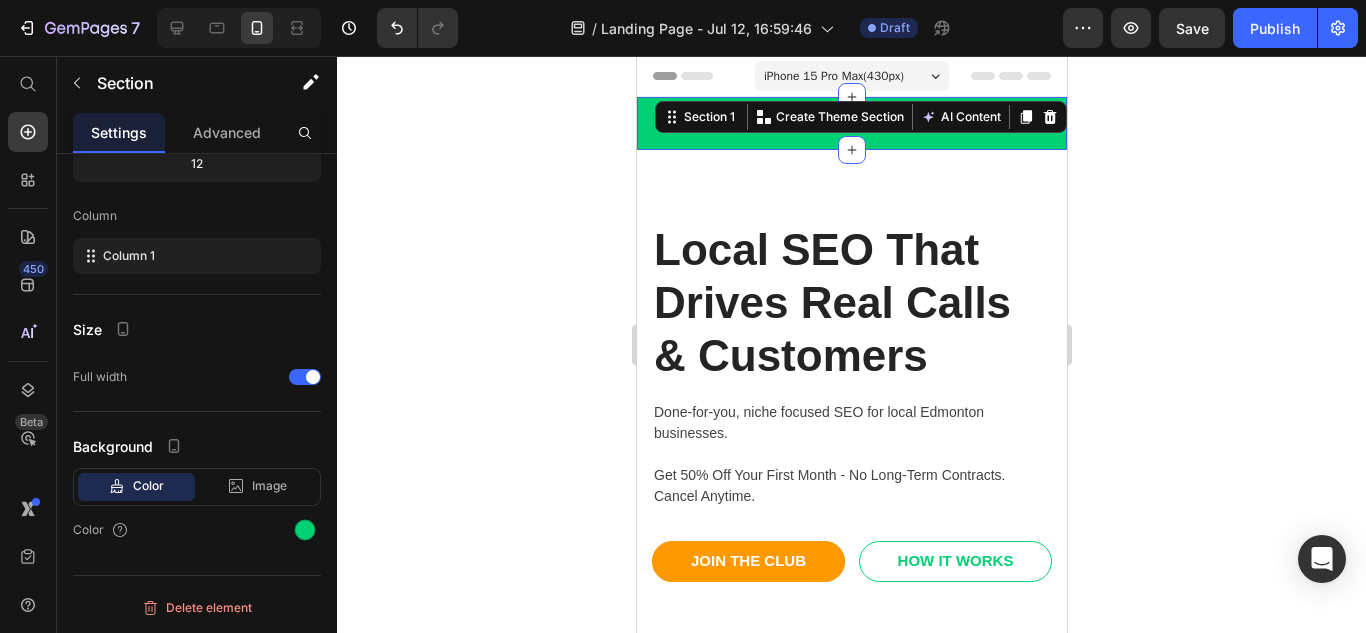 click on "iPhone 15 Pro Max  ( 430 px)" at bounding box center (833, 76) 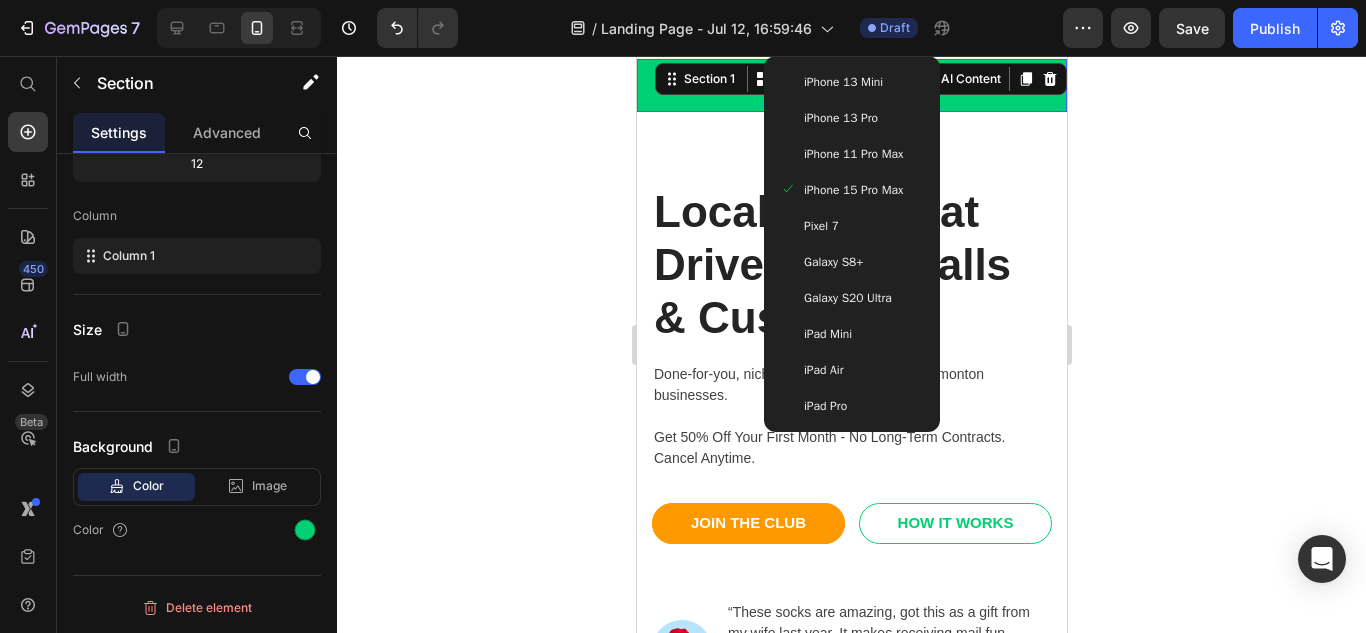 scroll, scrollTop: 0, scrollLeft: 0, axis: both 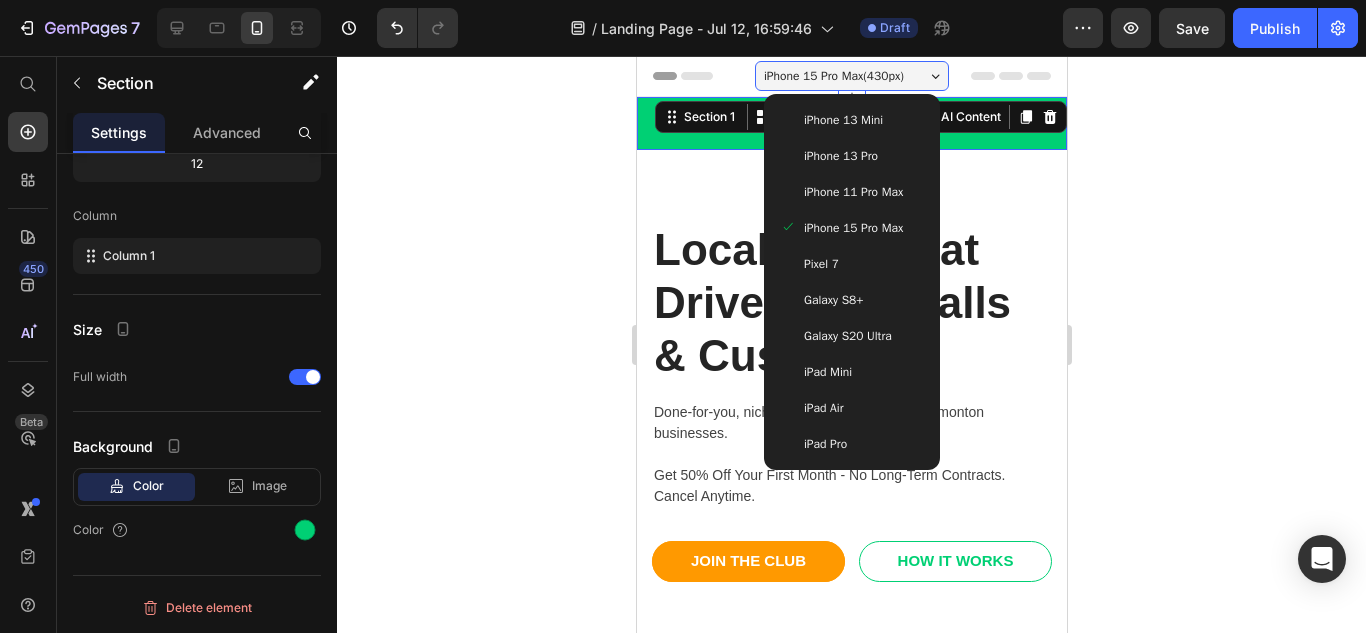 click on "iPhone 13 Pro" at bounding box center (851, 156) 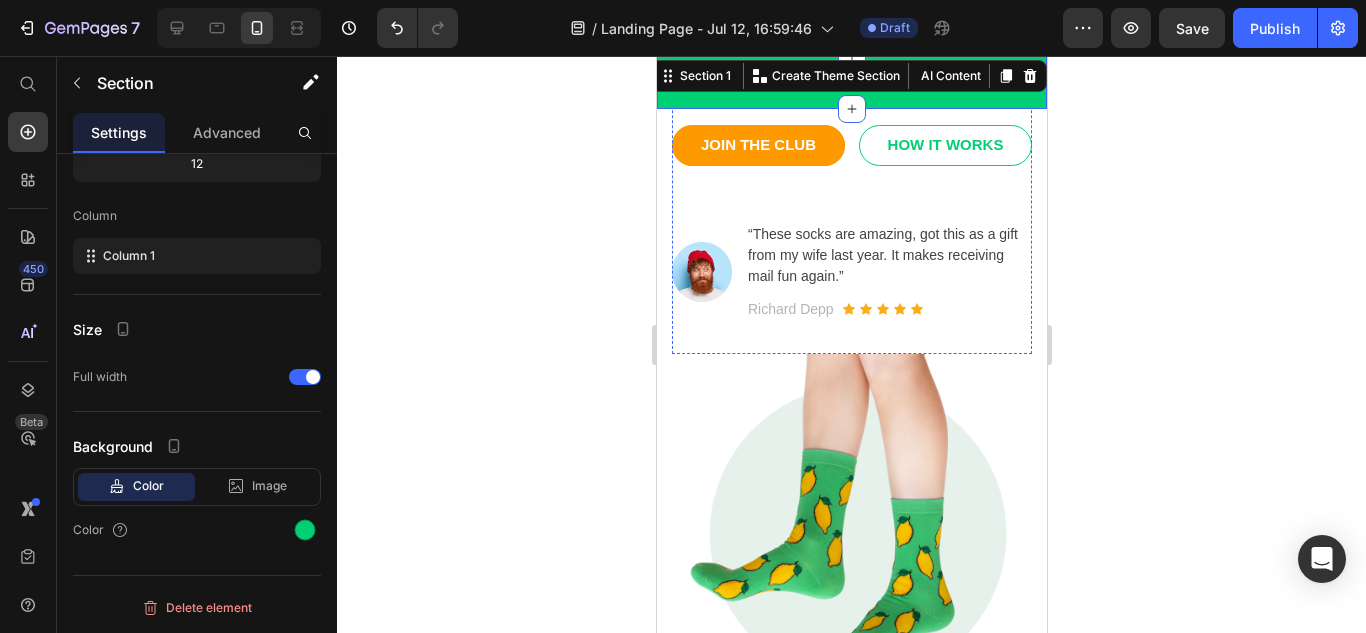 scroll, scrollTop: 727, scrollLeft: 0, axis: vertical 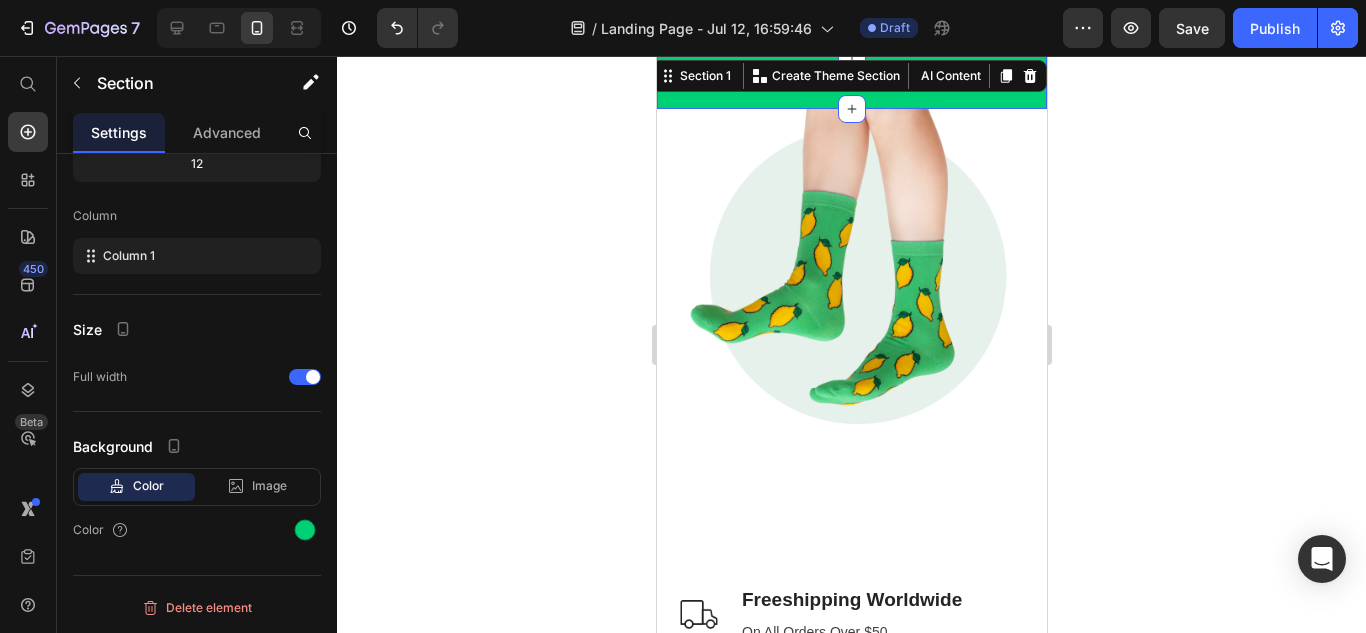 click 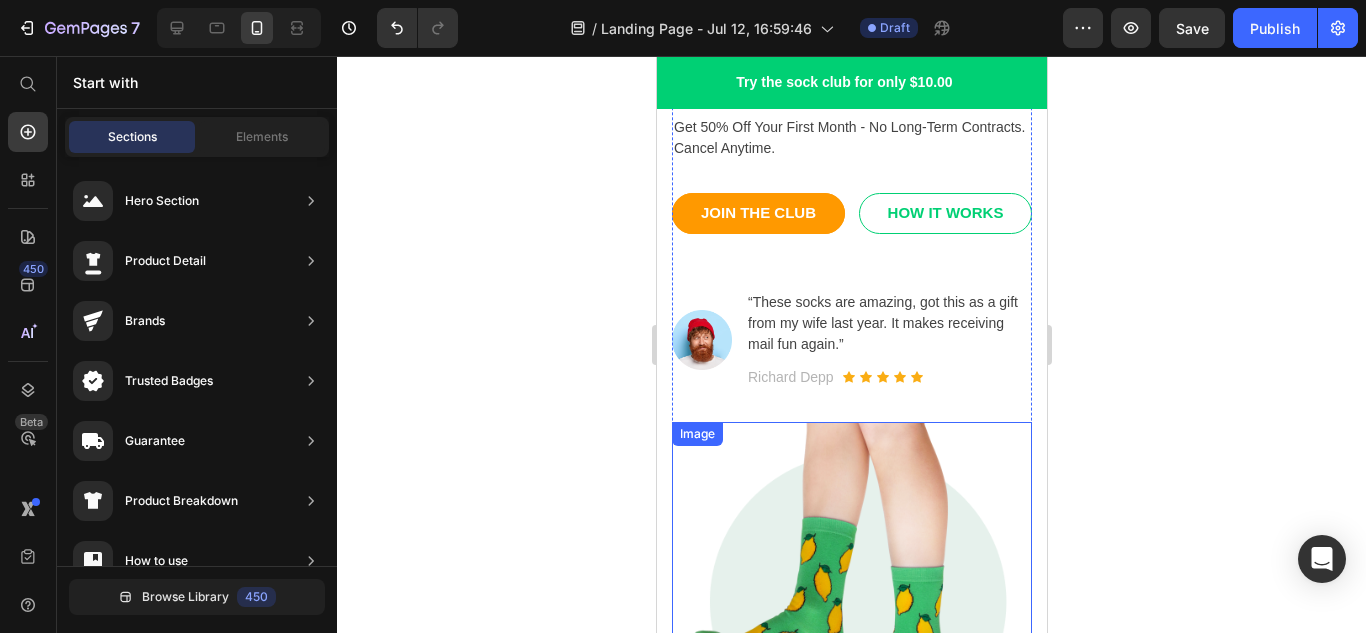 scroll, scrollTop: 397, scrollLeft: 0, axis: vertical 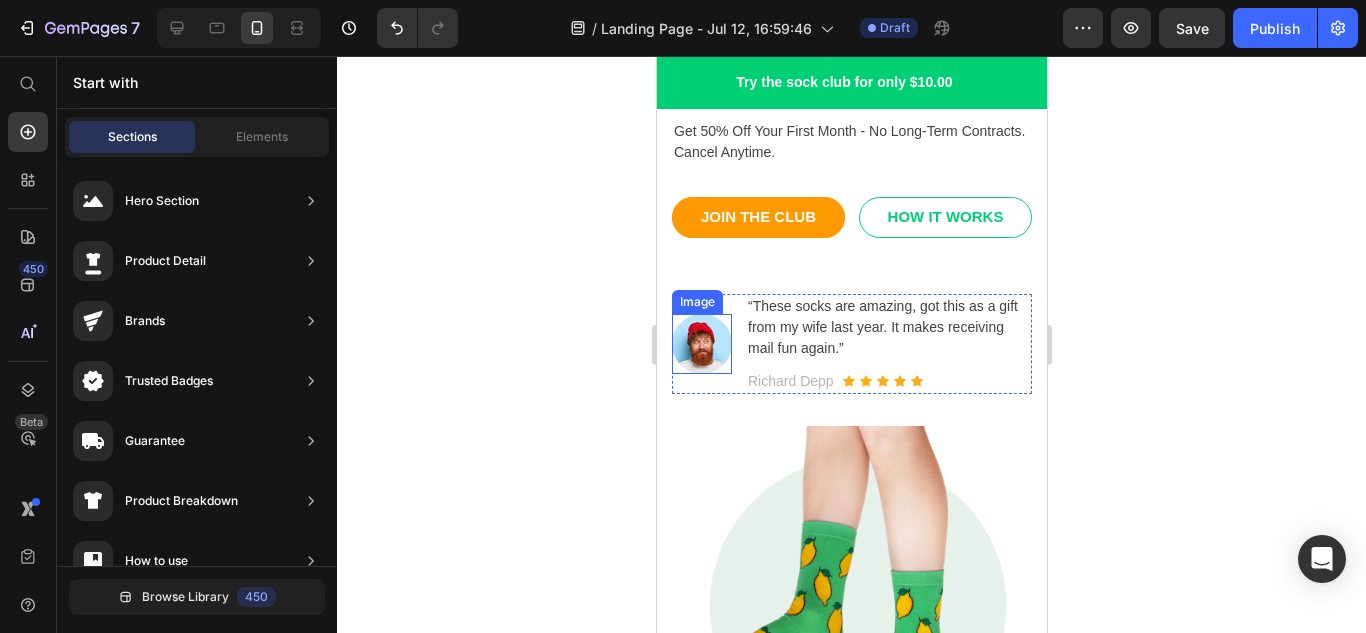 click at bounding box center (701, 344) 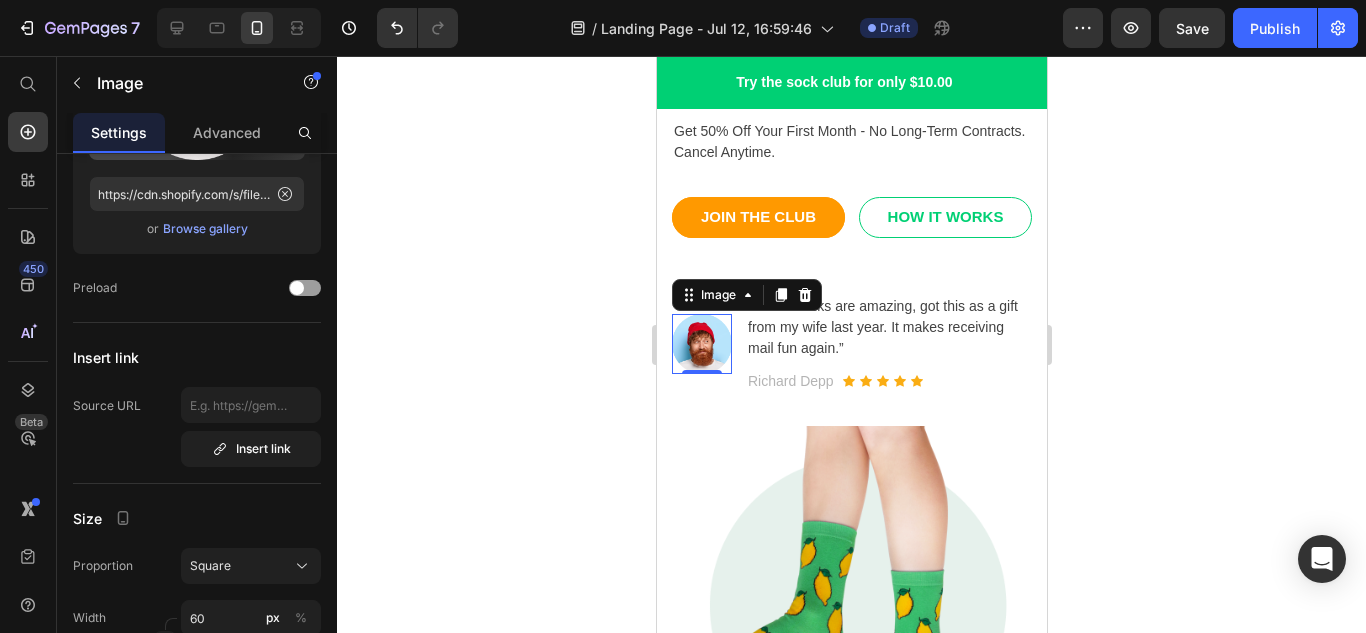 scroll, scrollTop: 0, scrollLeft: 0, axis: both 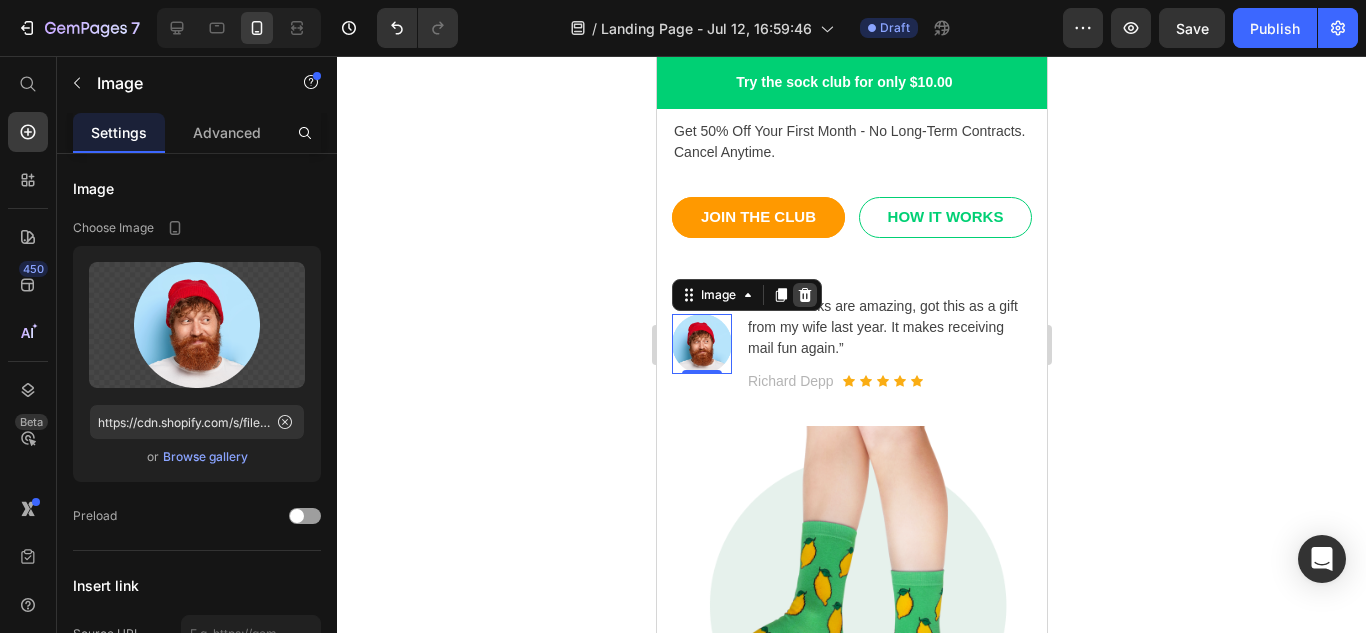click 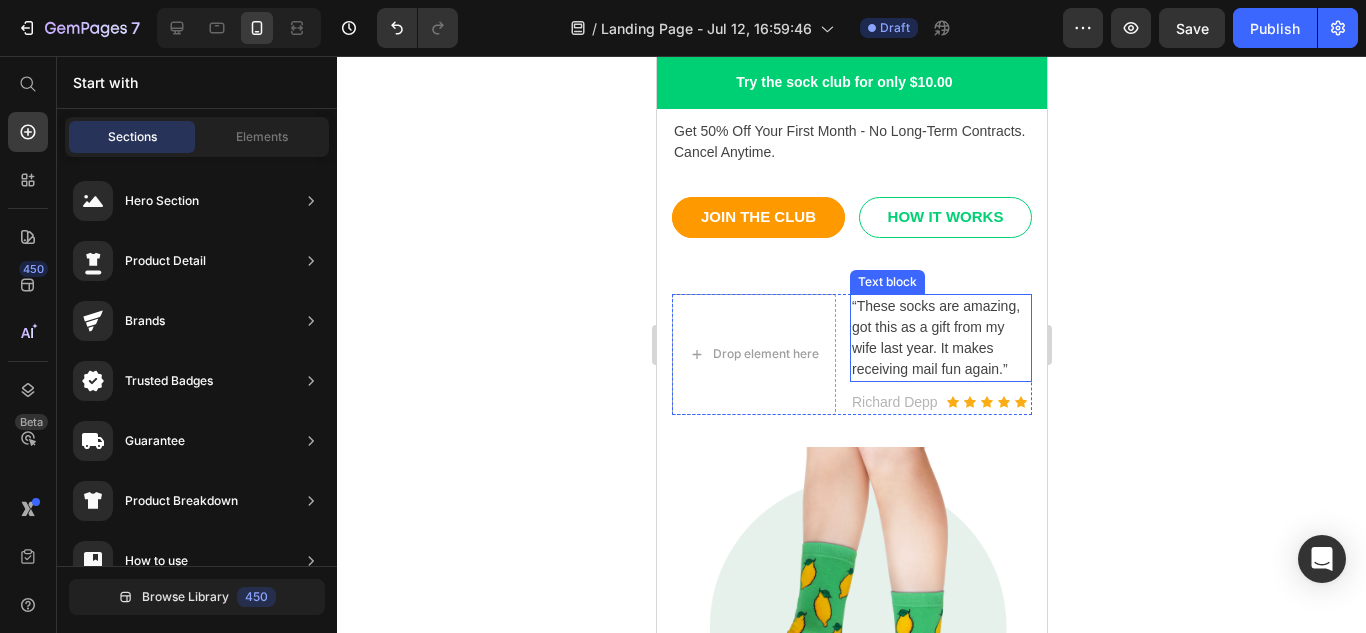 click on "“These socks are amazing, got this as a gift from my wife last year. It makes receiving mail fun again.”" at bounding box center [940, 338] 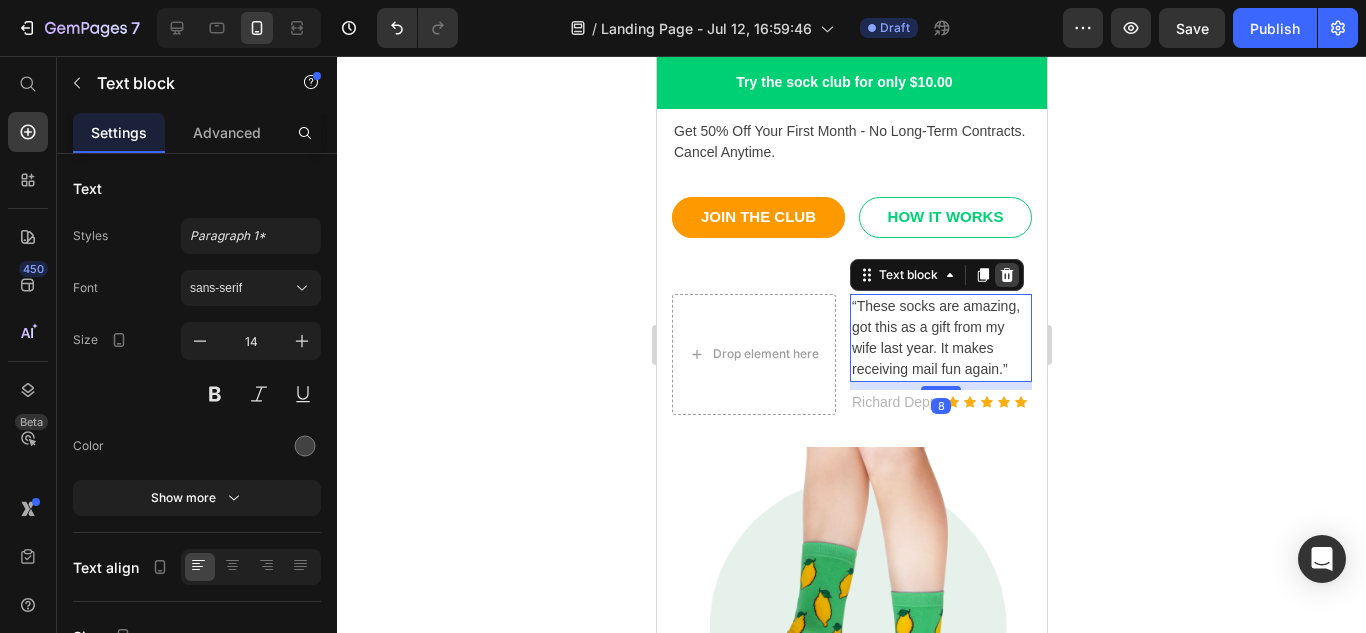 click 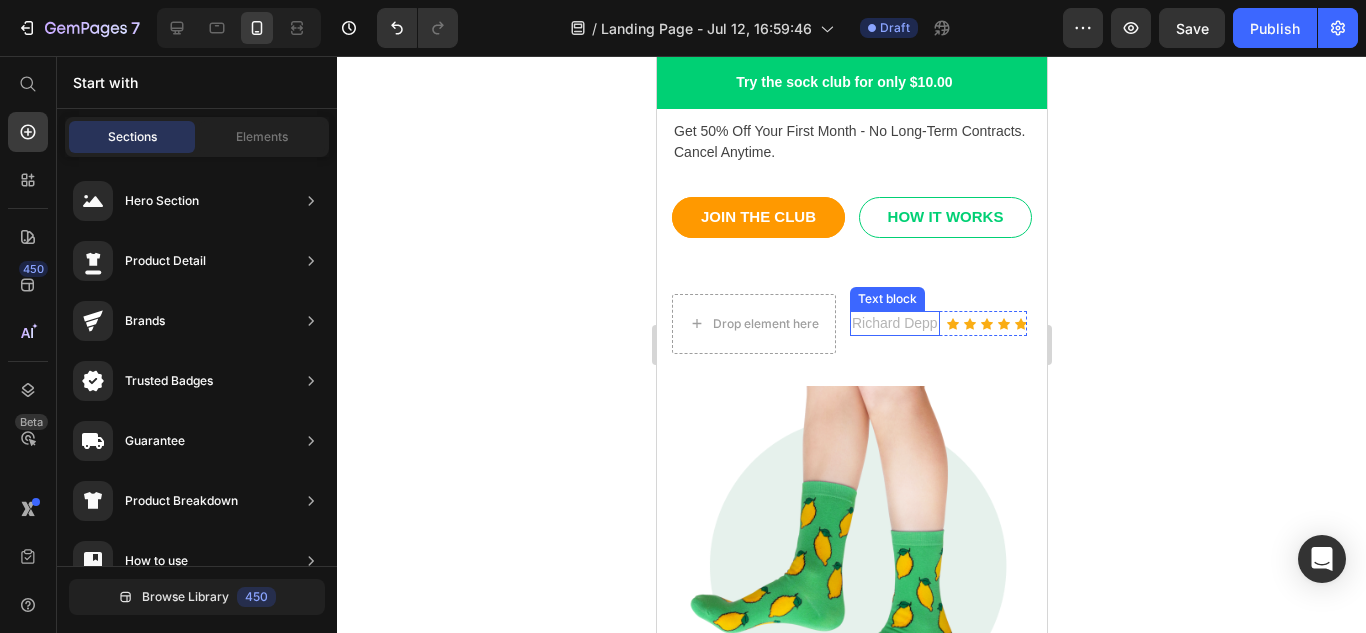 click on "Richard Depp" at bounding box center (894, 323) 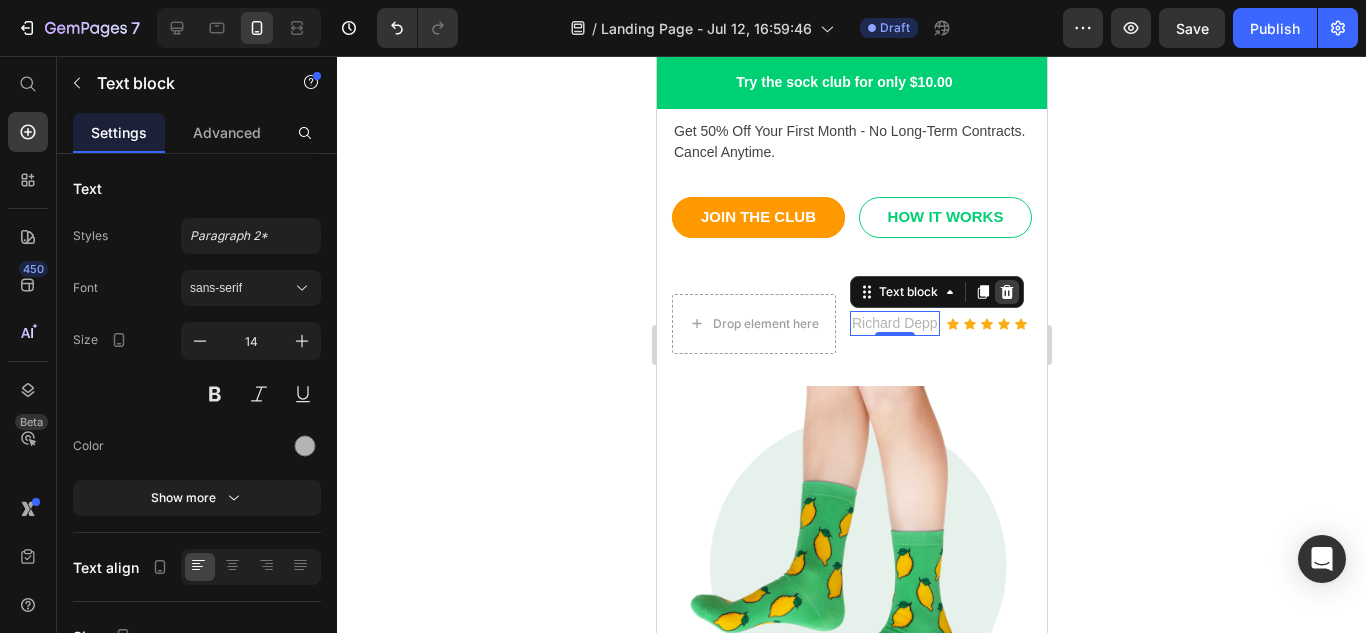 click 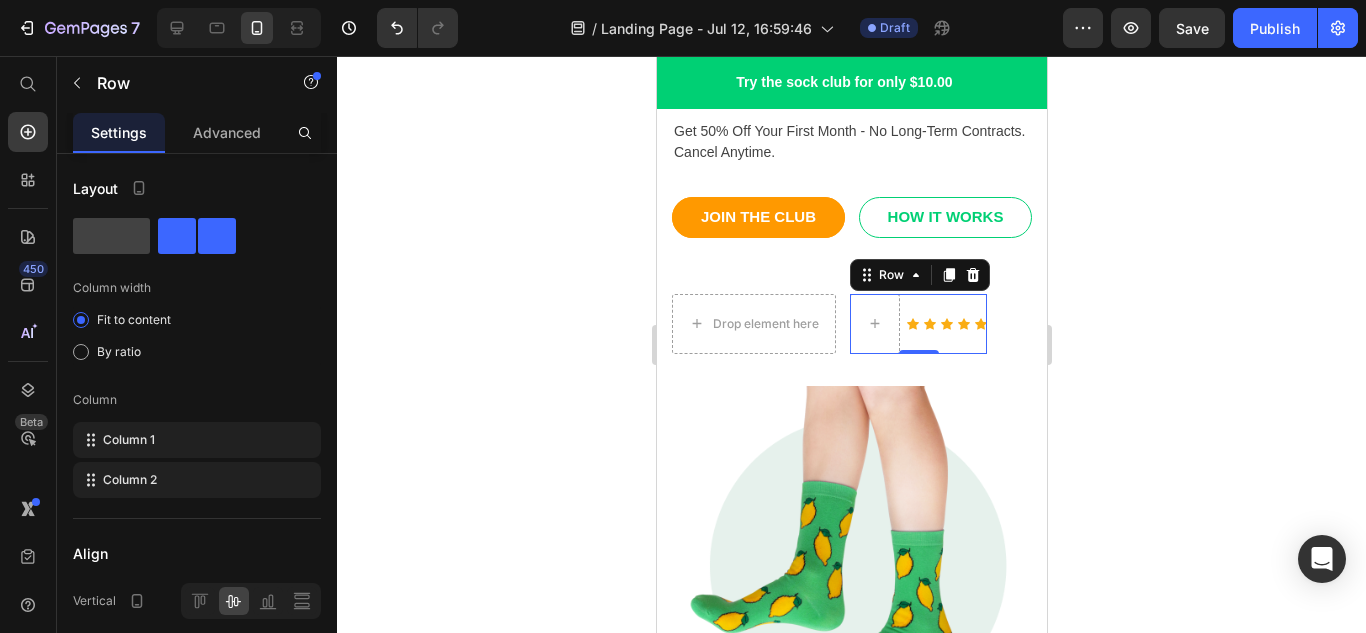 click on "Icon                Icon                Icon                Icon                Icon Icon List Hoz" at bounding box center [946, 324] 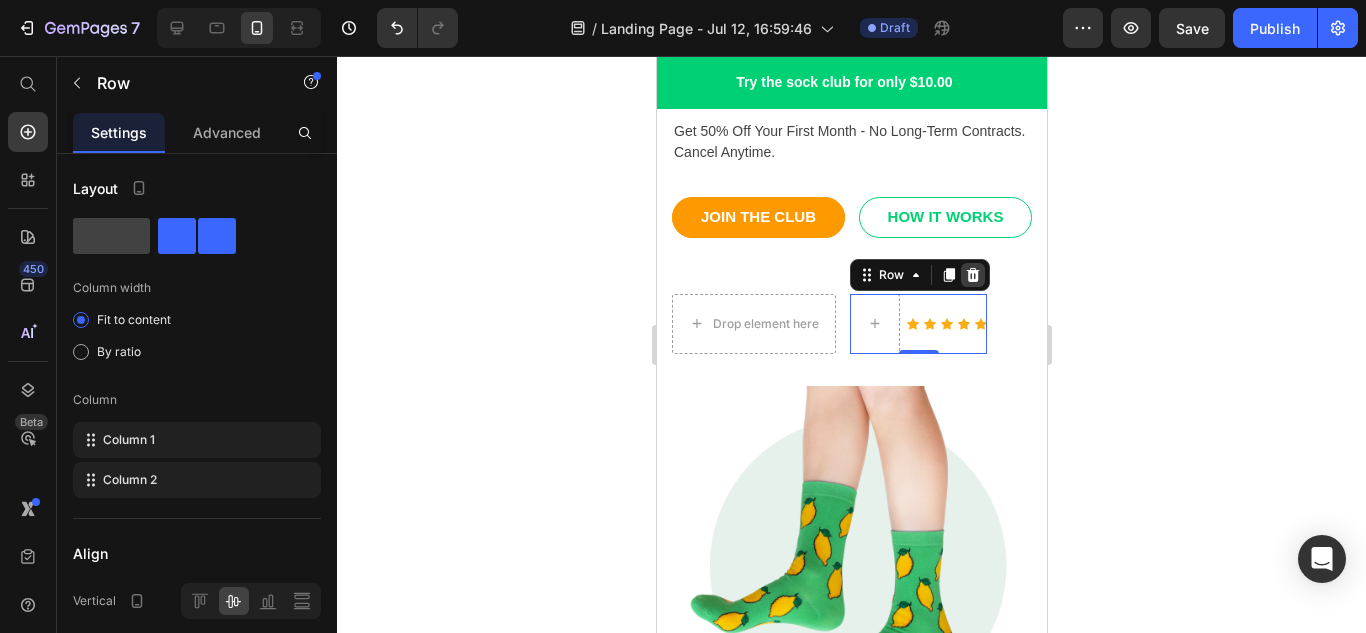 click 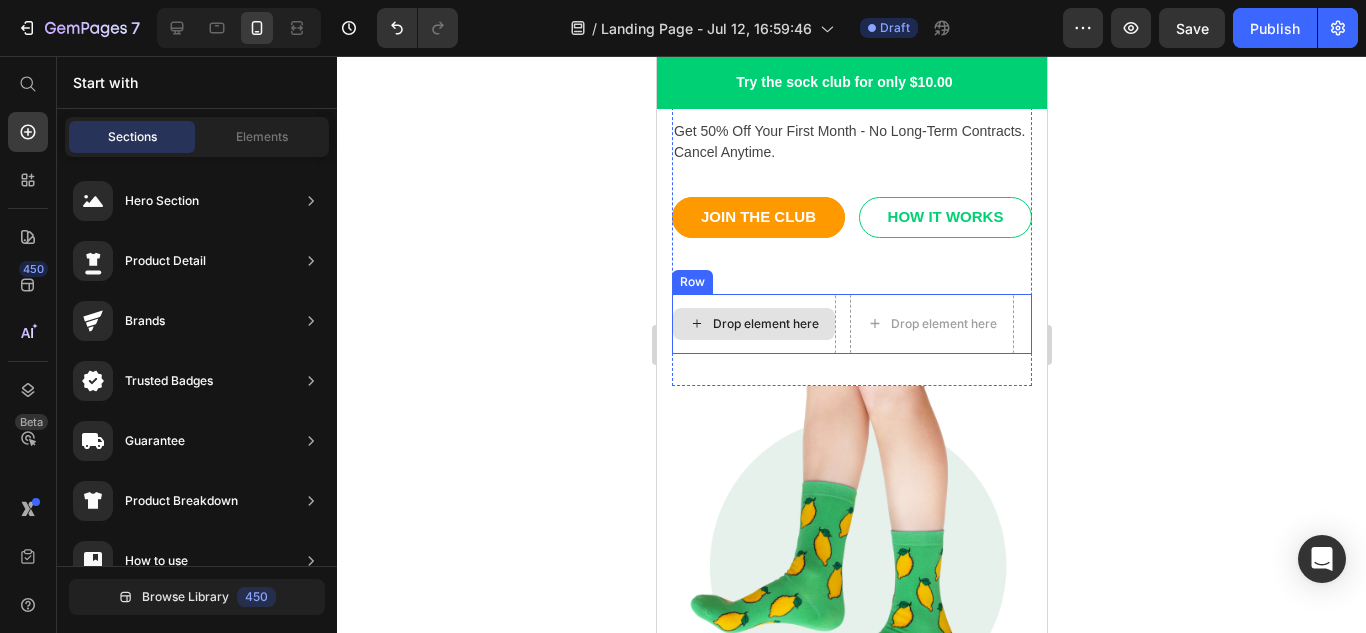 click on "Drop element here" at bounding box center [753, 324] 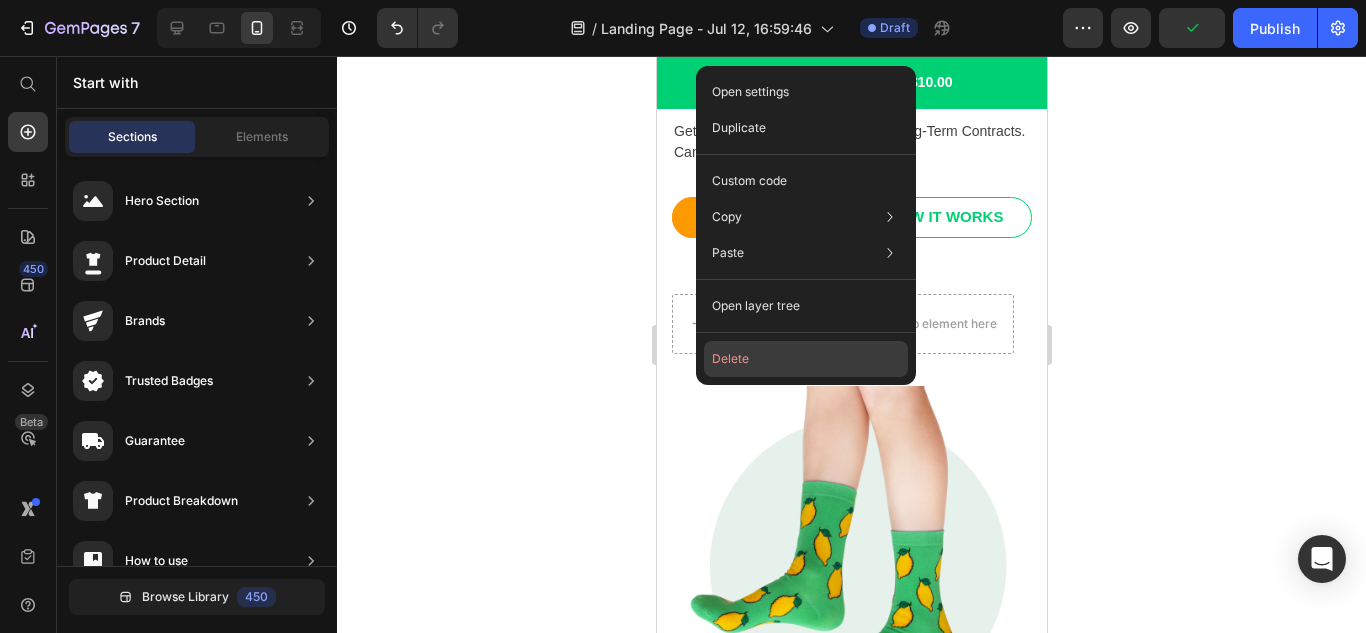 click on "Delete" 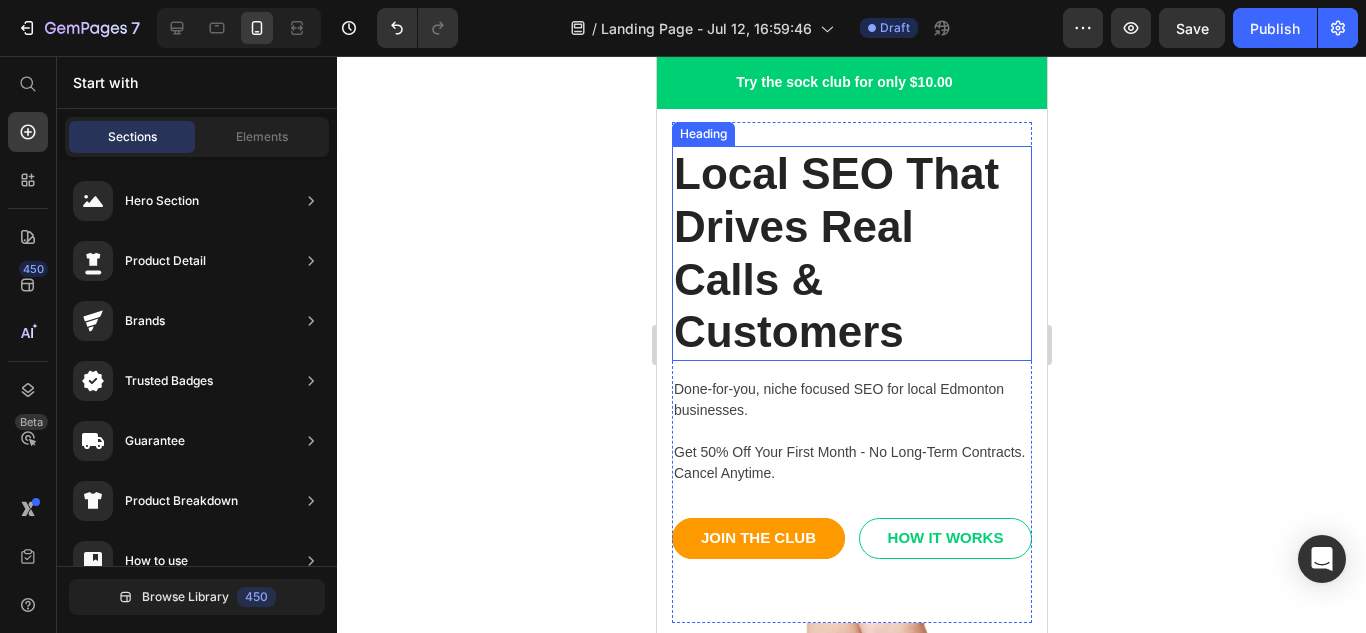 scroll, scrollTop: 0, scrollLeft: 0, axis: both 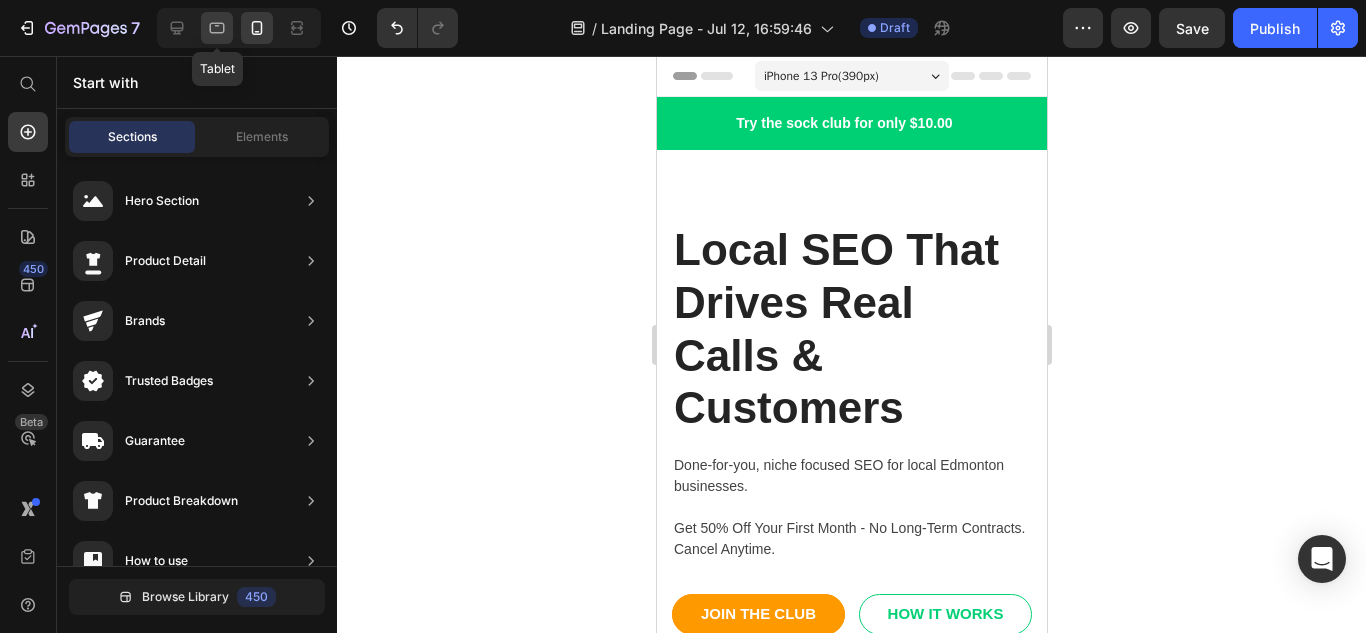 click 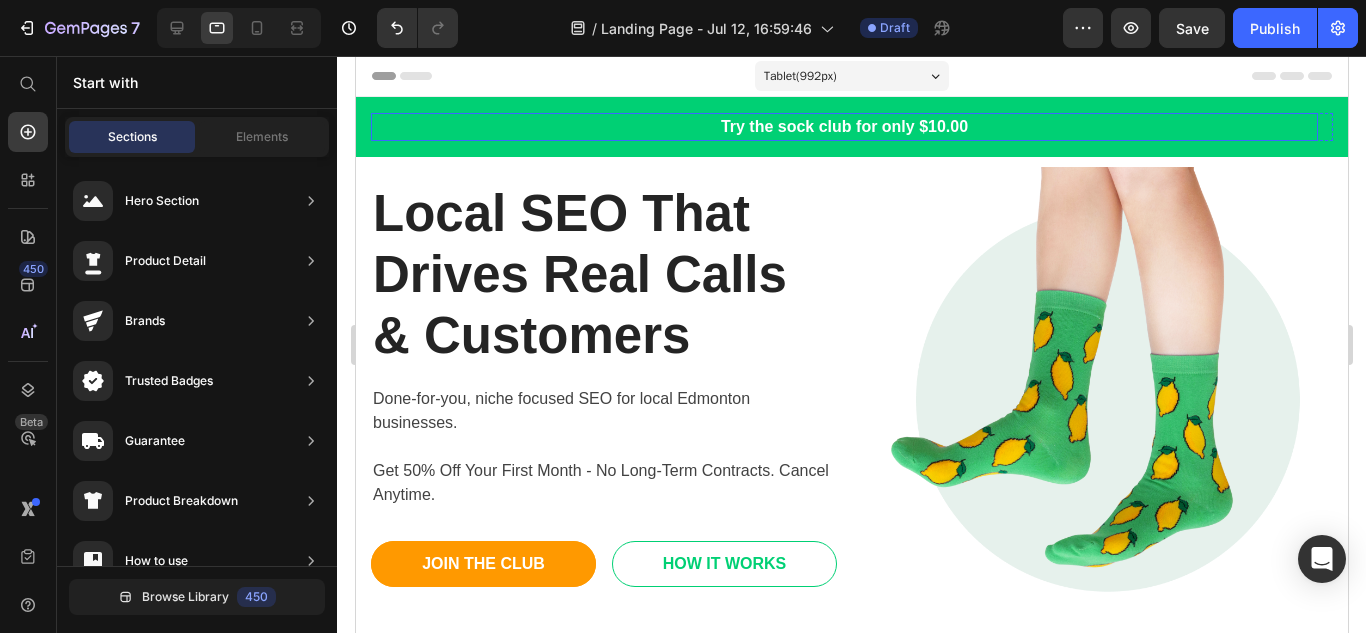 click on "Try the sock club for only $10.00" at bounding box center (843, 127) 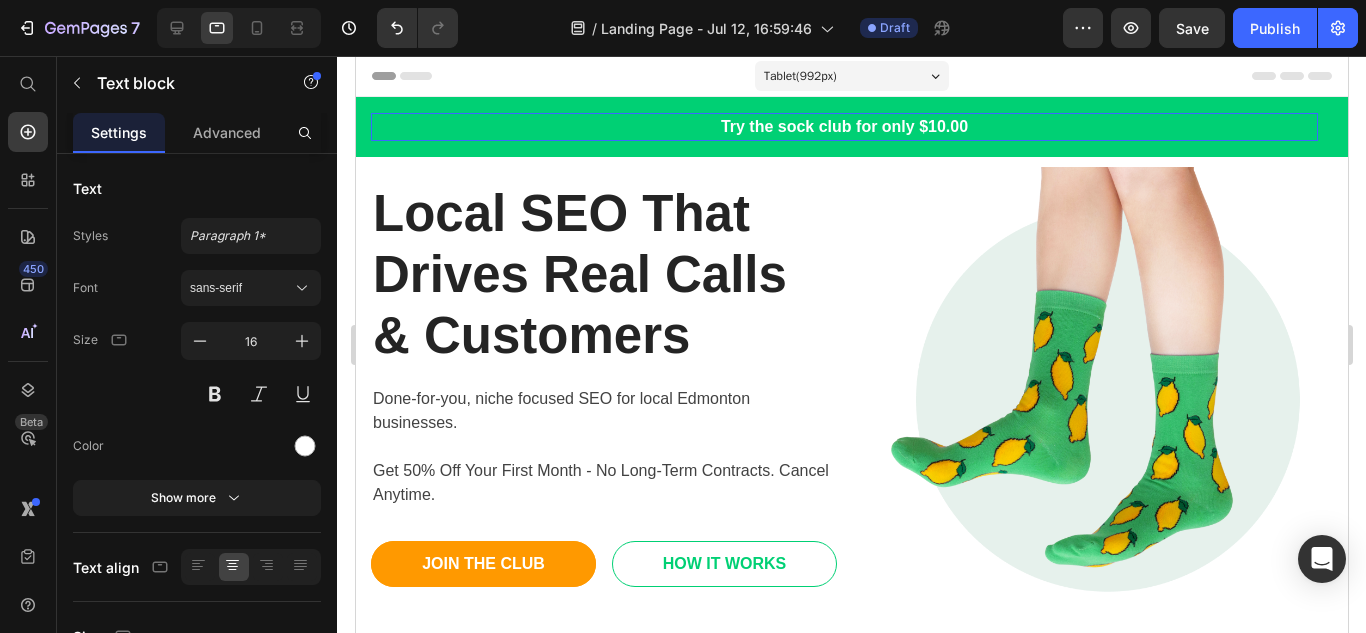 click on "Try the sock club for only $10.00" at bounding box center [843, 127] 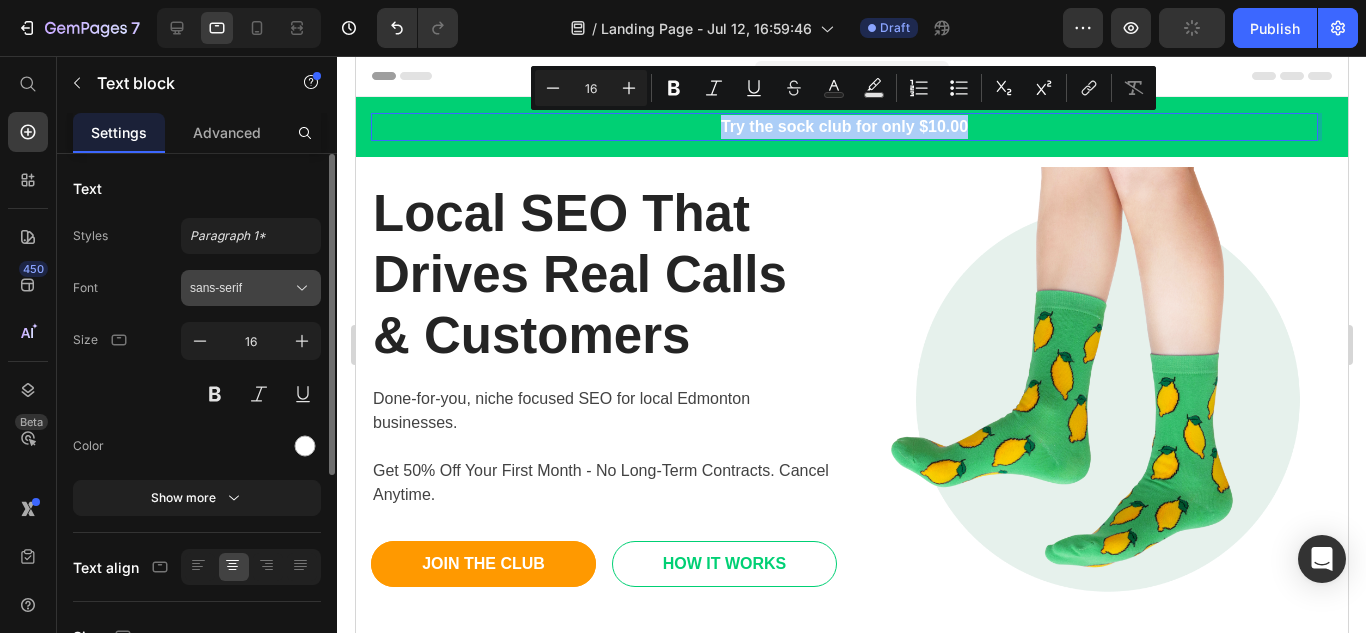 click on "sans-serif" at bounding box center (251, 288) 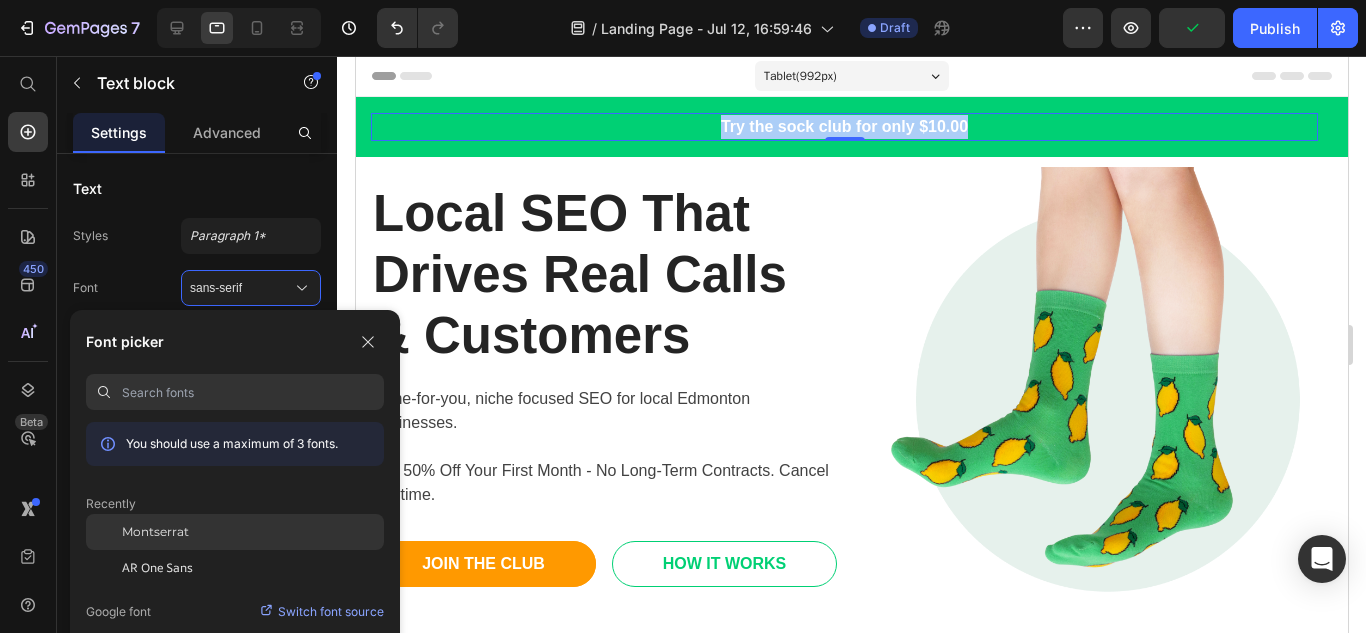 click on "Montserrat" at bounding box center [155, 532] 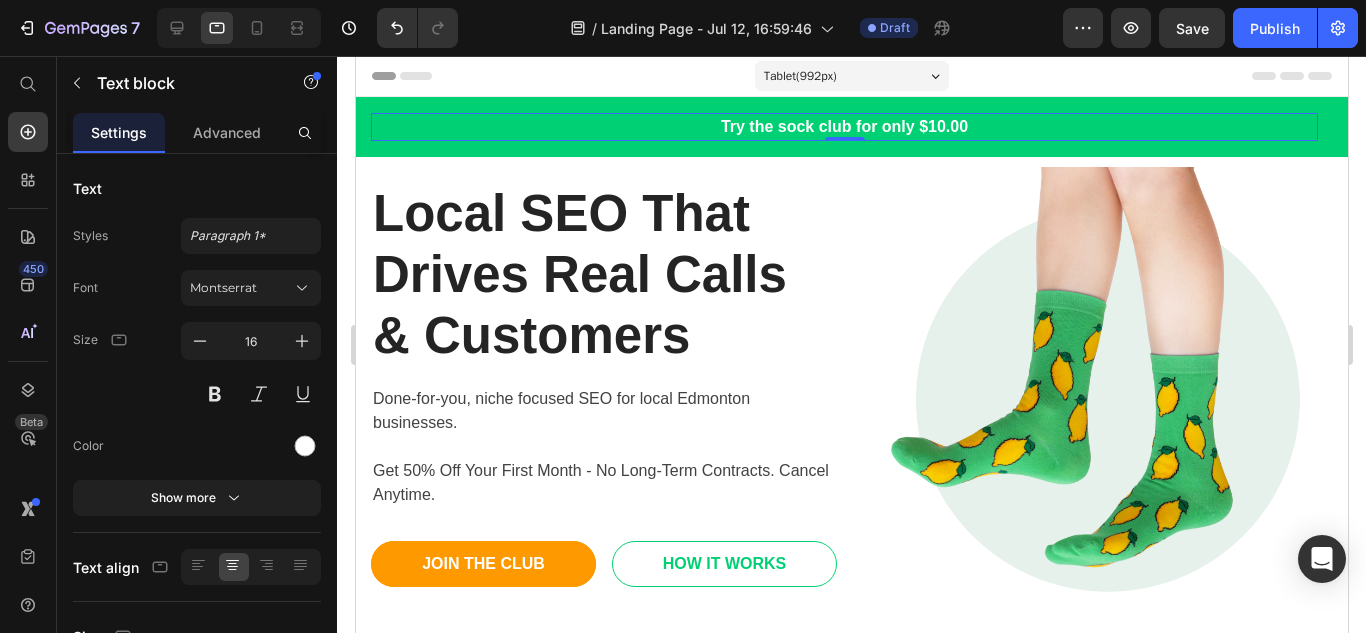 click on "Try the sock club for only $10.00" at bounding box center (843, 127) 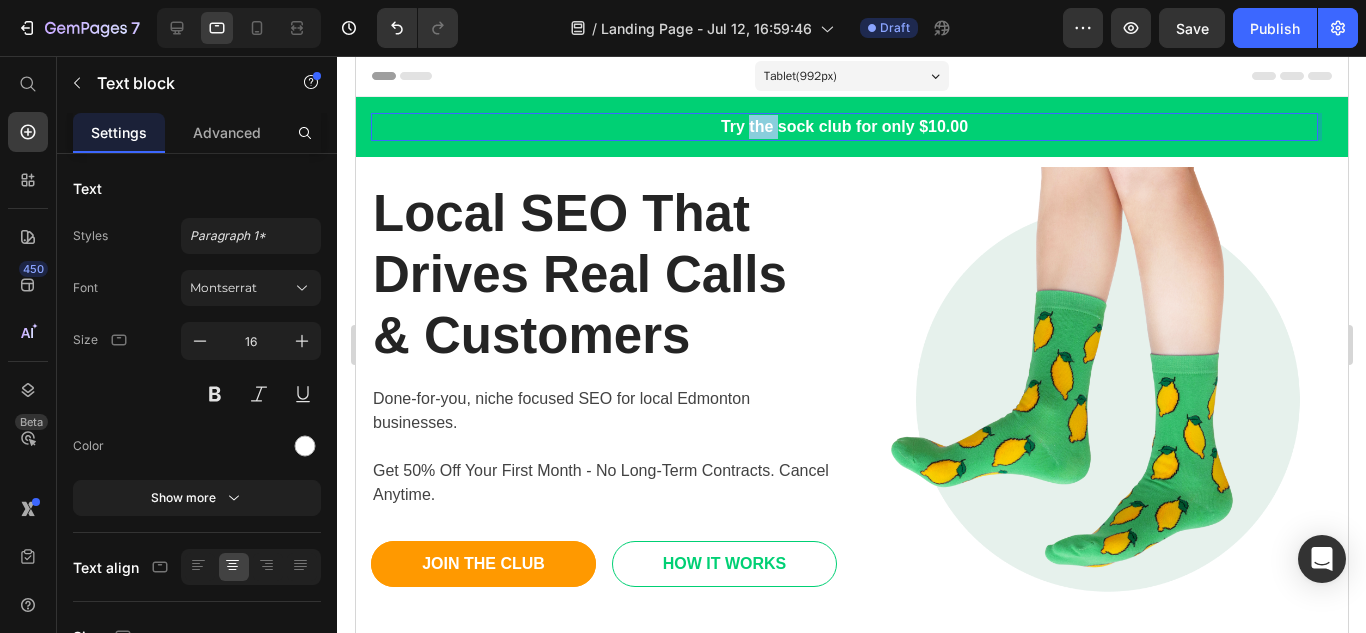 click on "Try the sock club for only $10.00" at bounding box center (843, 127) 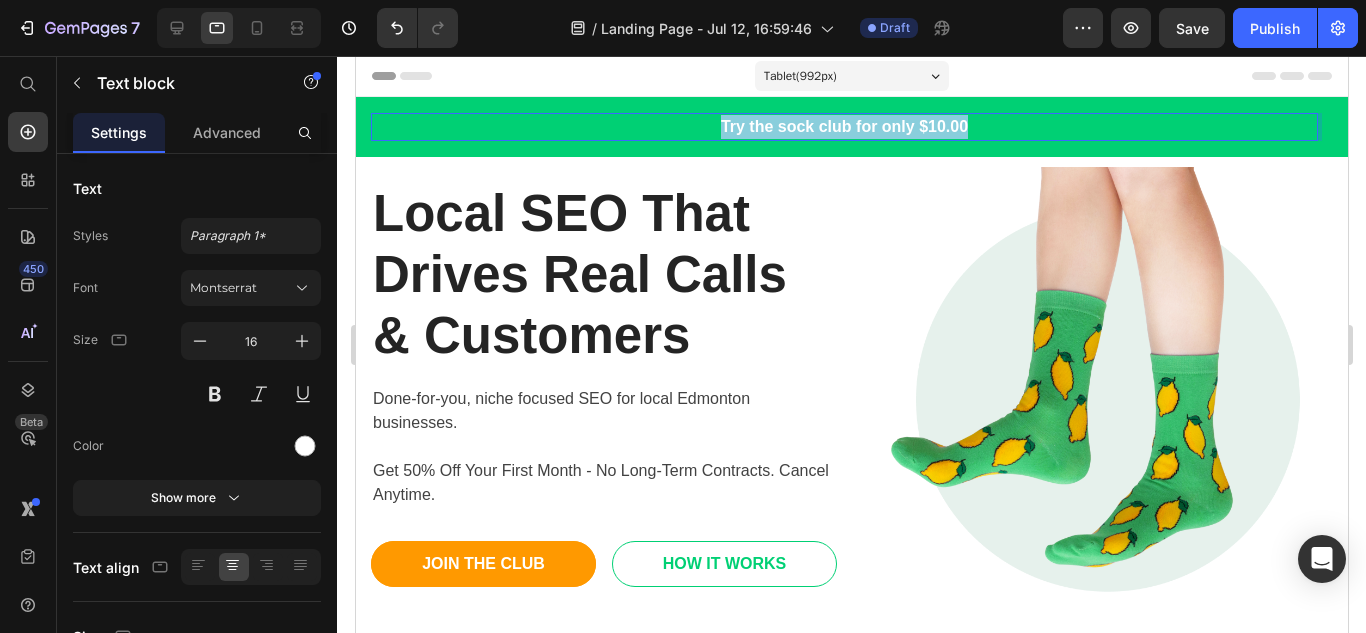 click on "Try the sock club for only $10.00" at bounding box center [843, 127] 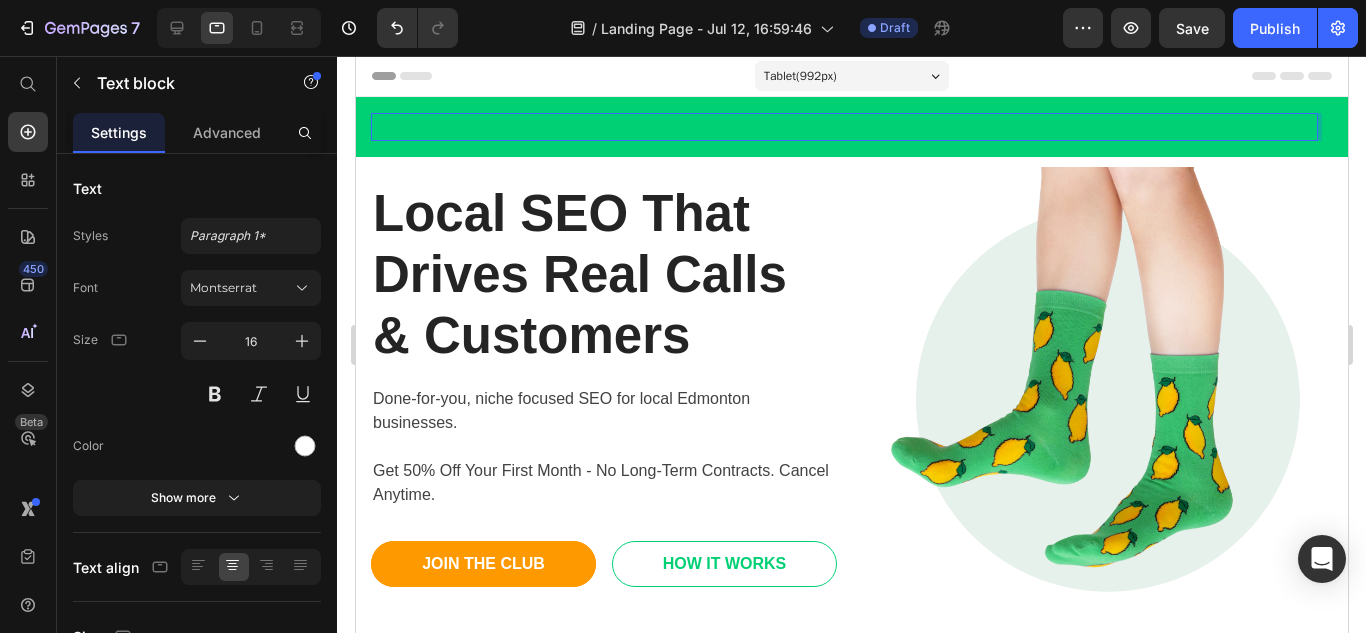 click at bounding box center (843, 127) 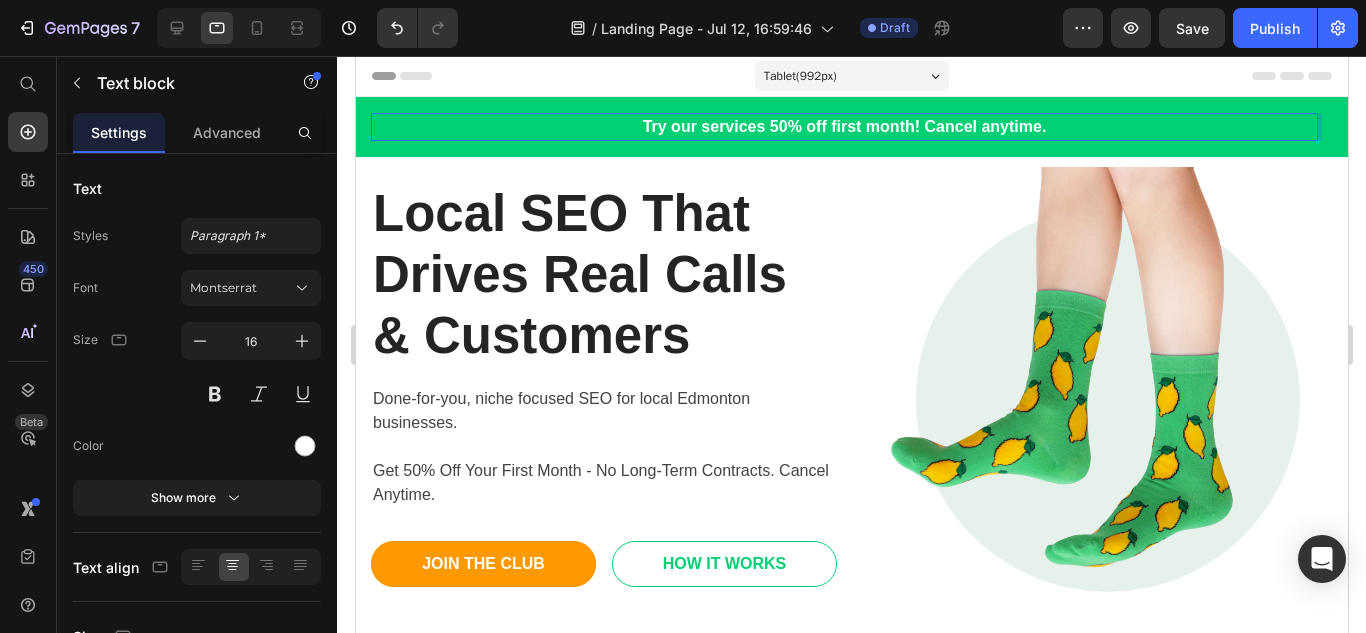 click on "Header" at bounding box center [851, 76] 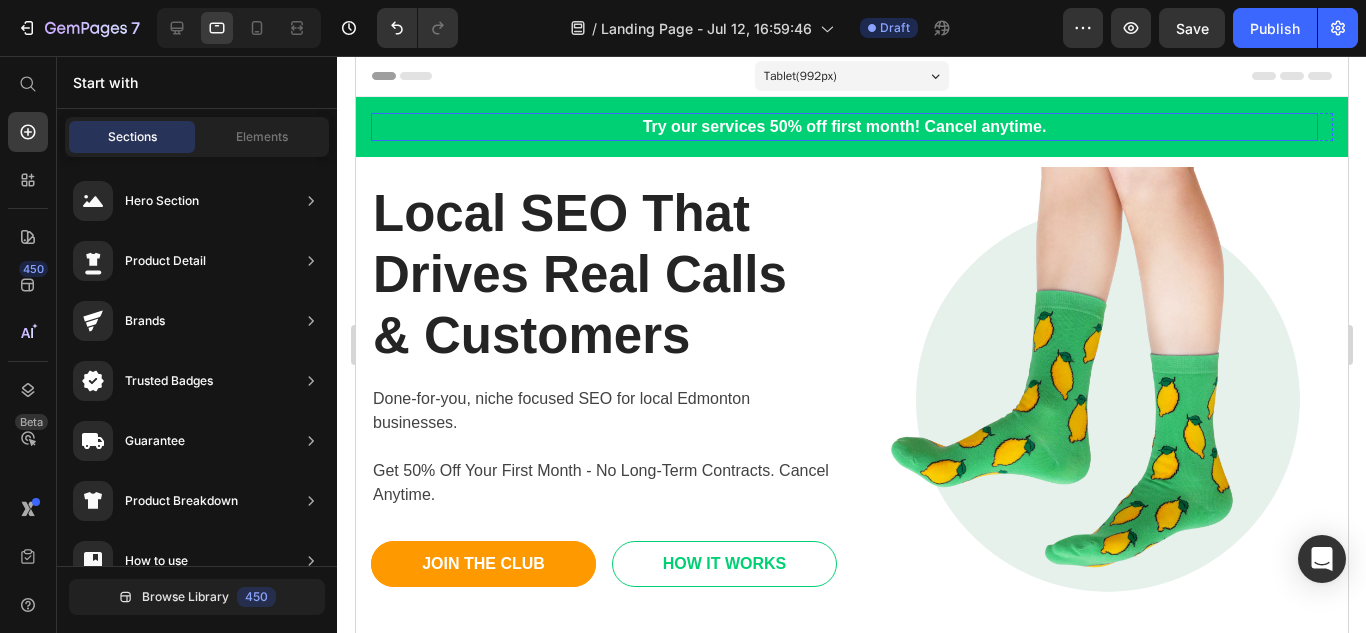 click on "Try our services 50% off first month! Cancel anytime." at bounding box center [843, 127] 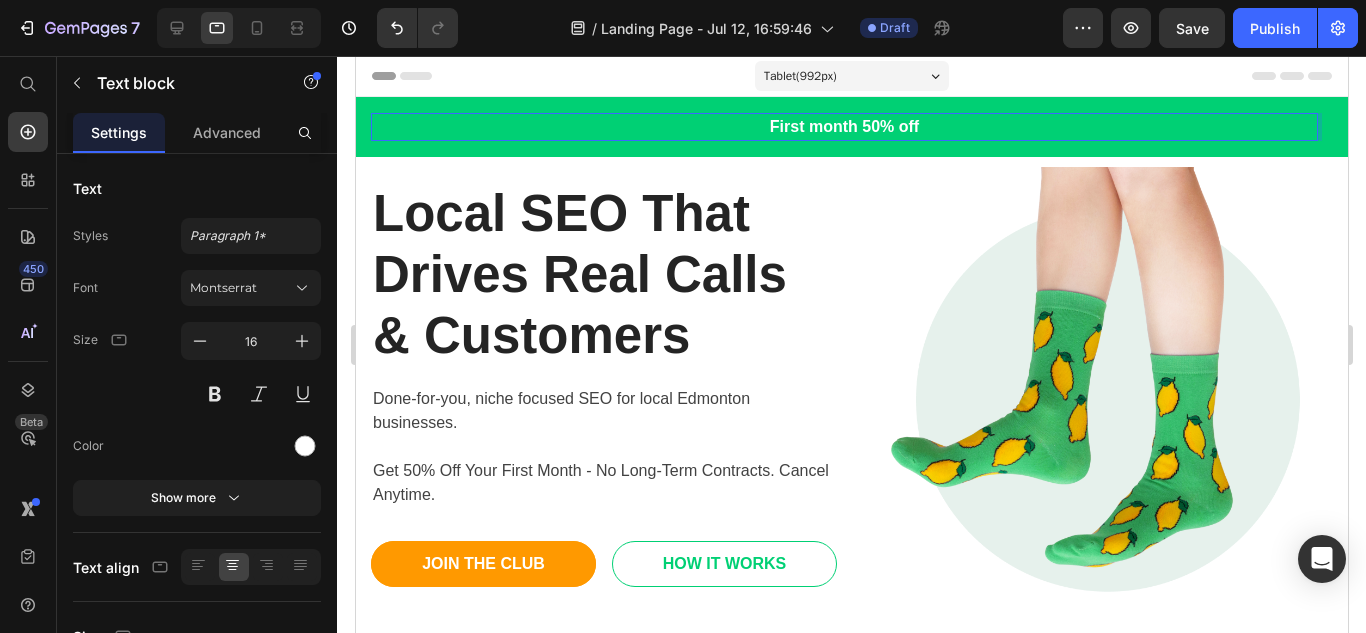 click on "First month 50% off" at bounding box center (843, 127) 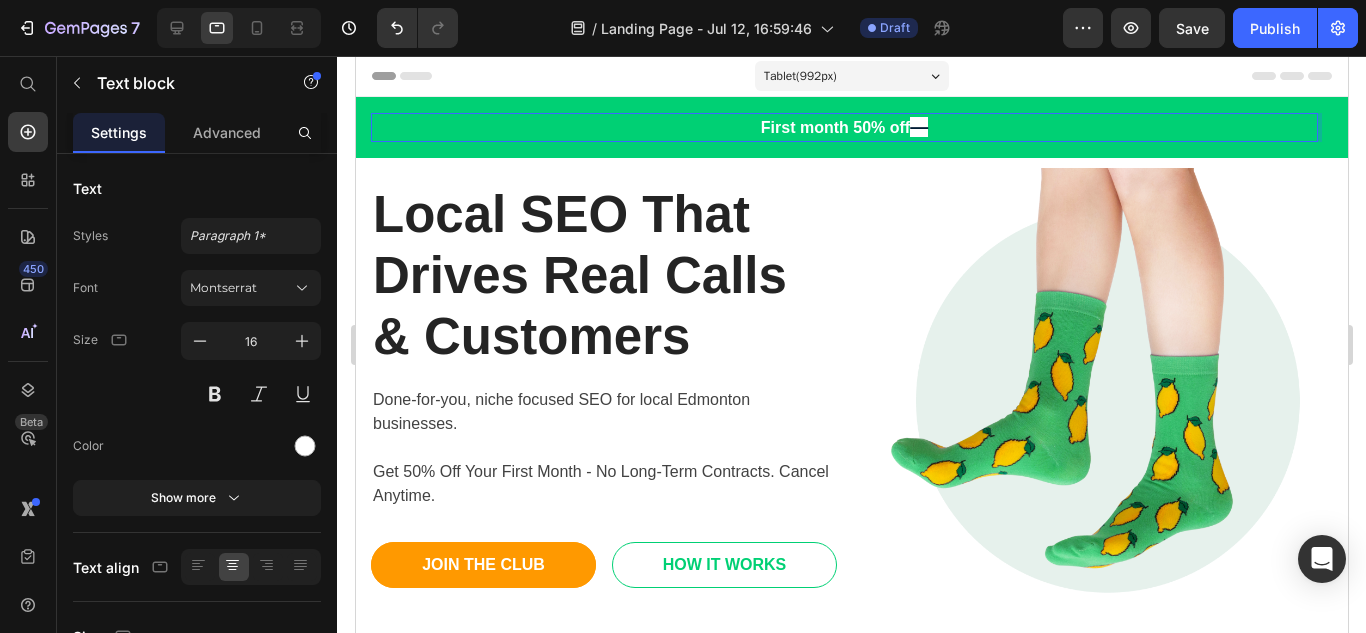 click on "—" at bounding box center (918, 127) 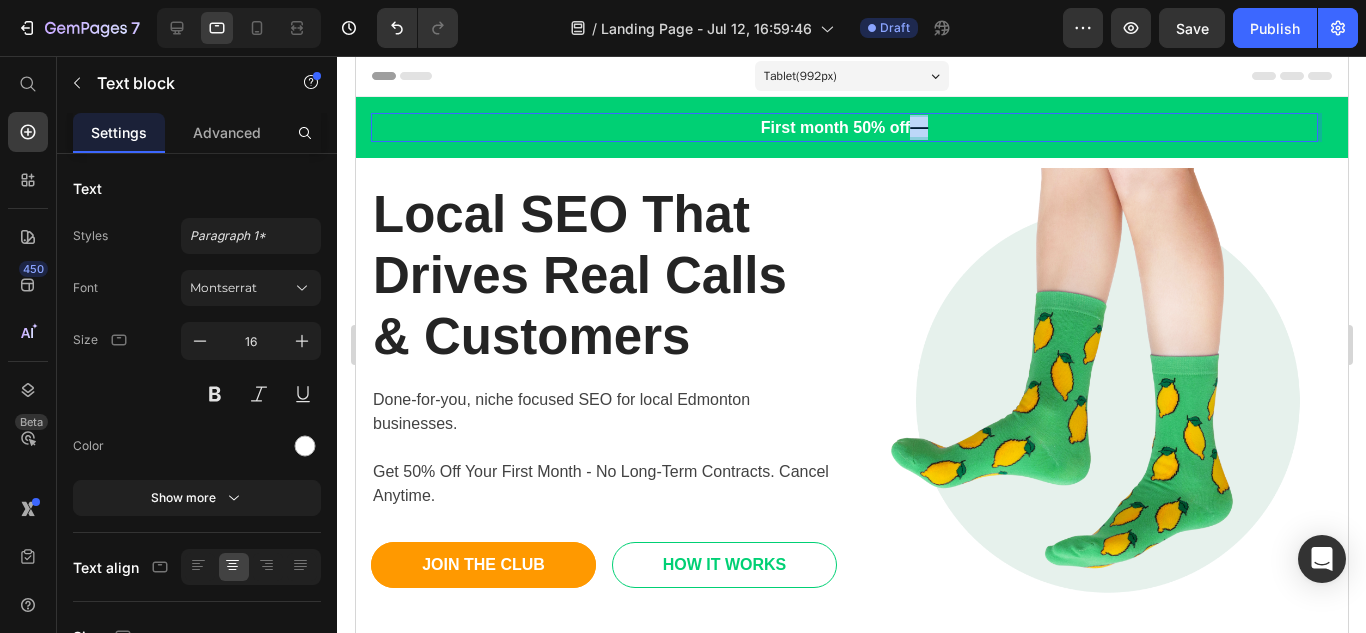 click on "—" at bounding box center [918, 127] 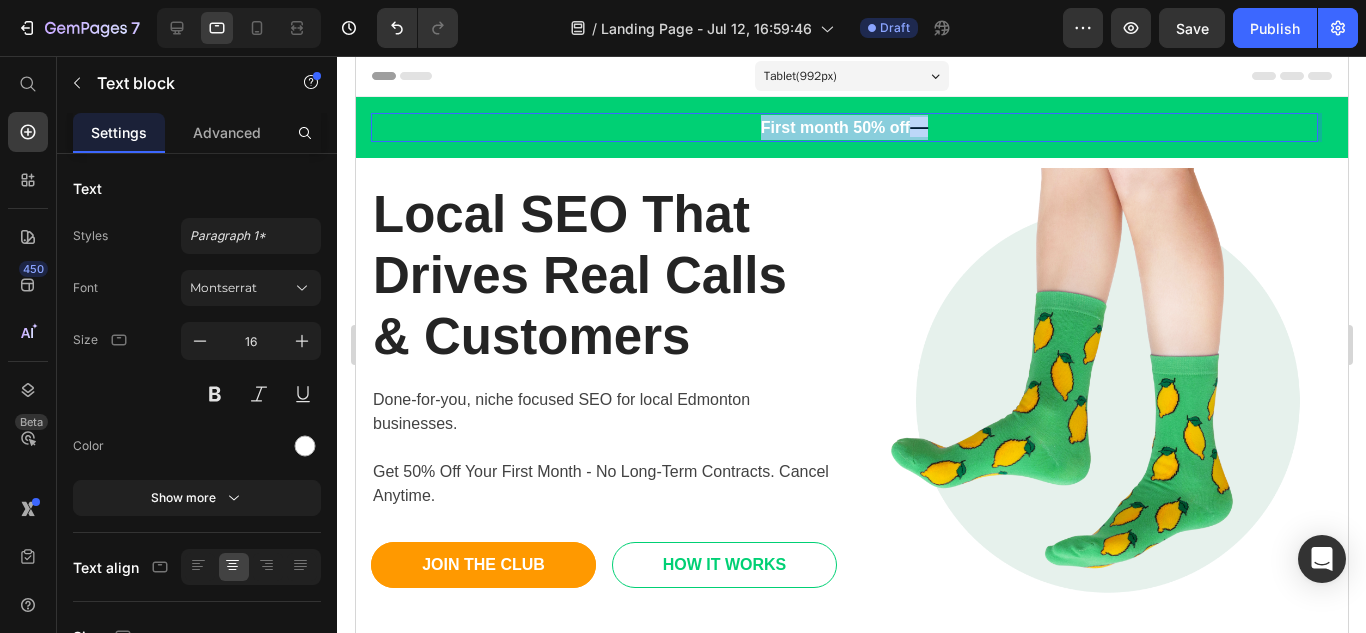 click on "—" at bounding box center [918, 127] 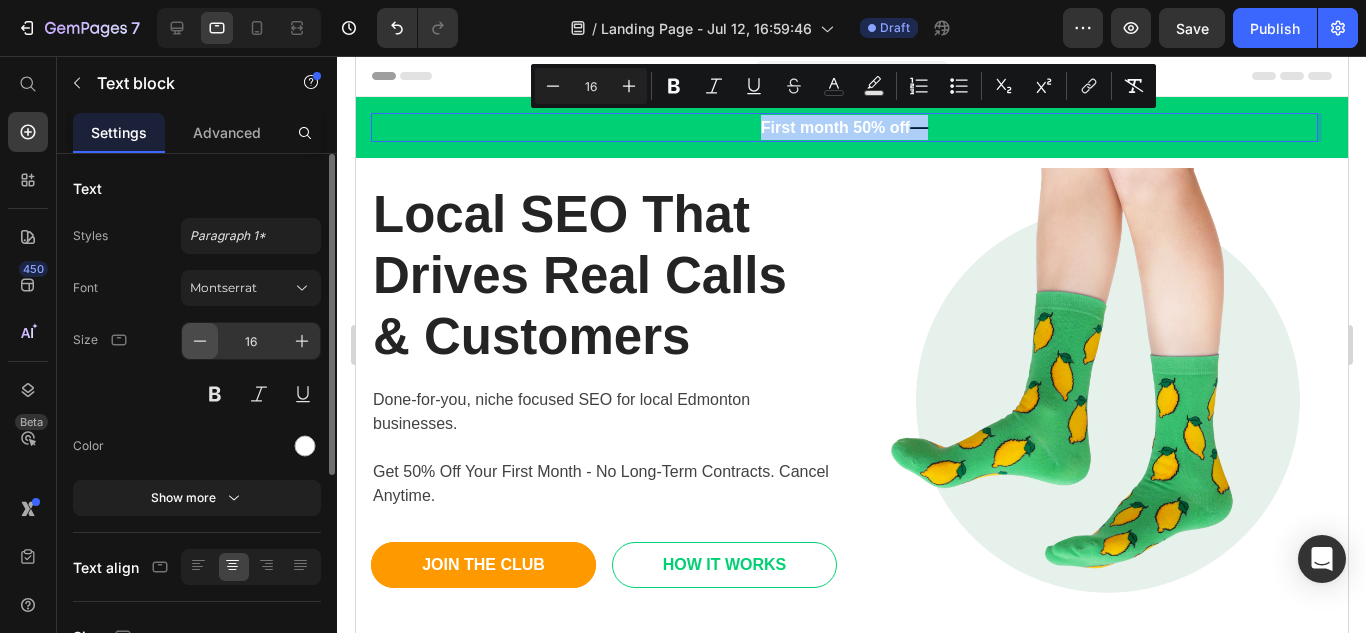 click at bounding box center (200, 341) 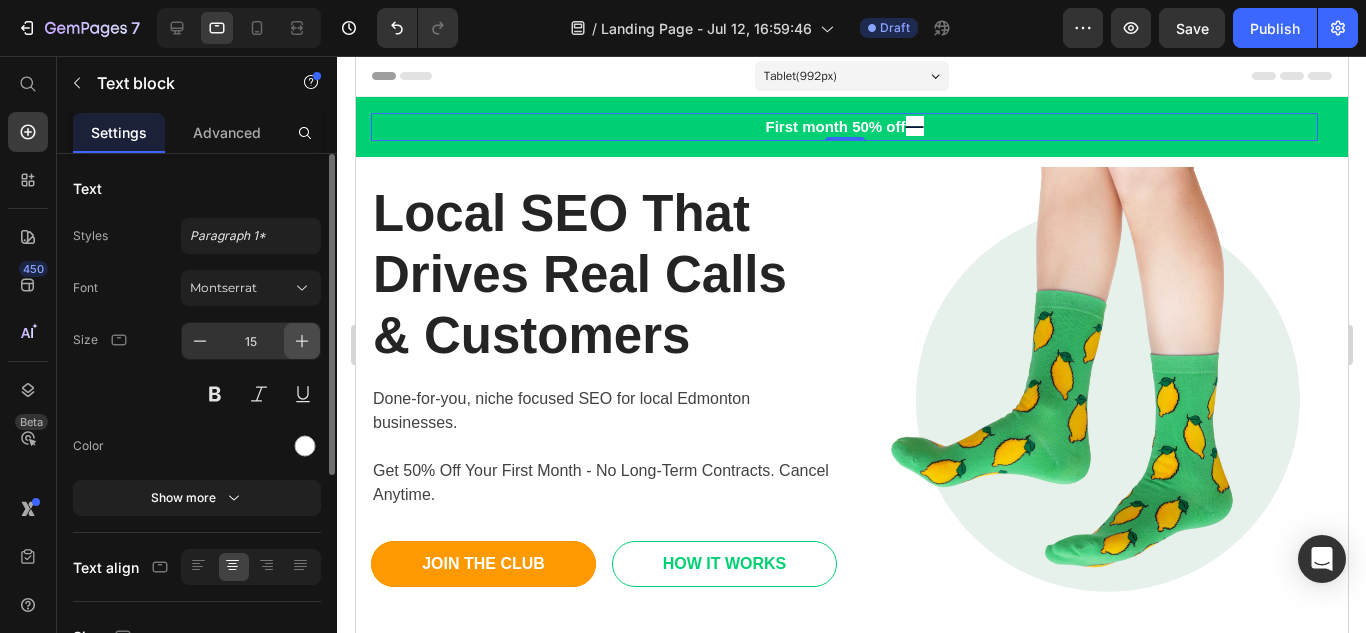 click at bounding box center (302, 341) 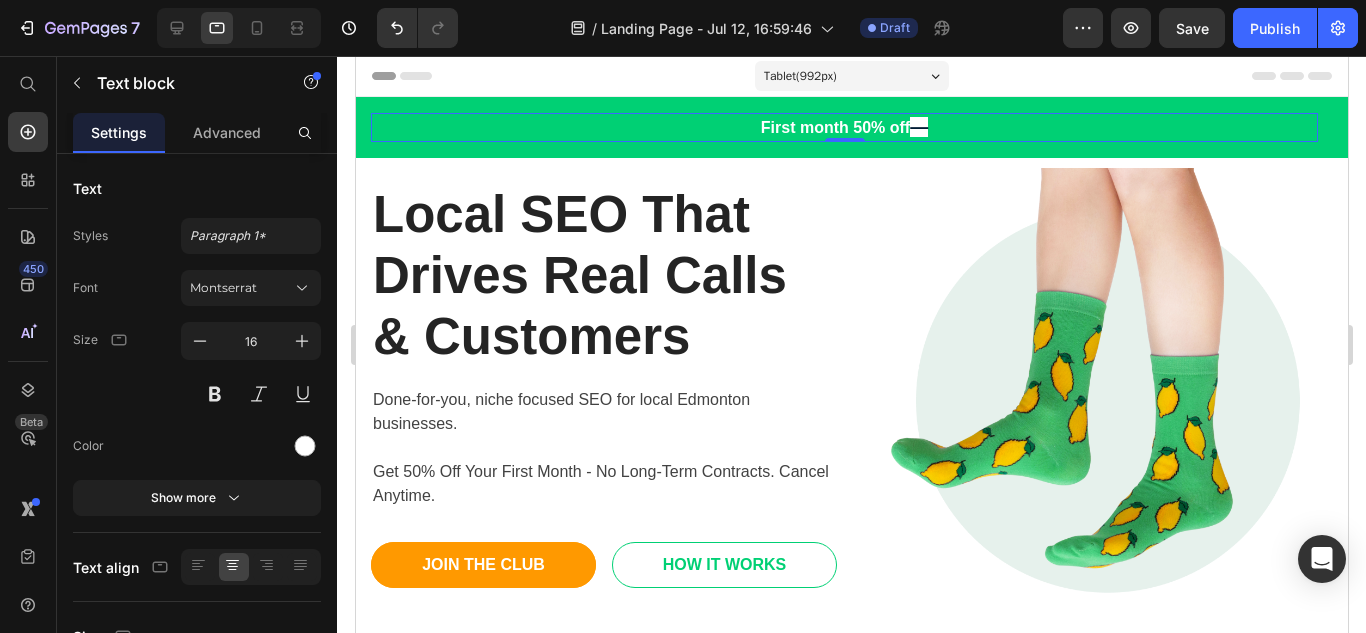 click on "—" at bounding box center (918, 127) 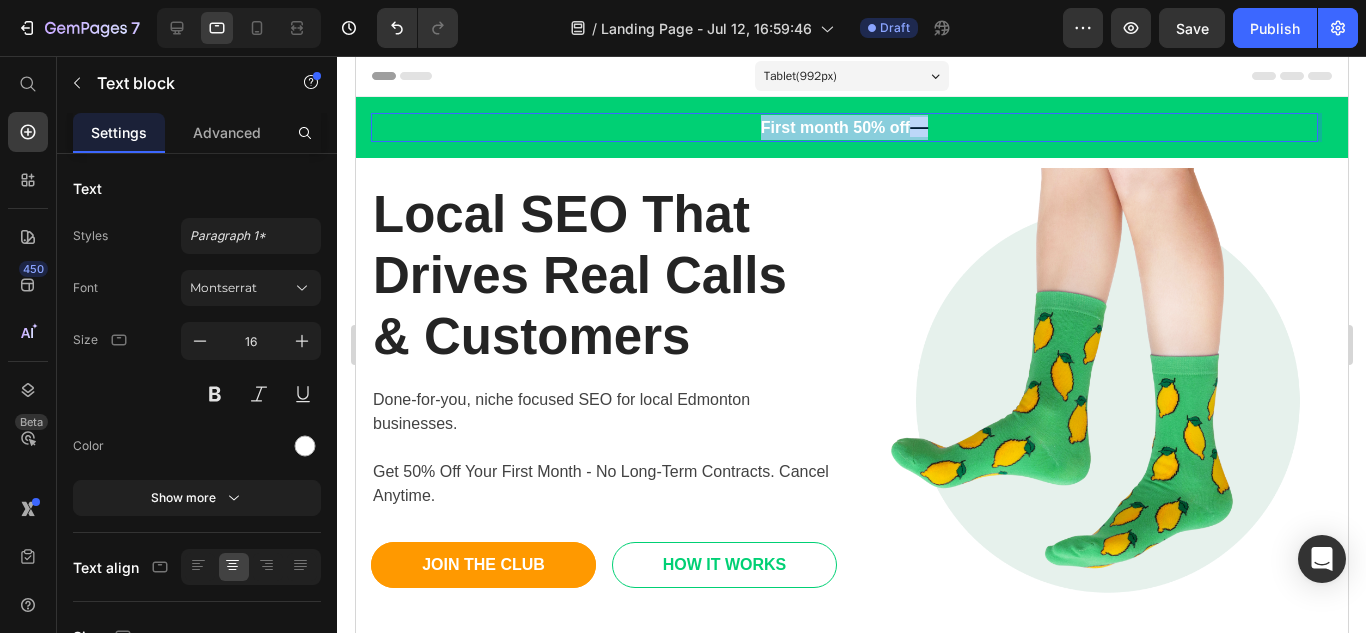 click on "—" at bounding box center [918, 127] 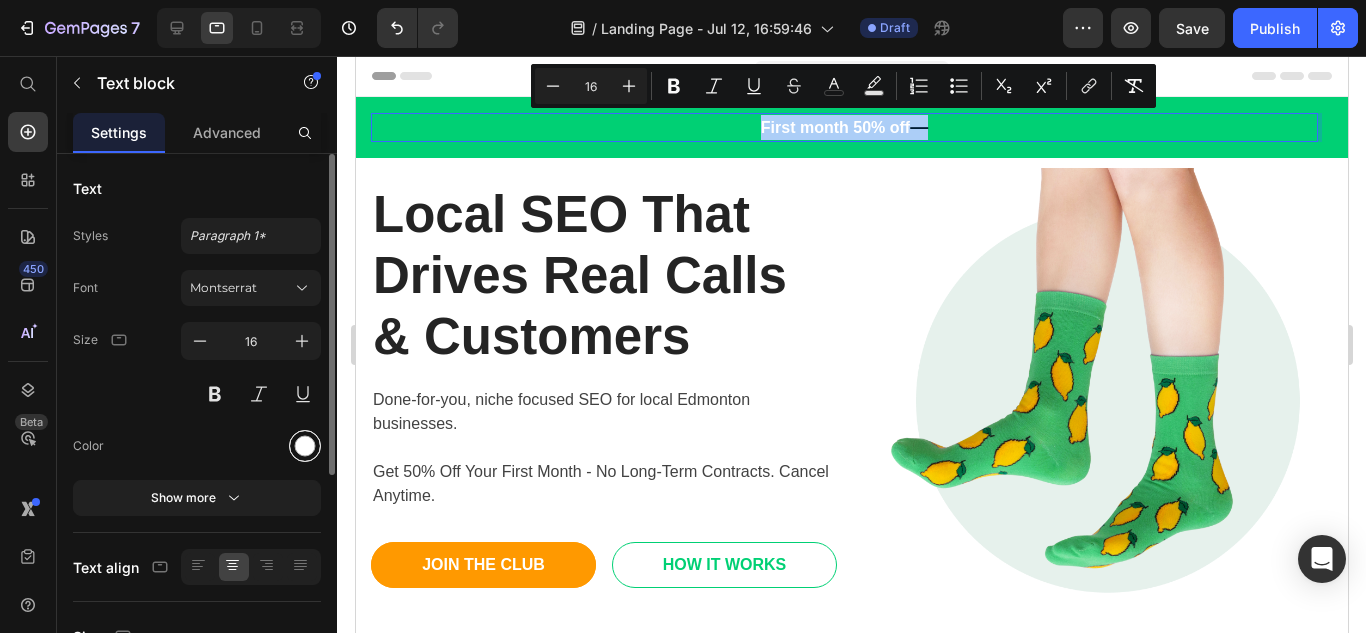 click at bounding box center (305, 446) 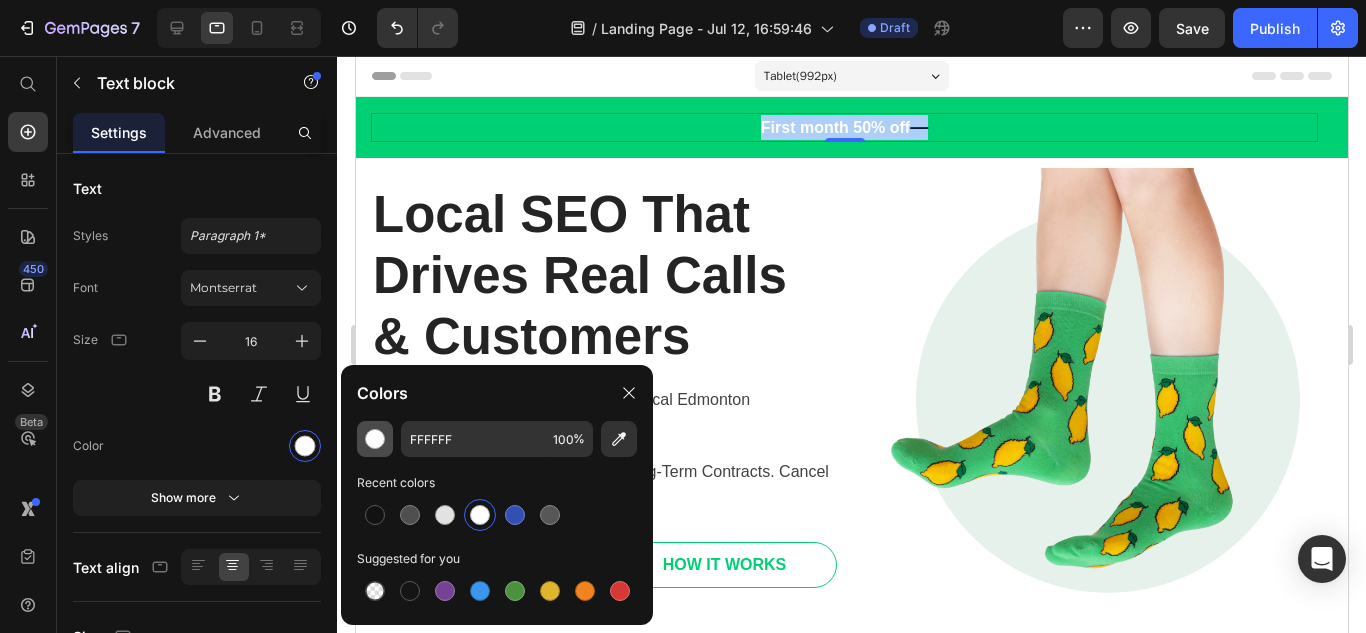 click at bounding box center (375, 439) 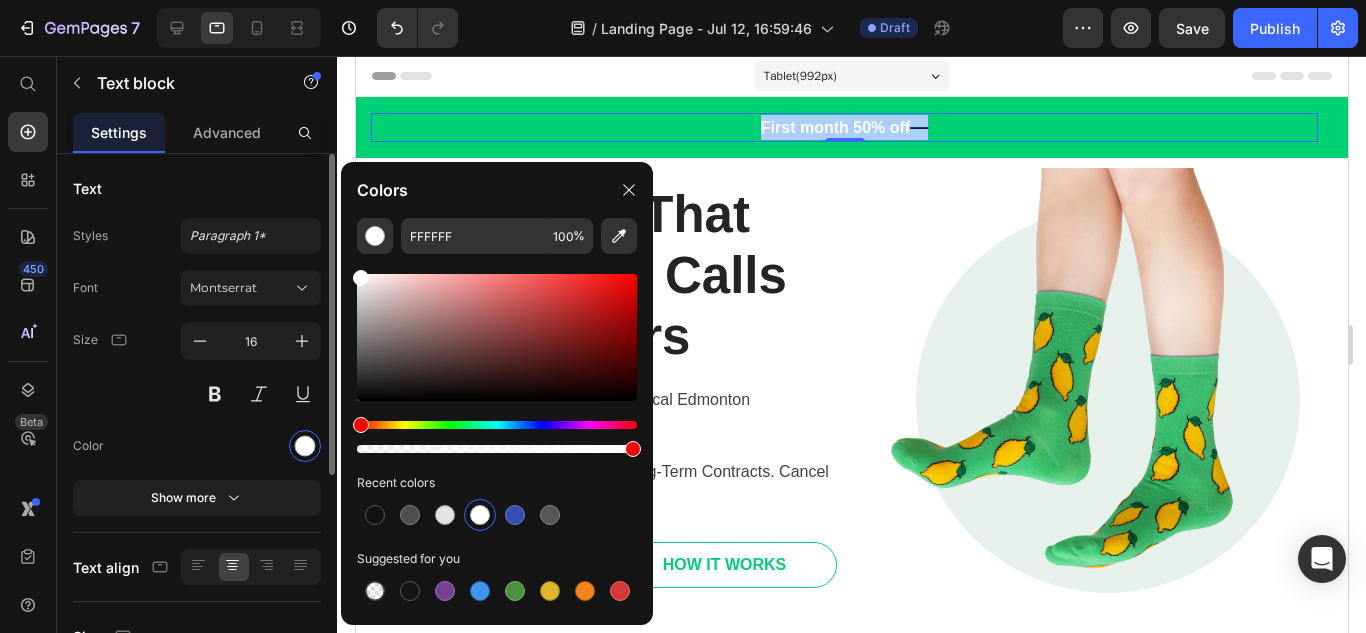 click on "Font Montserrat Size 16 Color Show more" at bounding box center (197, 393) 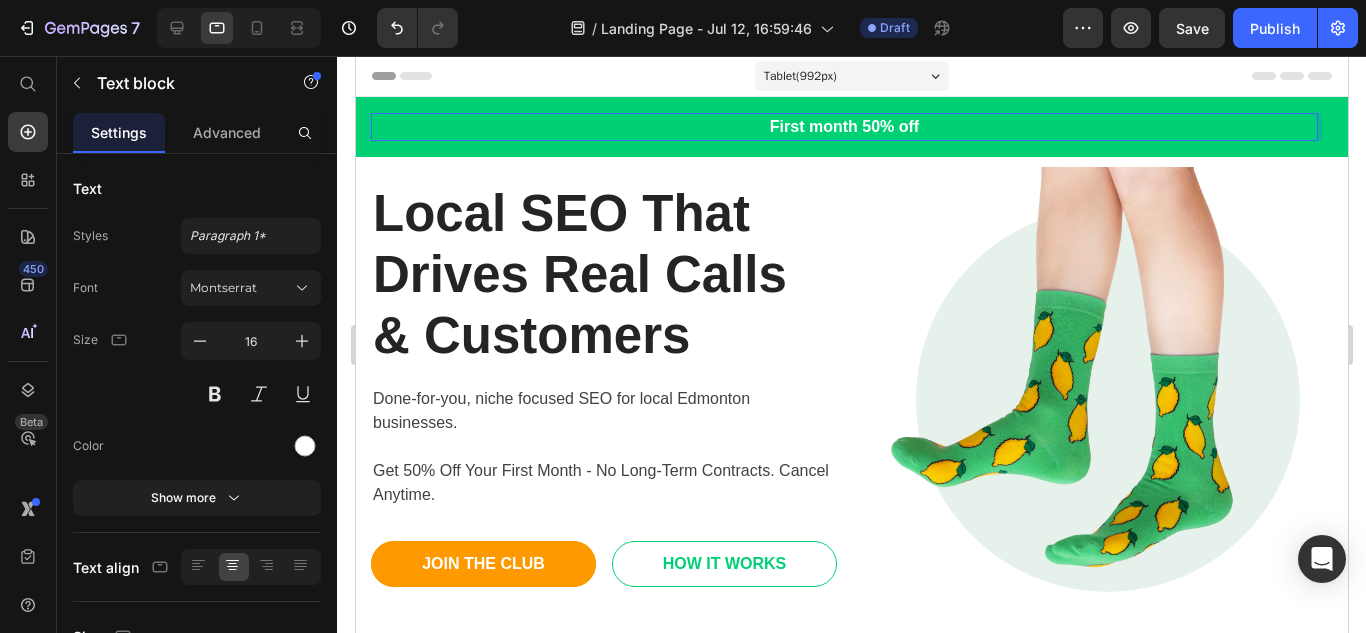 click on "First month 50% off" at bounding box center (843, 127) 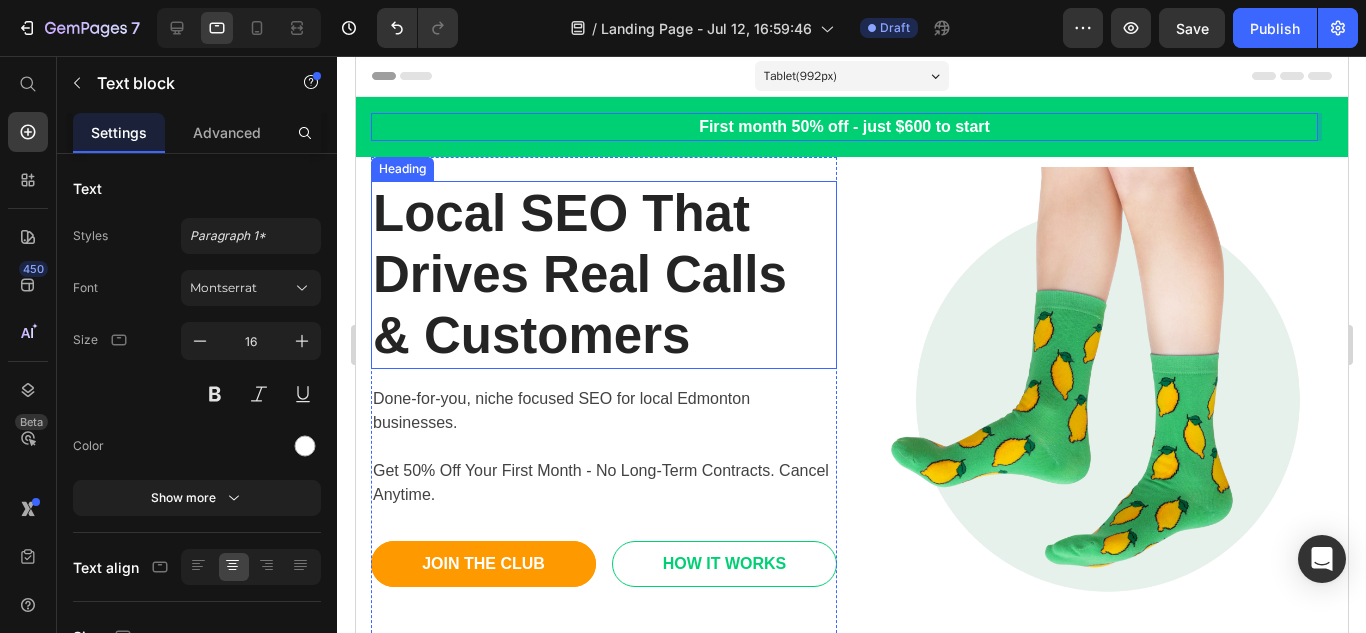 click on "Local SEO That Drives Real Calls & Customers" at bounding box center (603, 275) 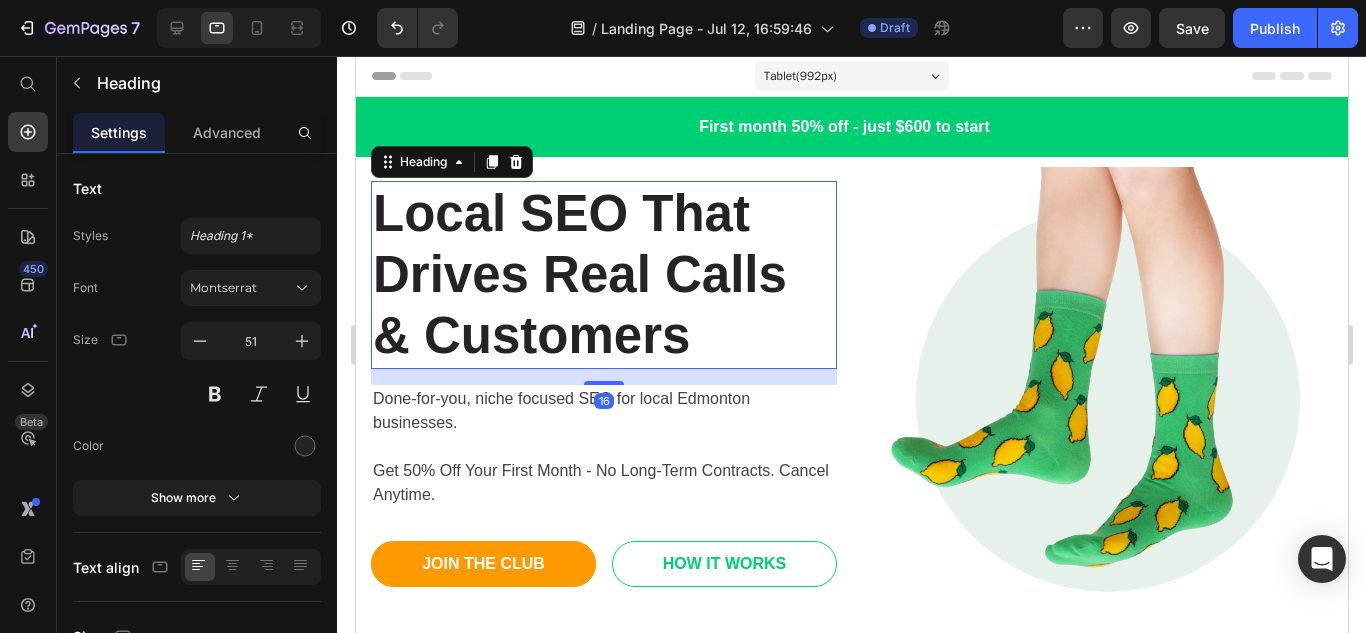 click on "Tablet  ( 992 px)" at bounding box center [851, 76] 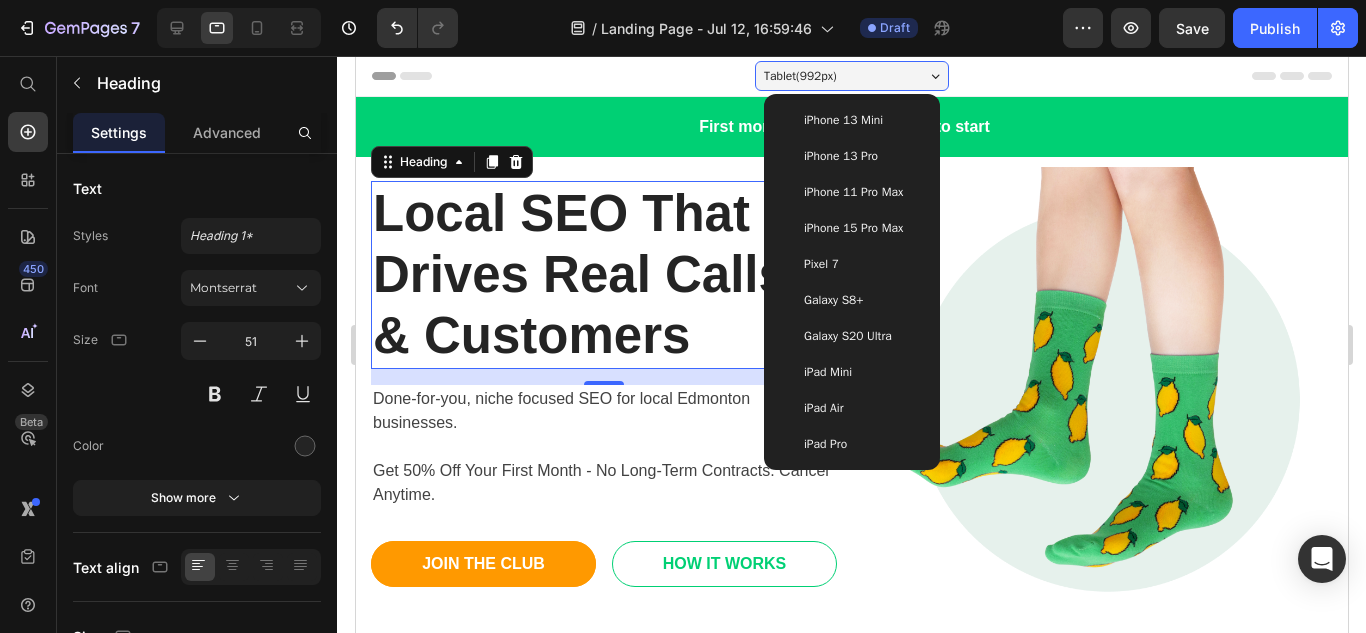 click on "iPhone 13 Pro" at bounding box center [851, 156] 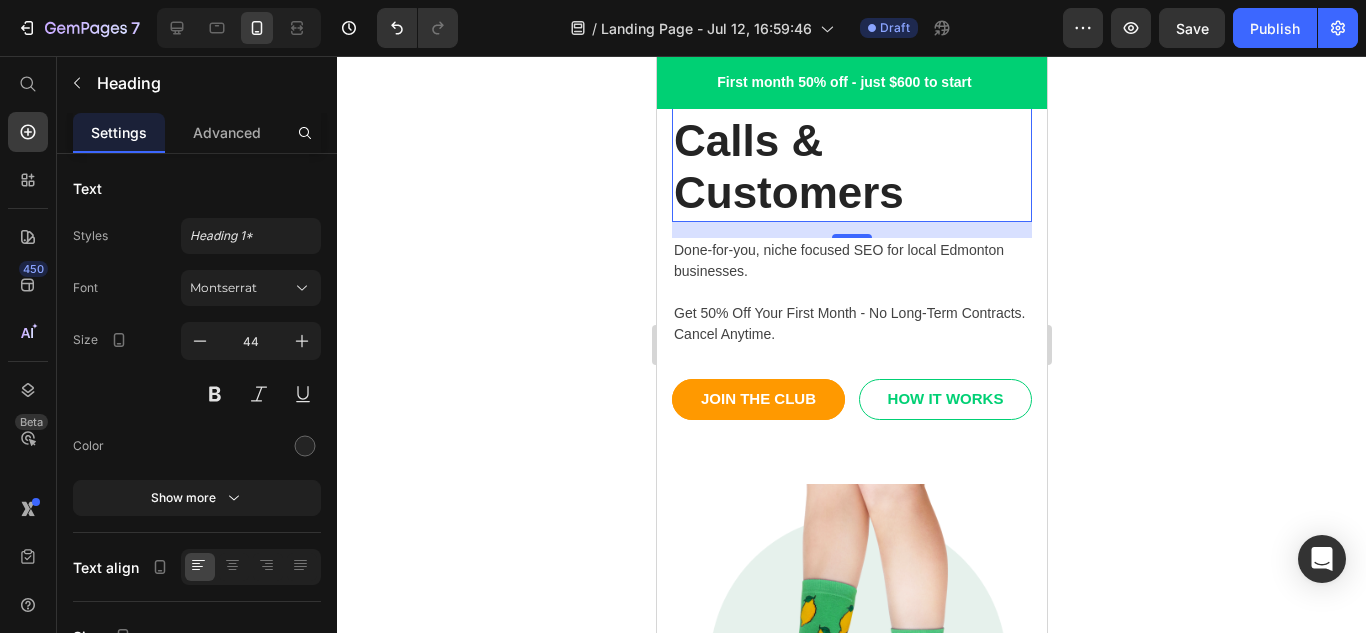 scroll, scrollTop: 0, scrollLeft: 0, axis: both 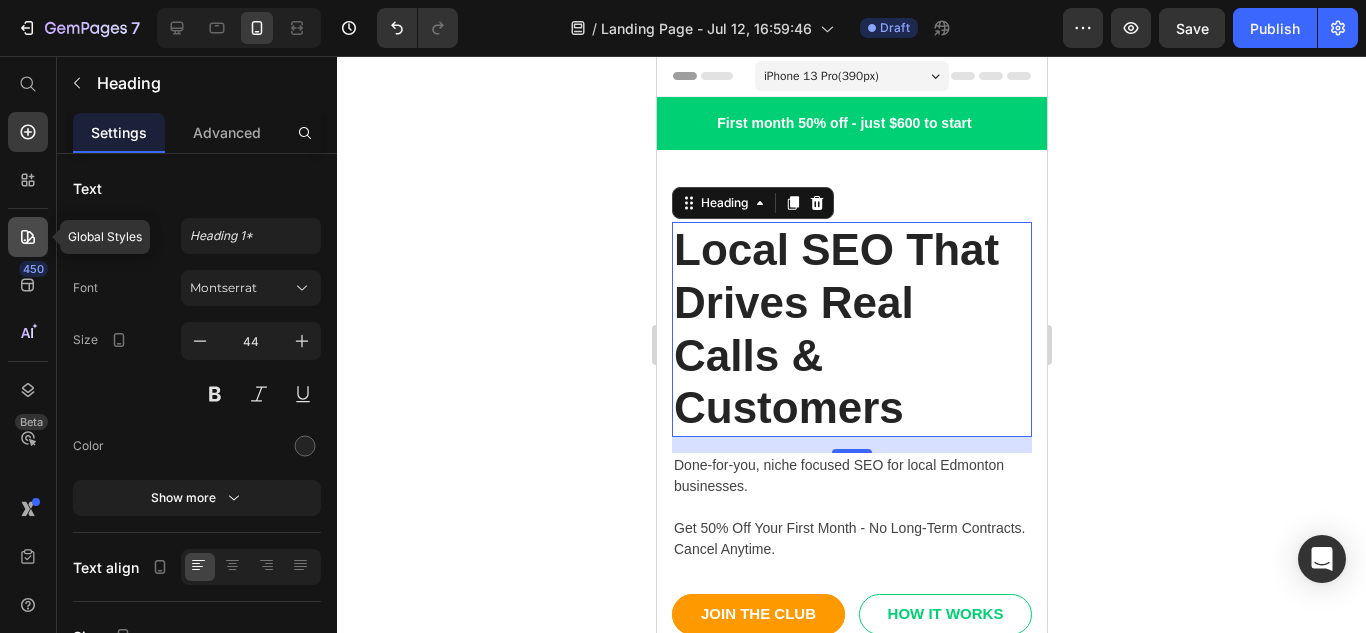 click 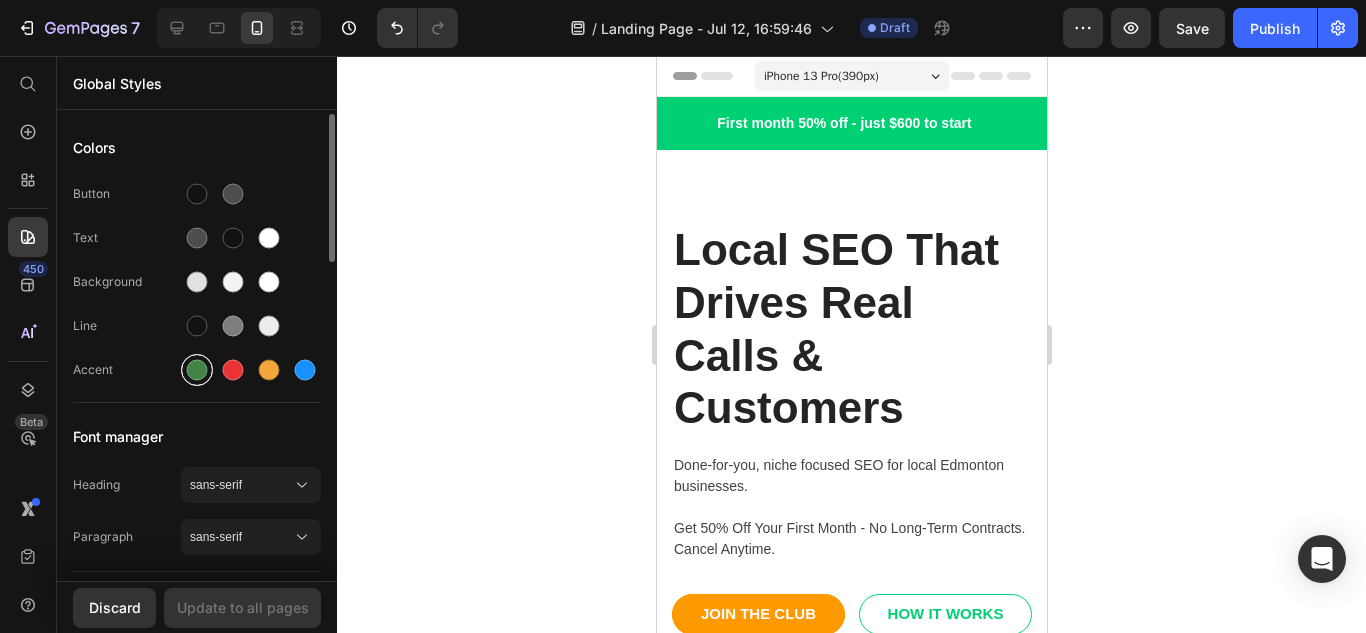 click at bounding box center (197, 370) 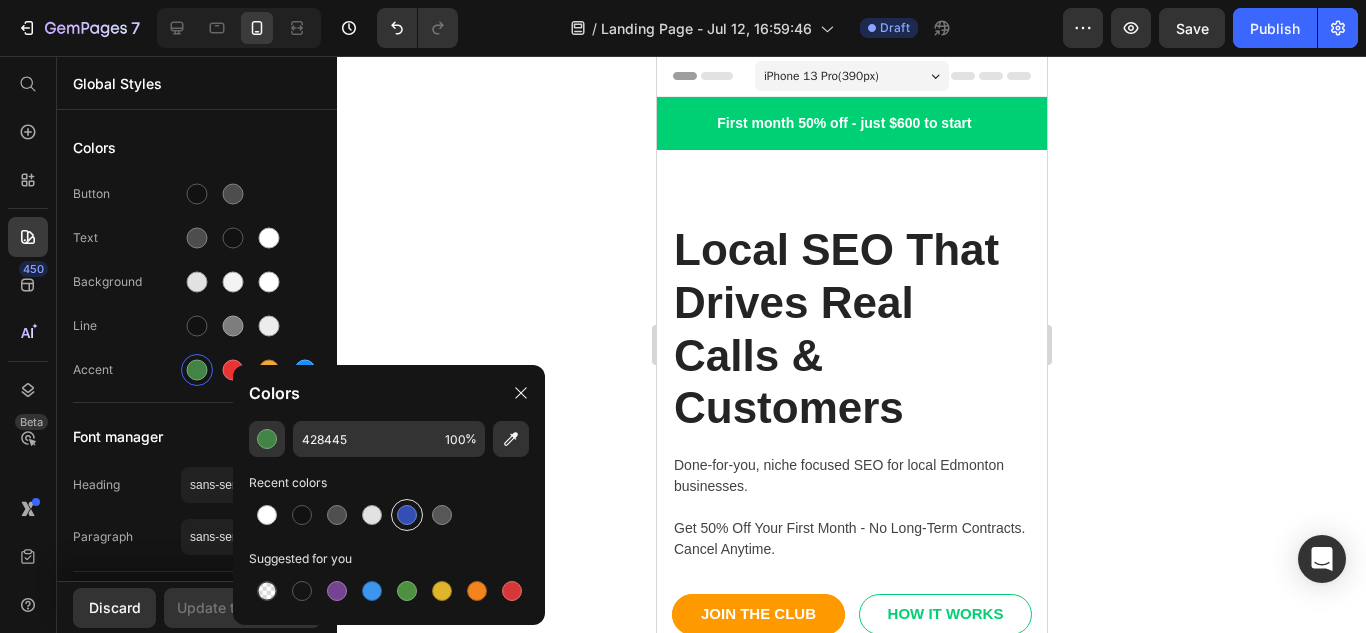 click at bounding box center [407, 515] 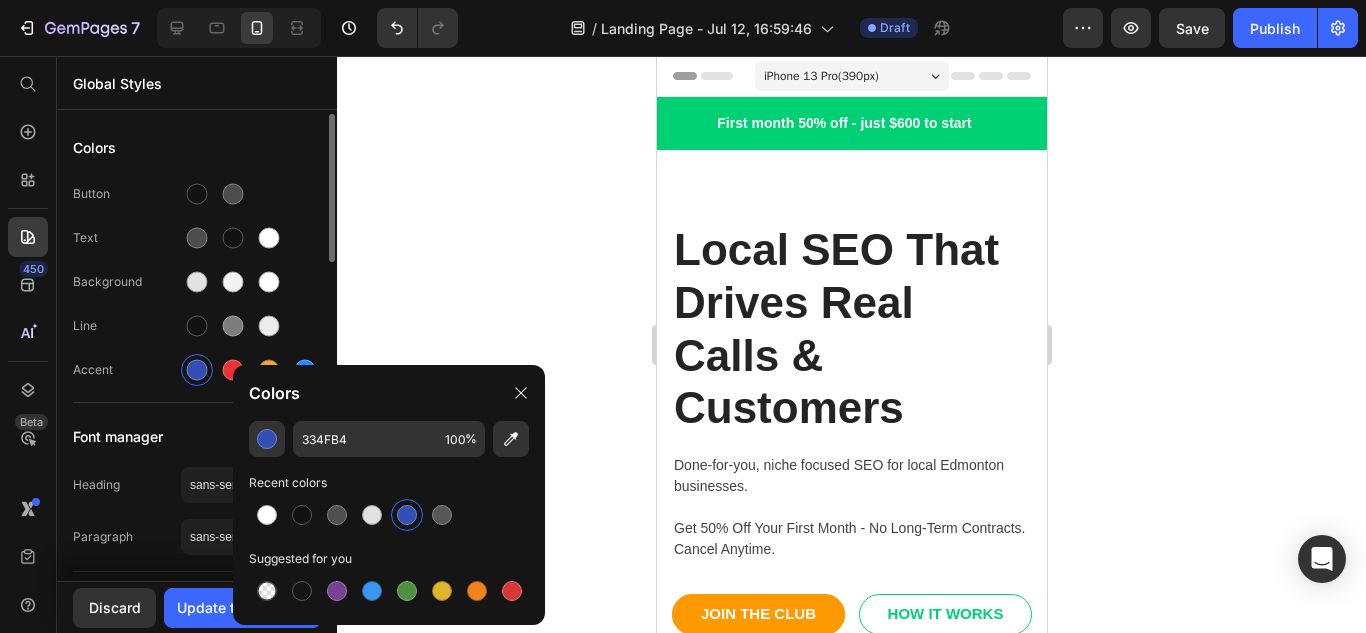 click on "Background" at bounding box center (197, 282) 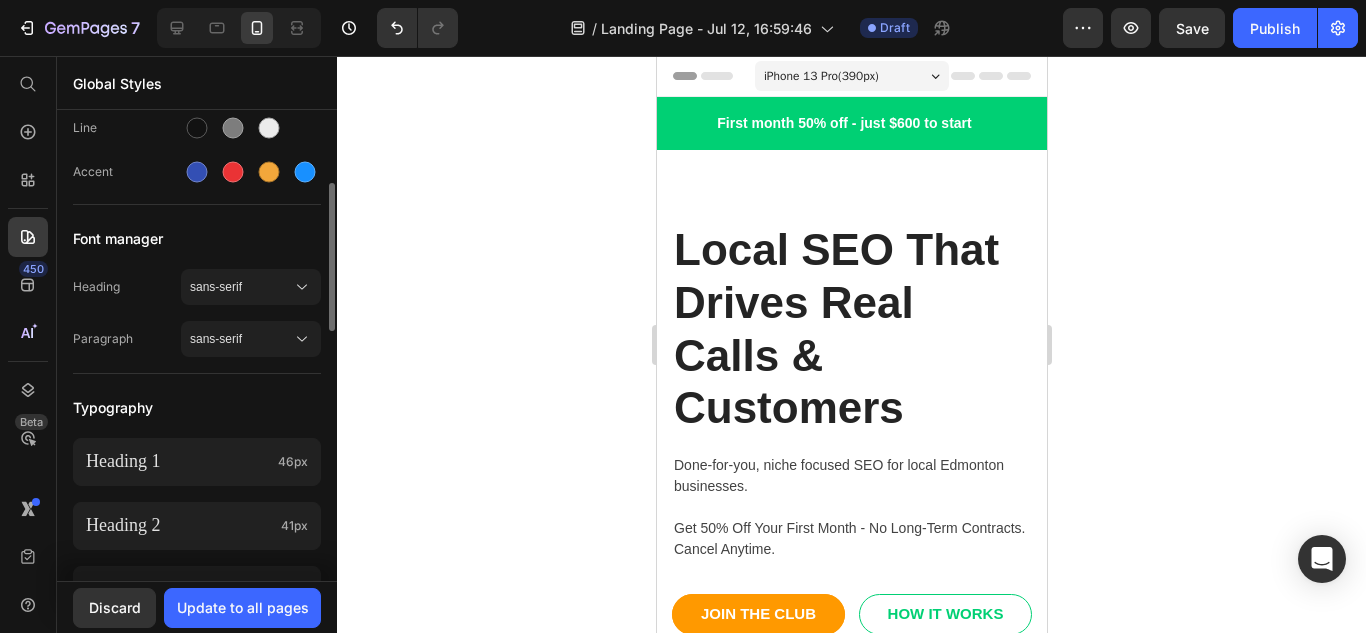 scroll, scrollTop: 196, scrollLeft: 0, axis: vertical 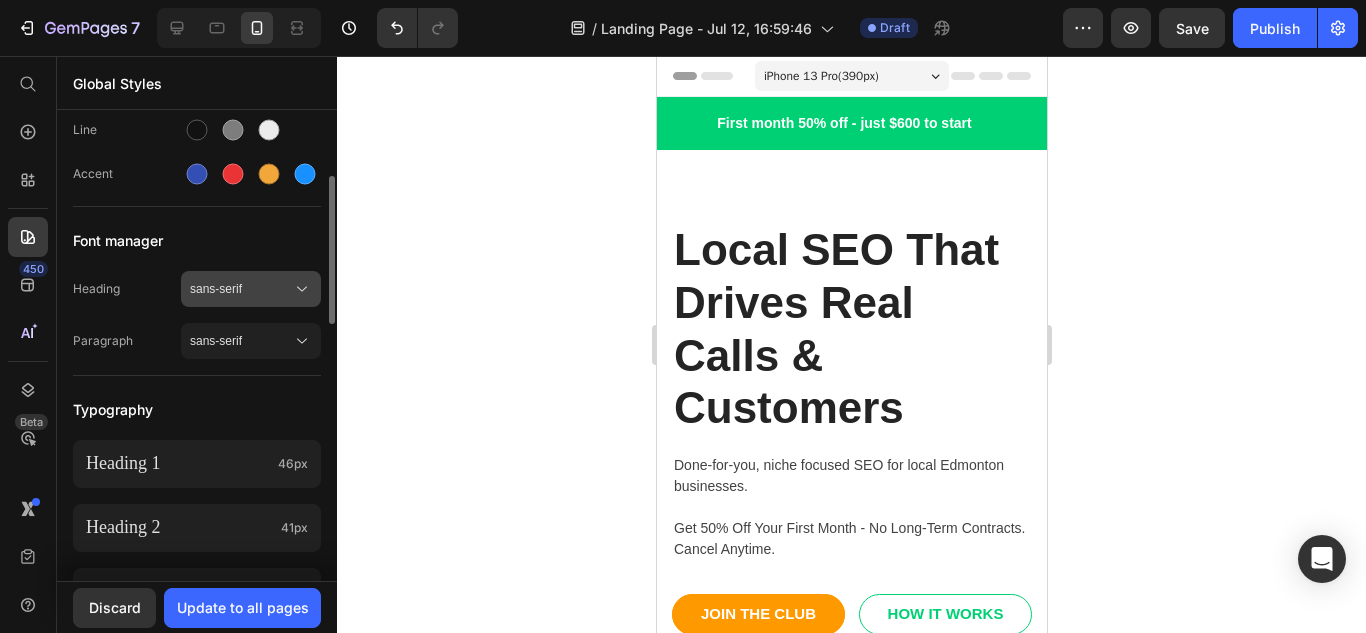 click on "Heading sans-serif Paragraph sans-serif" 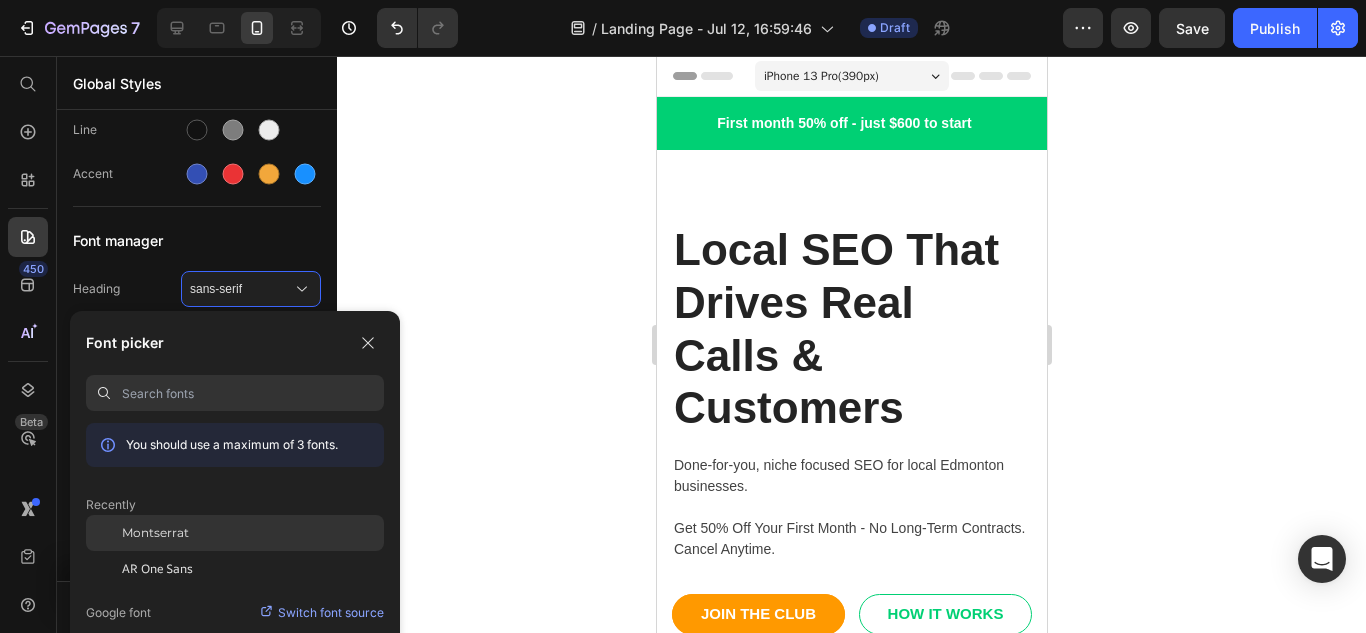 click on "Montserrat" 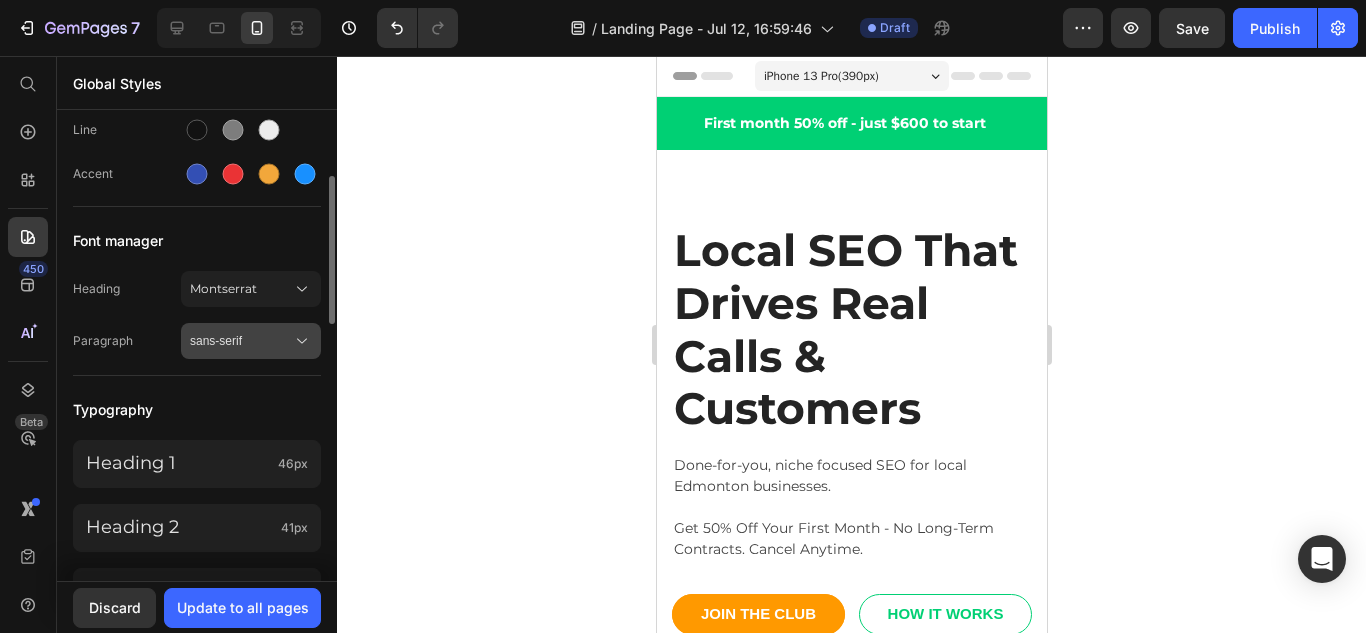 click on "sans-serif" at bounding box center (251, 341) 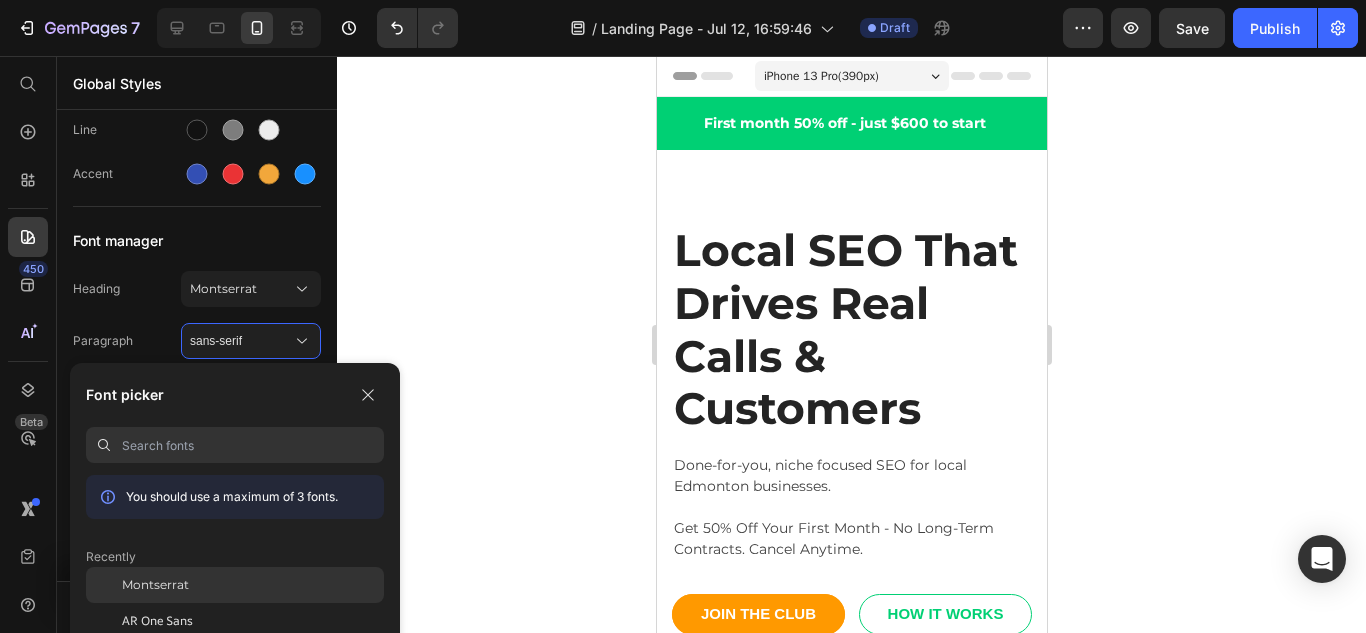click on "Montserrat" 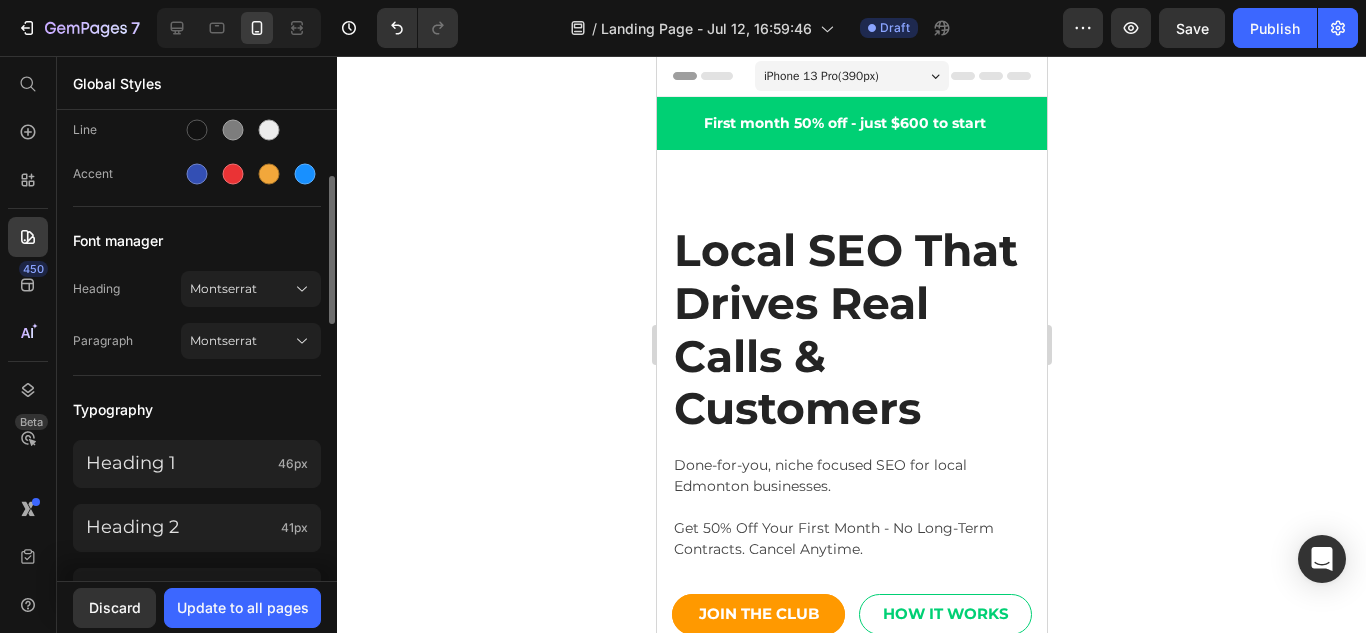 scroll, scrollTop: 0, scrollLeft: 0, axis: both 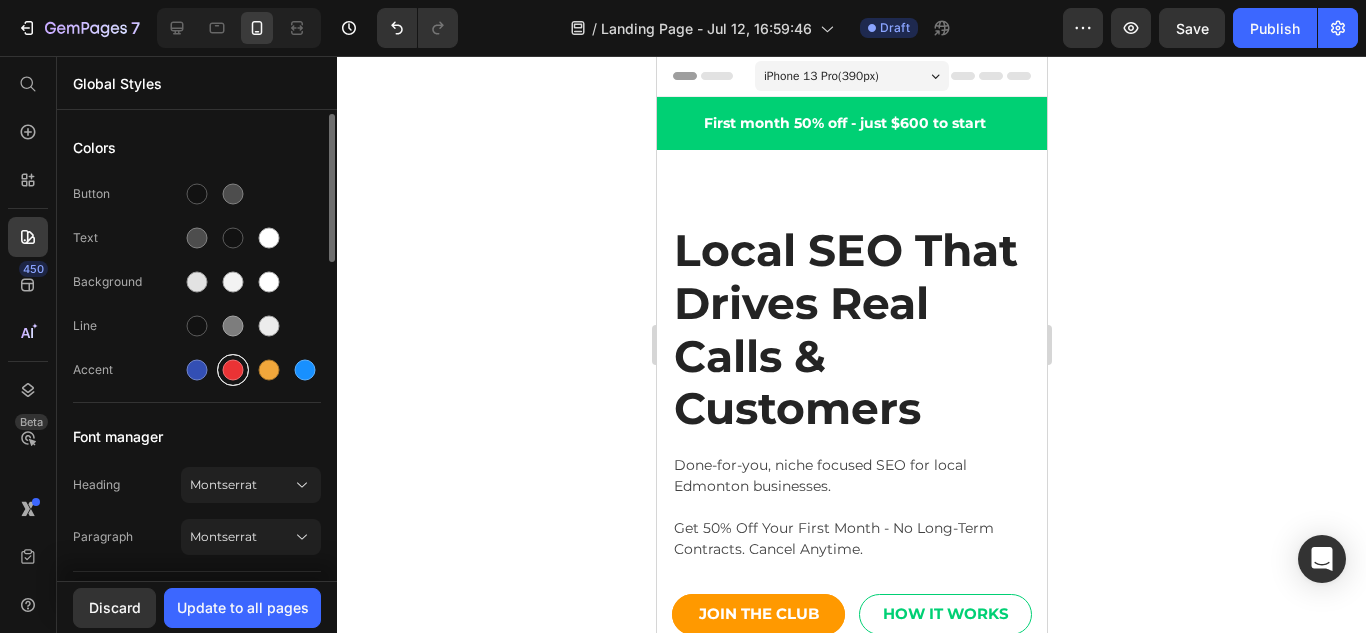 click at bounding box center [233, 370] 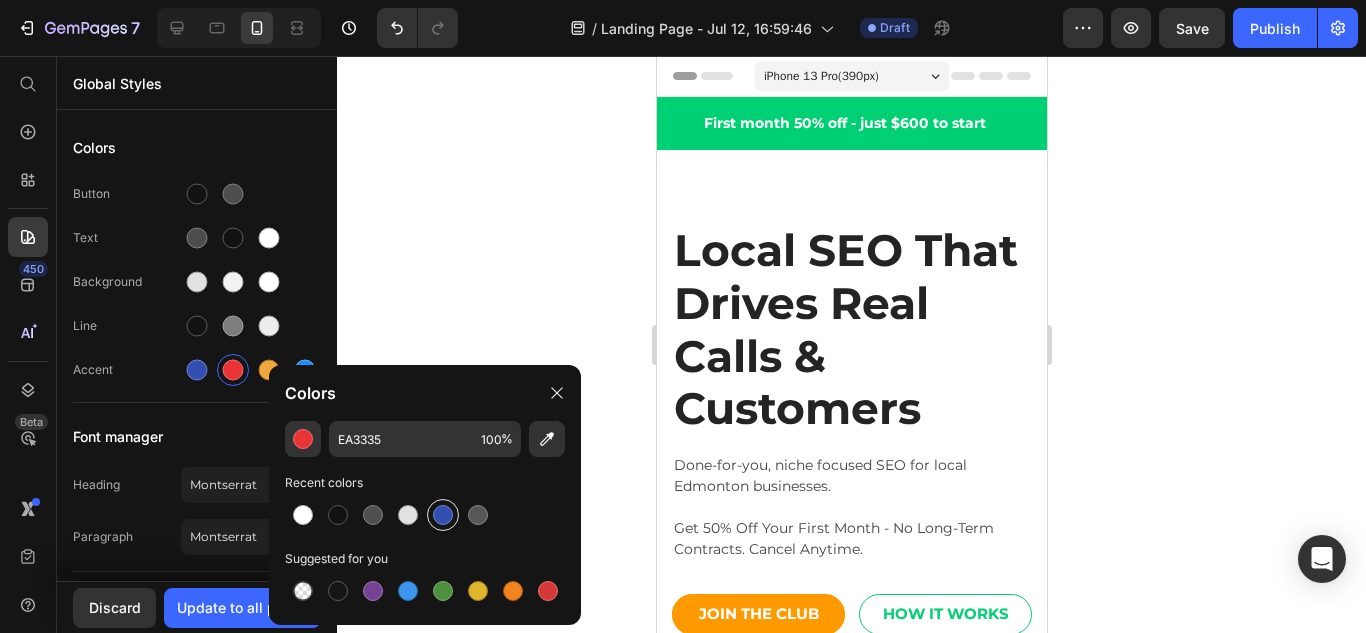 click at bounding box center [443, 515] 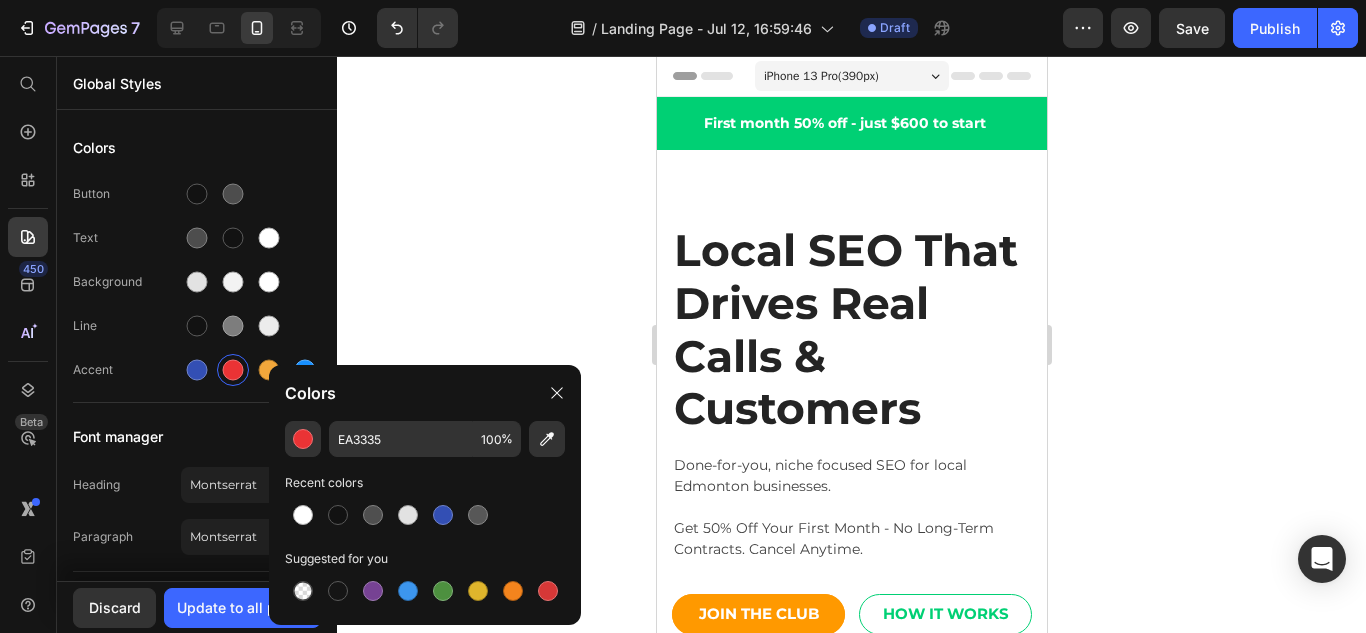 type on "334FB4" 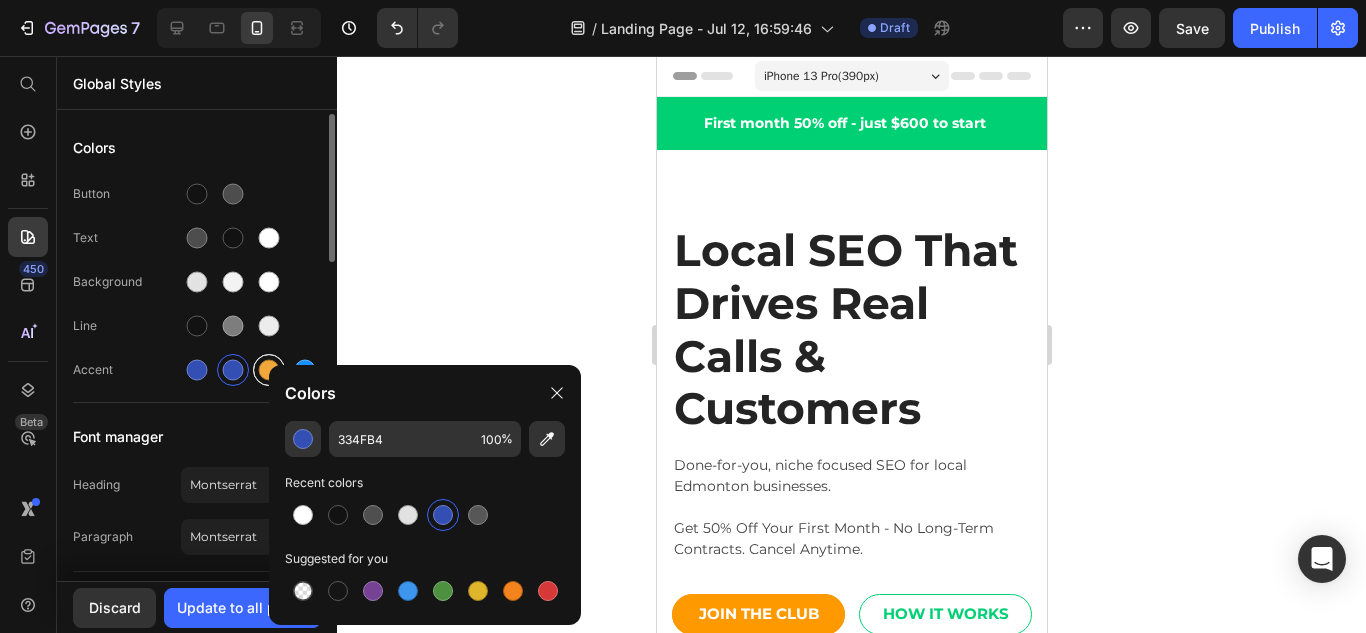 click at bounding box center [269, 370] 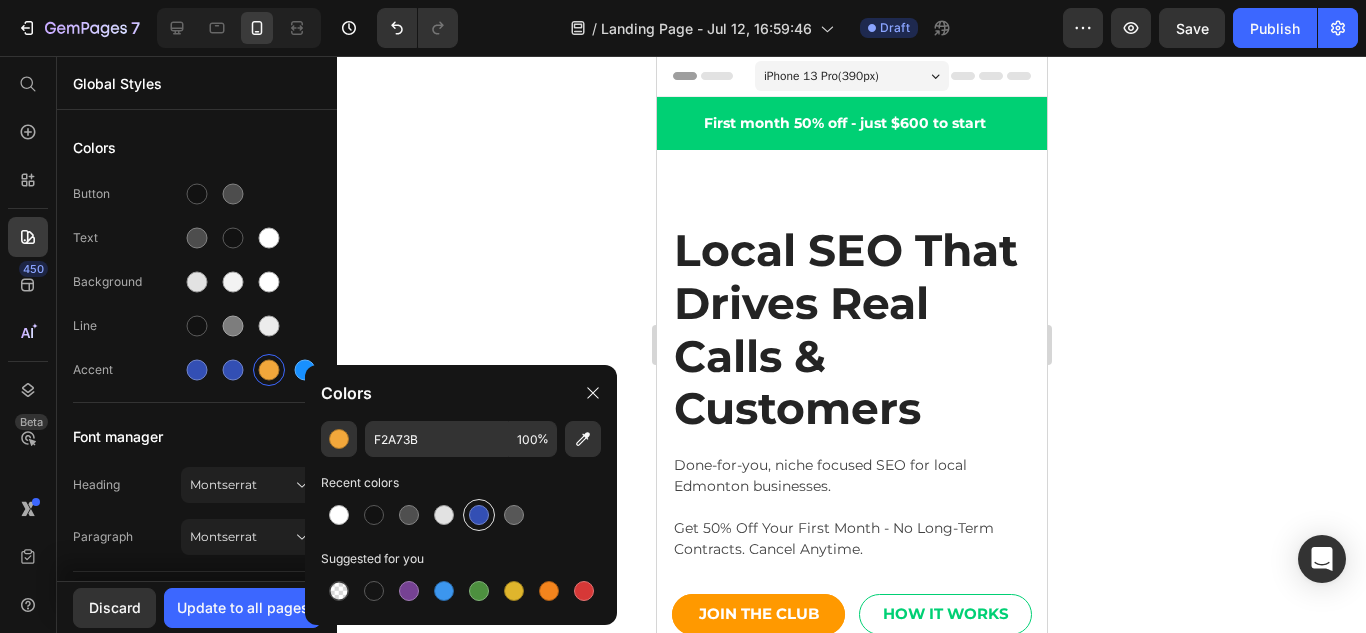 click at bounding box center [479, 515] 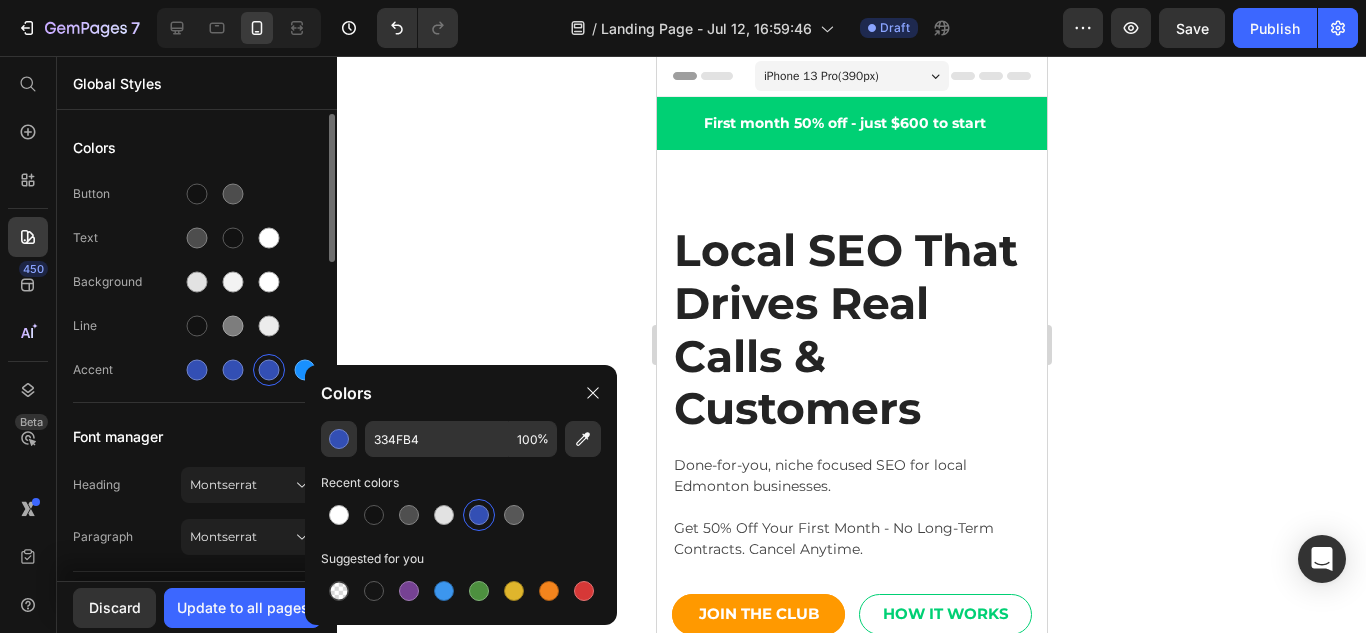 click on "Colors Button Text Background Line Accent" at bounding box center (197, 266) 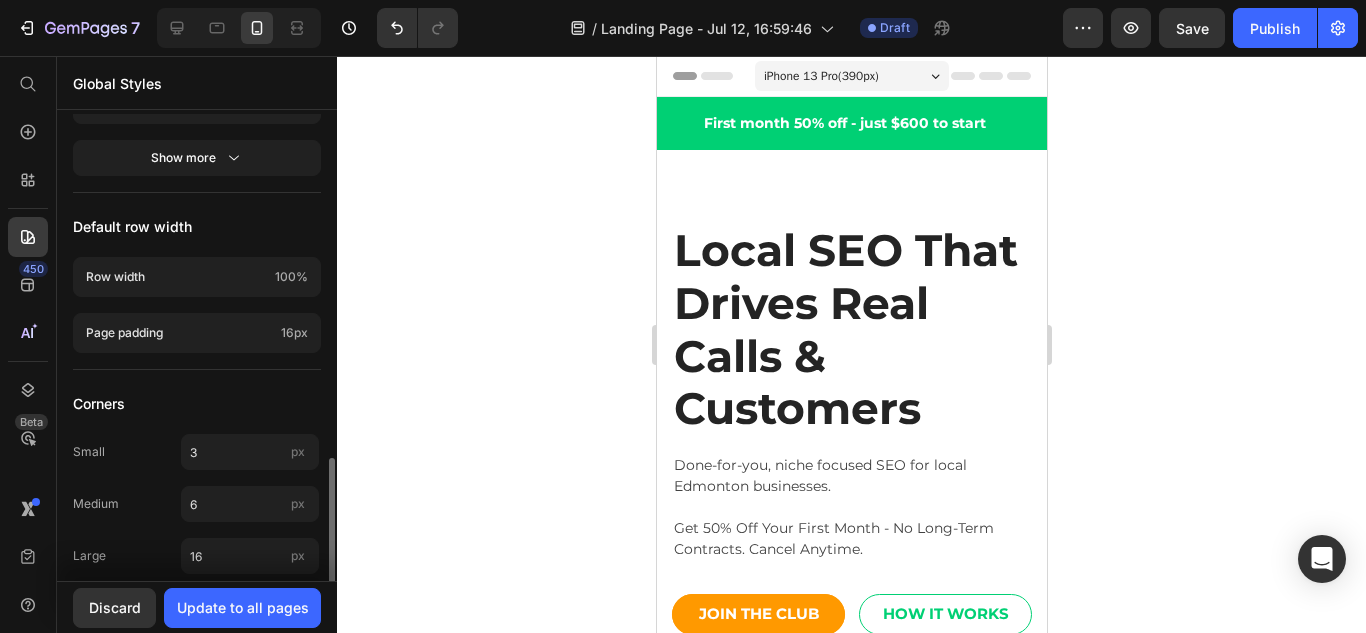 scroll, scrollTop: 998, scrollLeft: 0, axis: vertical 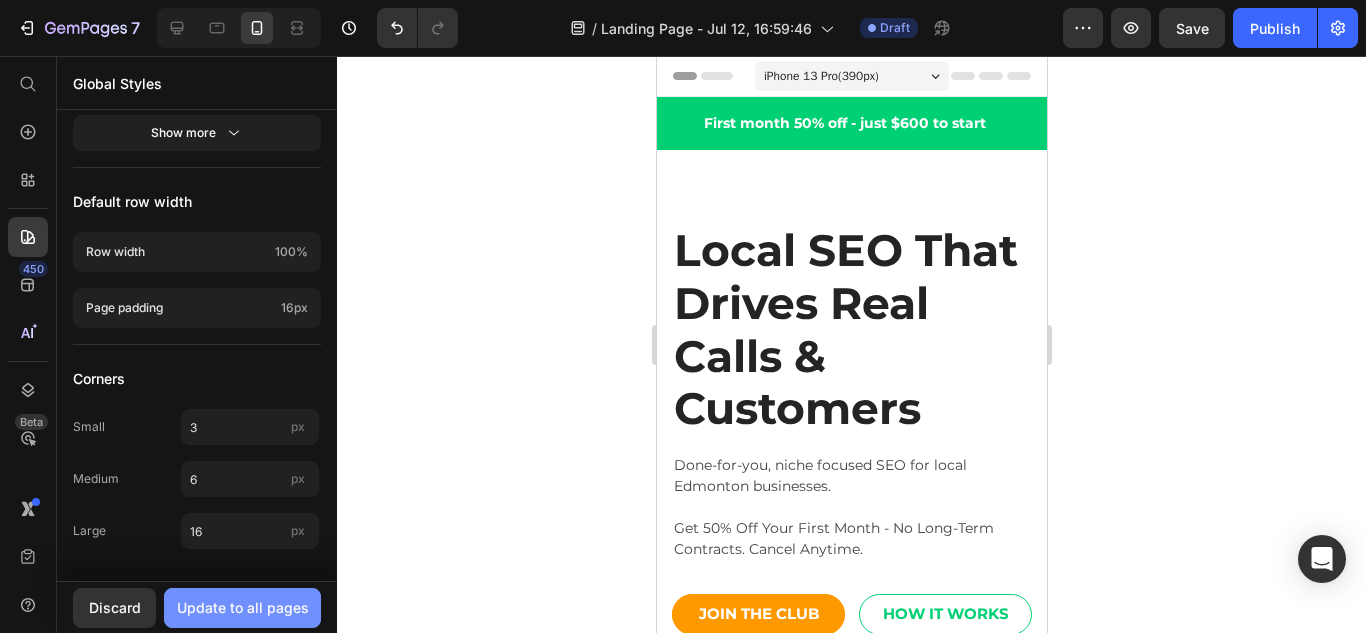 click on "Update to all pages" at bounding box center [242, 608] 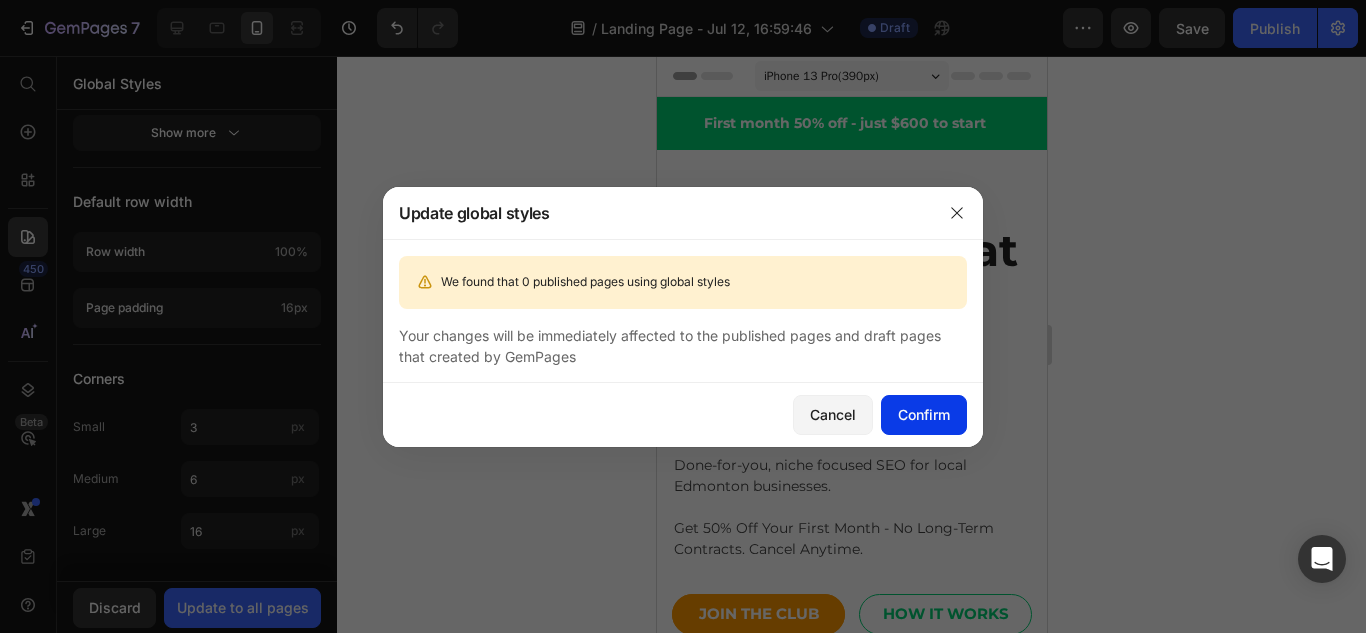 click on "Confirm" at bounding box center [924, 414] 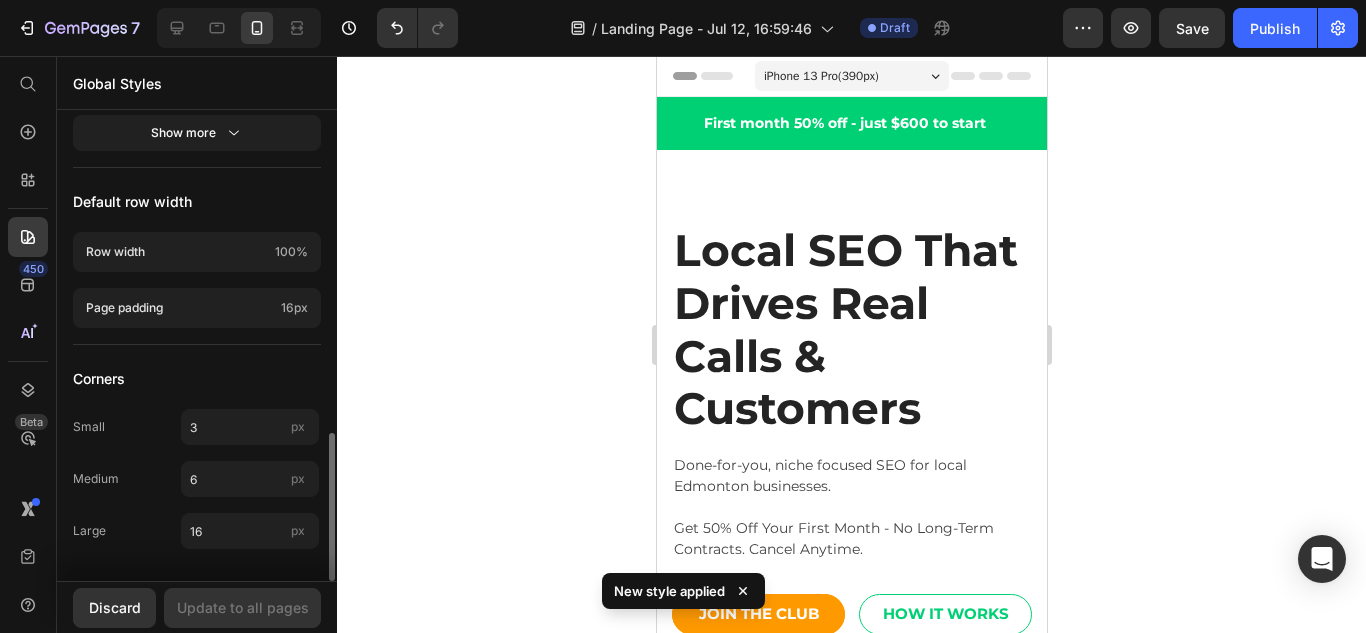 scroll, scrollTop: 0, scrollLeft: 0, axis: both 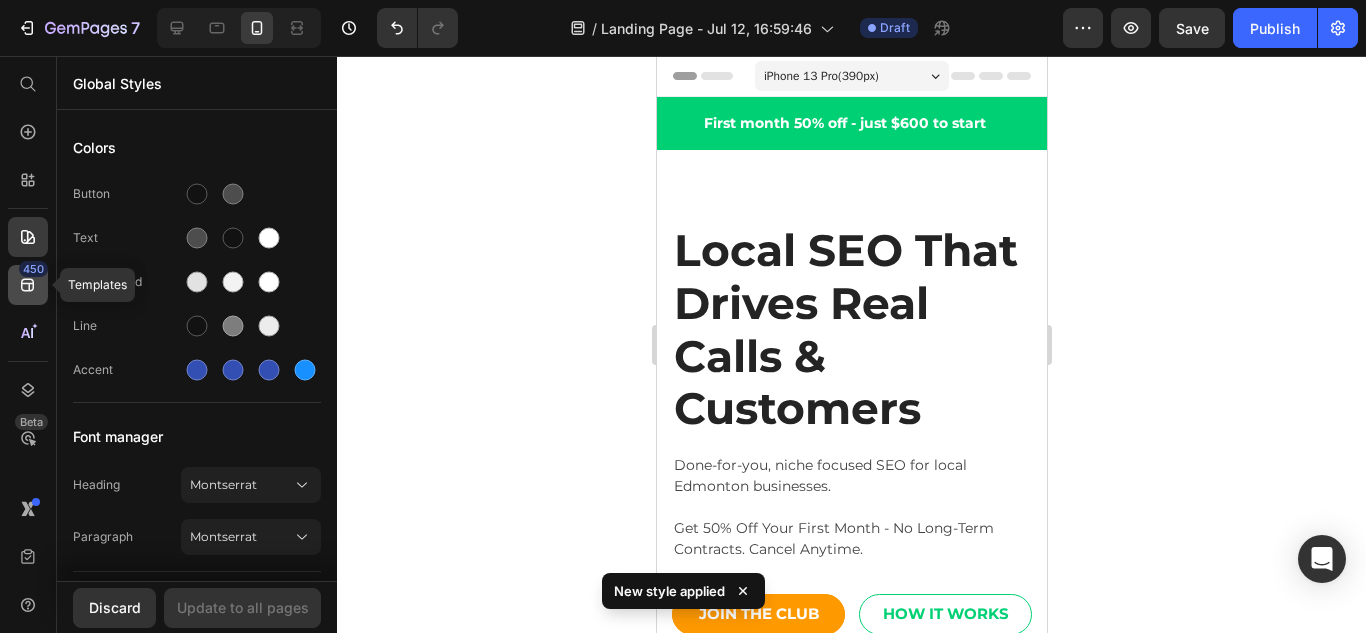 click on "450" 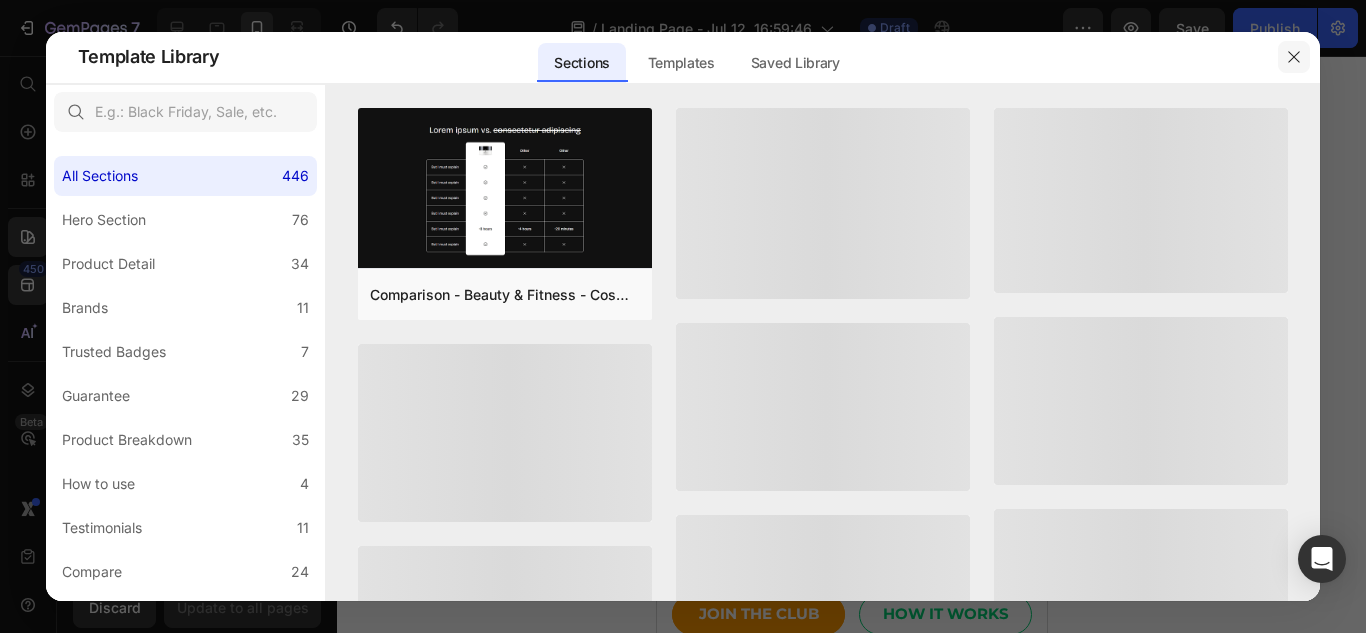 click 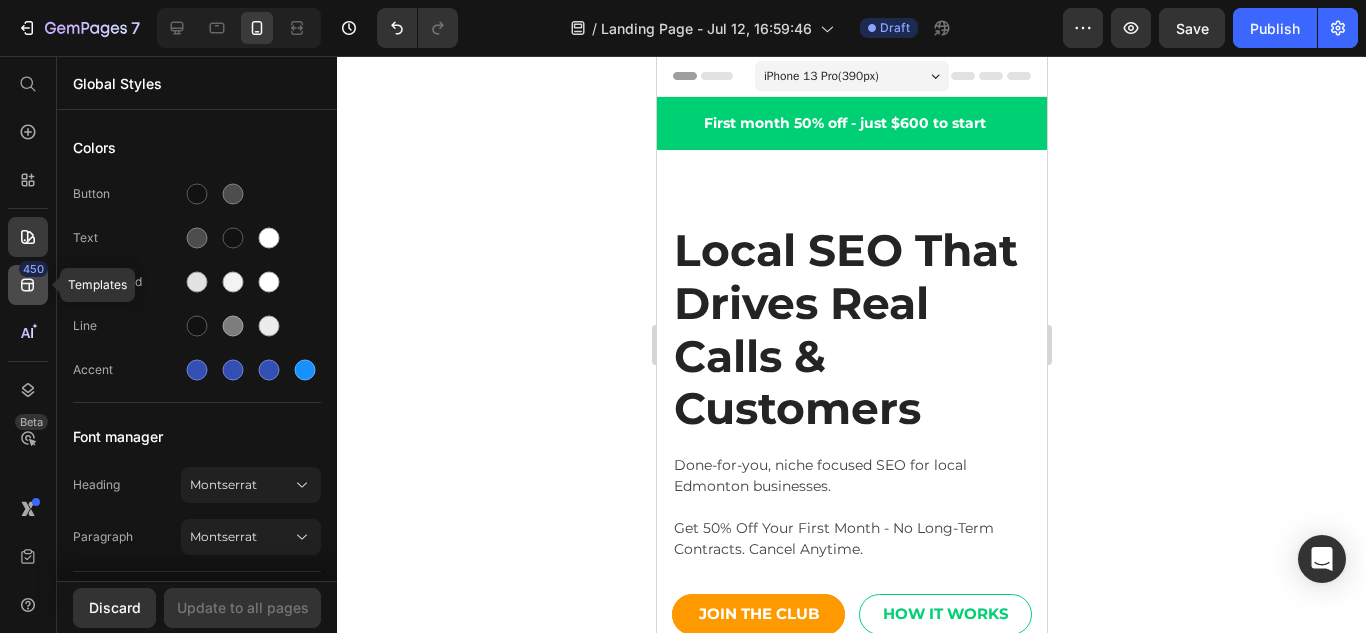 click 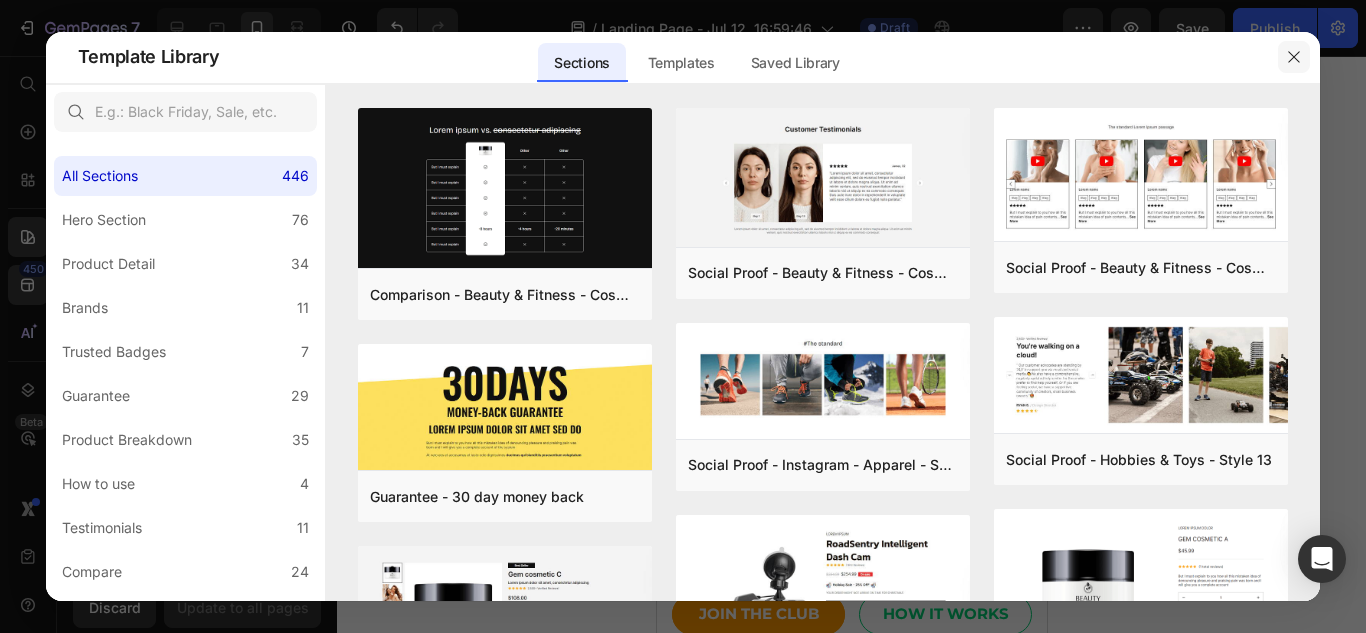 click at bounding box center [1294, 57] 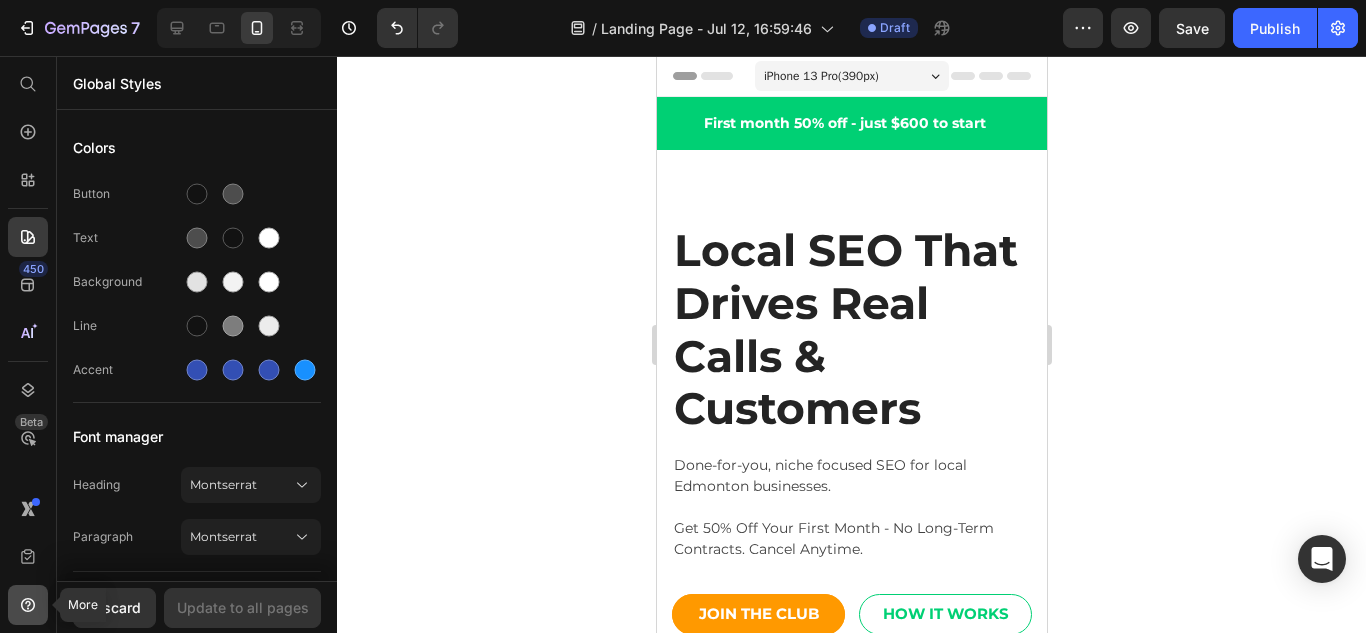 click 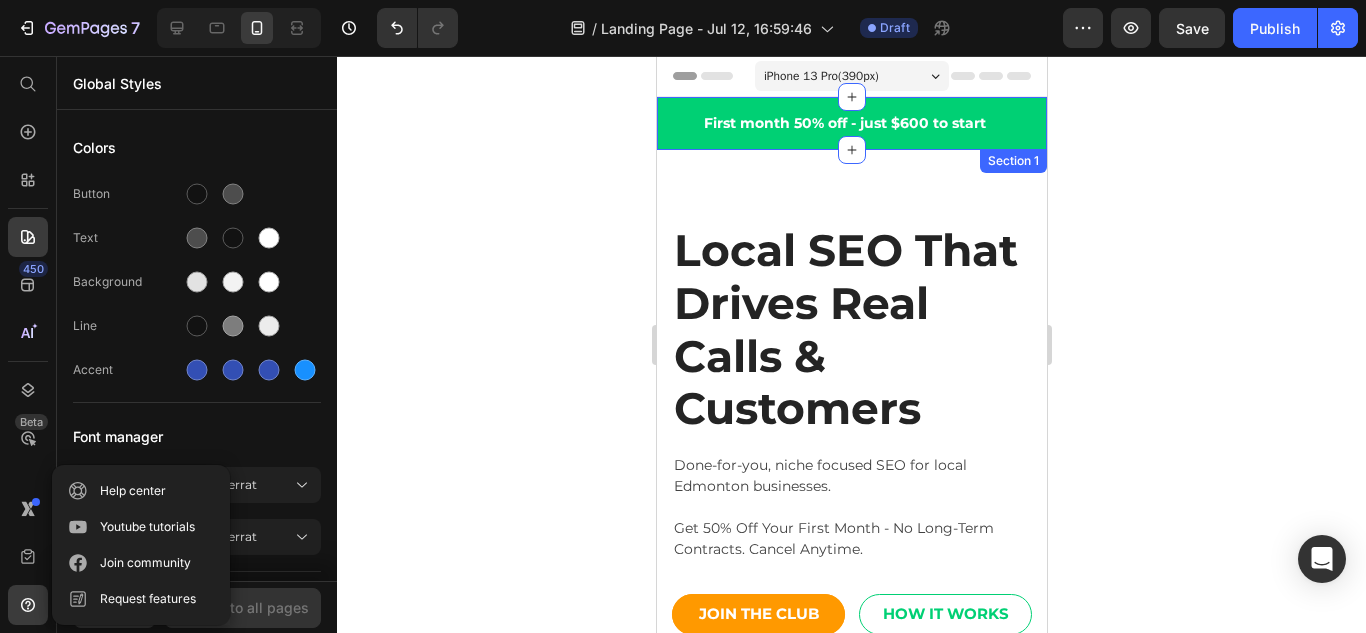 click on "Try our services 50% off the first month! Cancel anytime. Text block
Row First month 50% off - just $600 to start Text block 10,000+ 5-star Reviews Text block Free shipping on orders over $50 Text block Carousel Row Section 1" at bounding box center [851, 123] 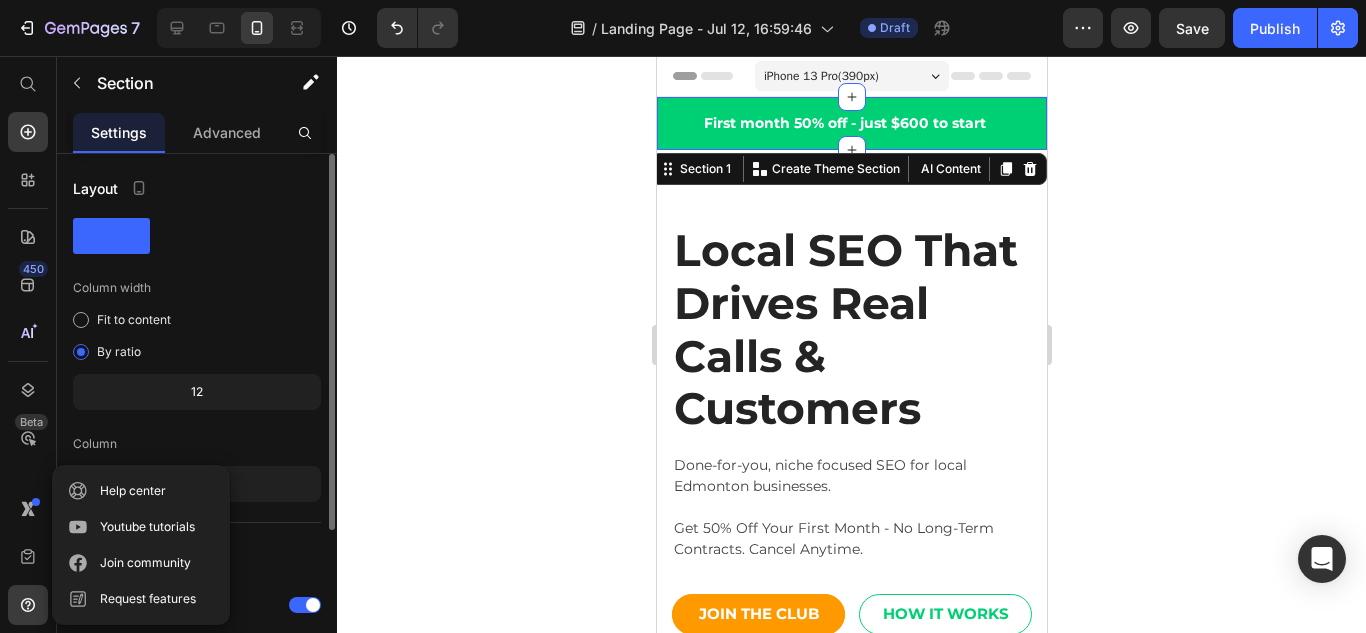 scroll, scrollTop: 228, scrollLeft: 0, axis: vertical 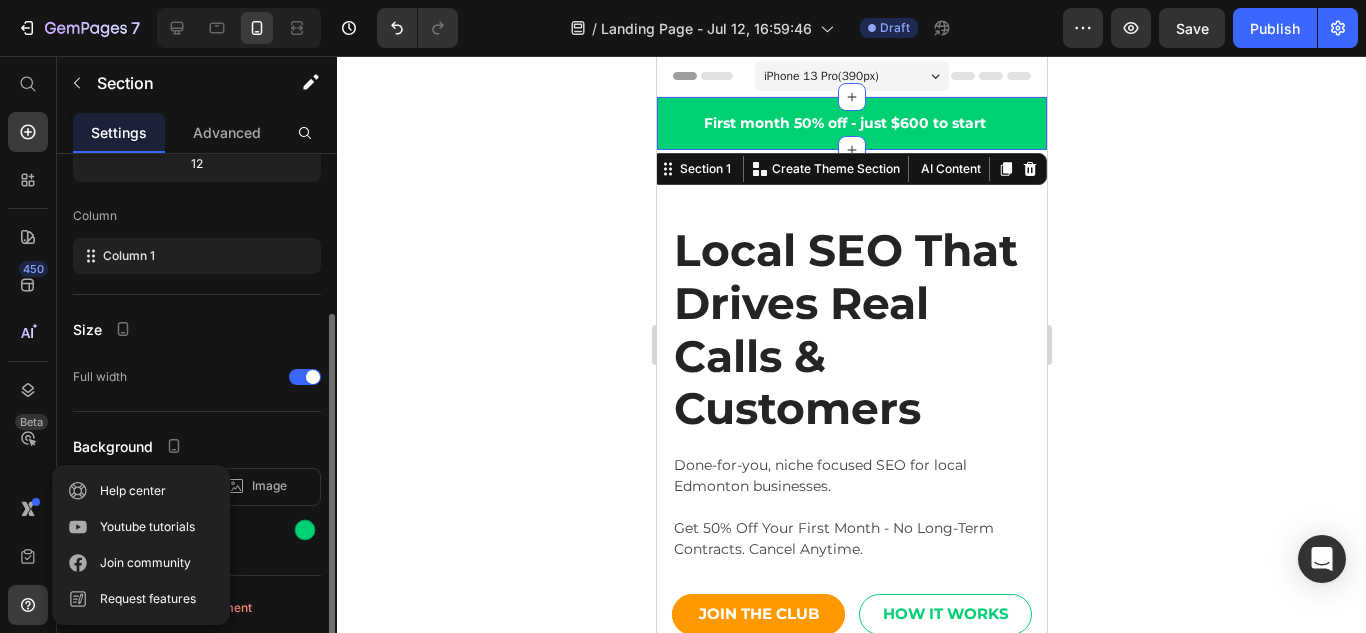 click at bounding box center [197, 575] 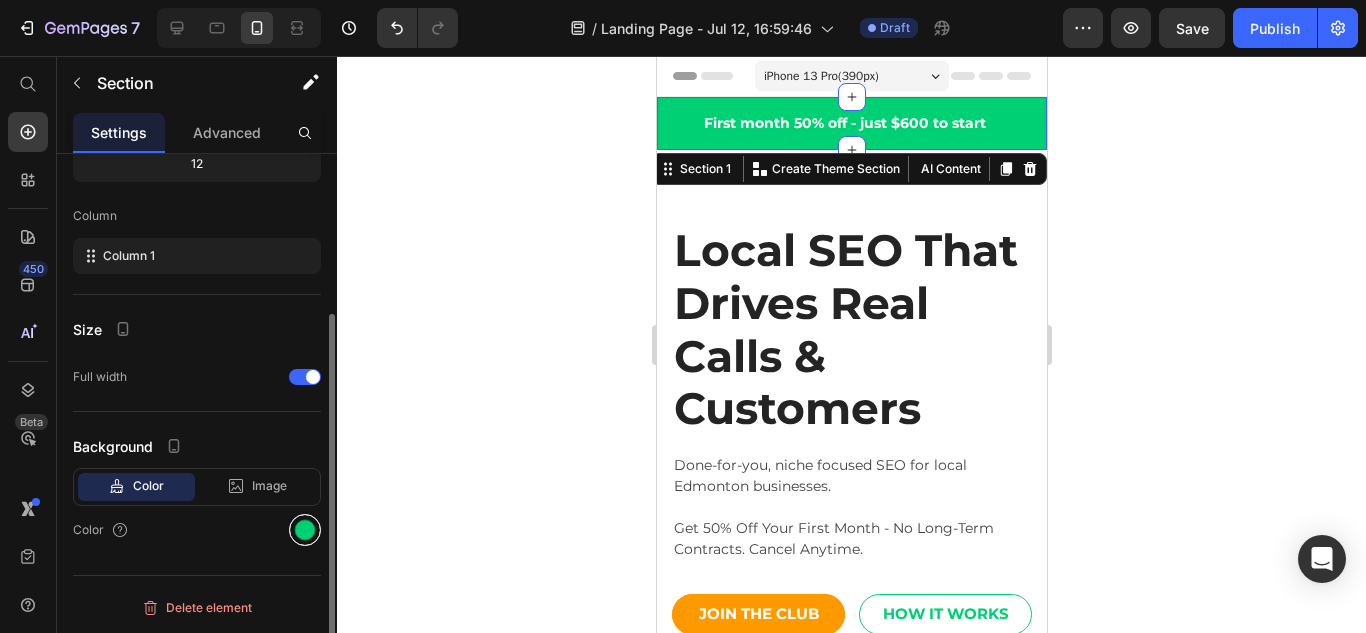 click at bounding box center [305, 530] 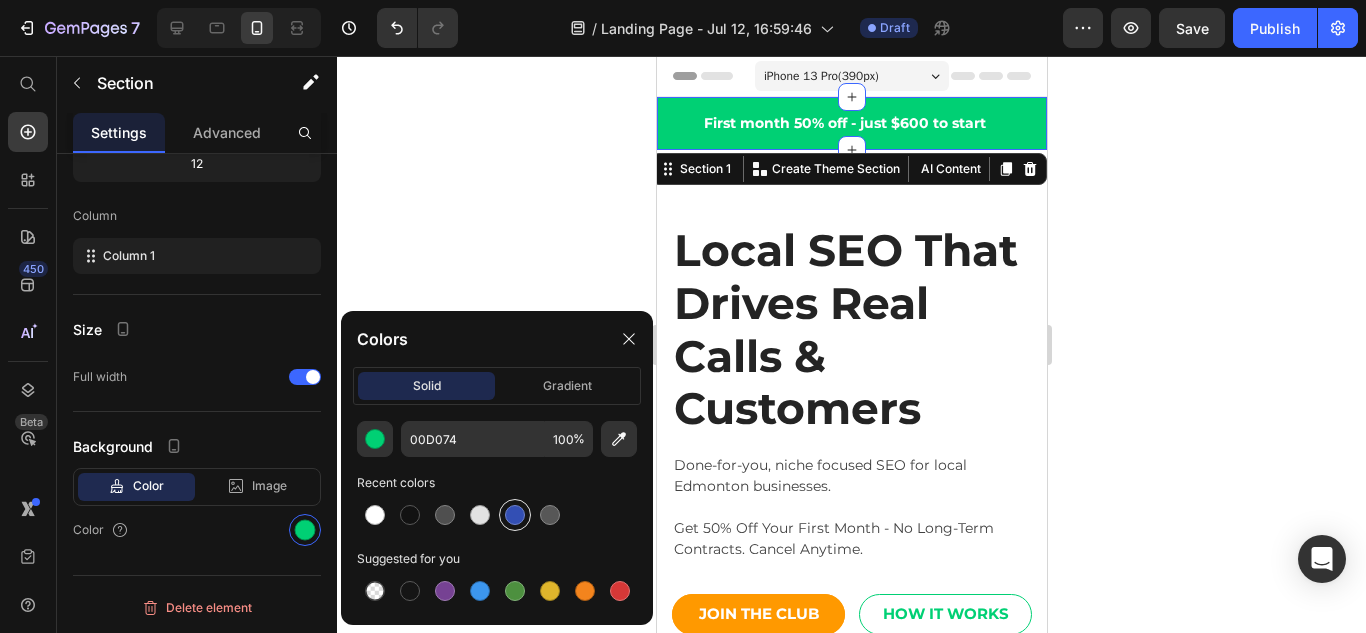 click at bounding box center [515, 515] 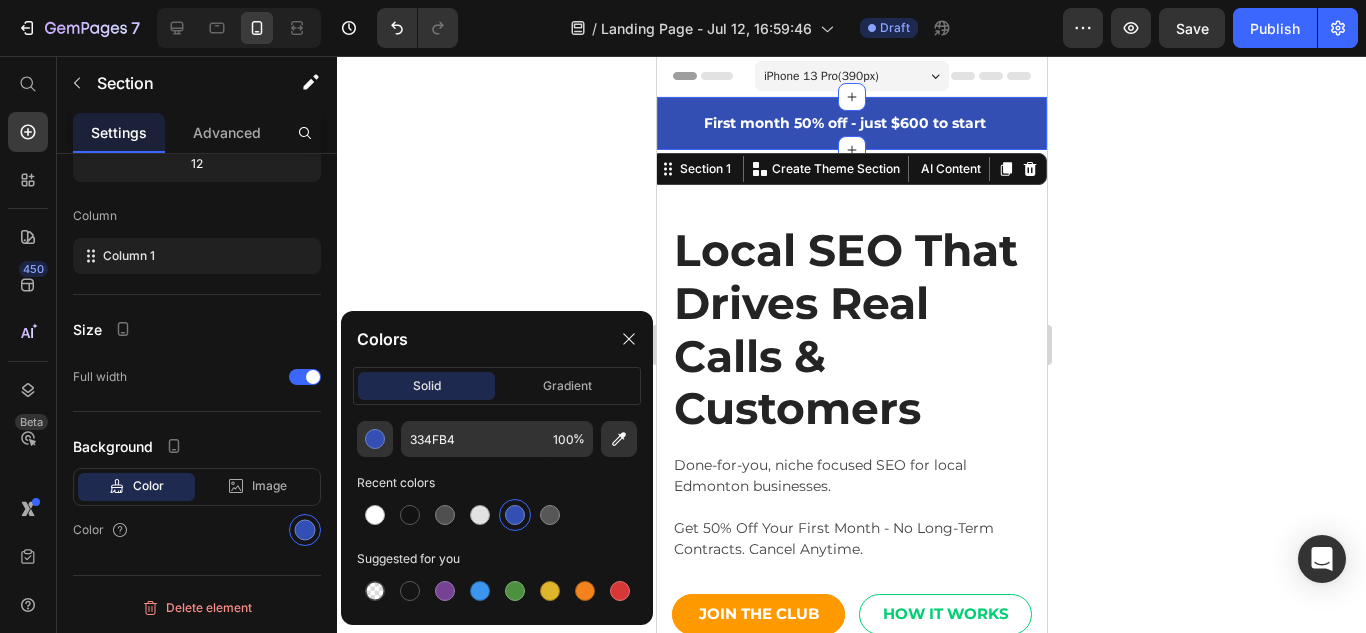 click 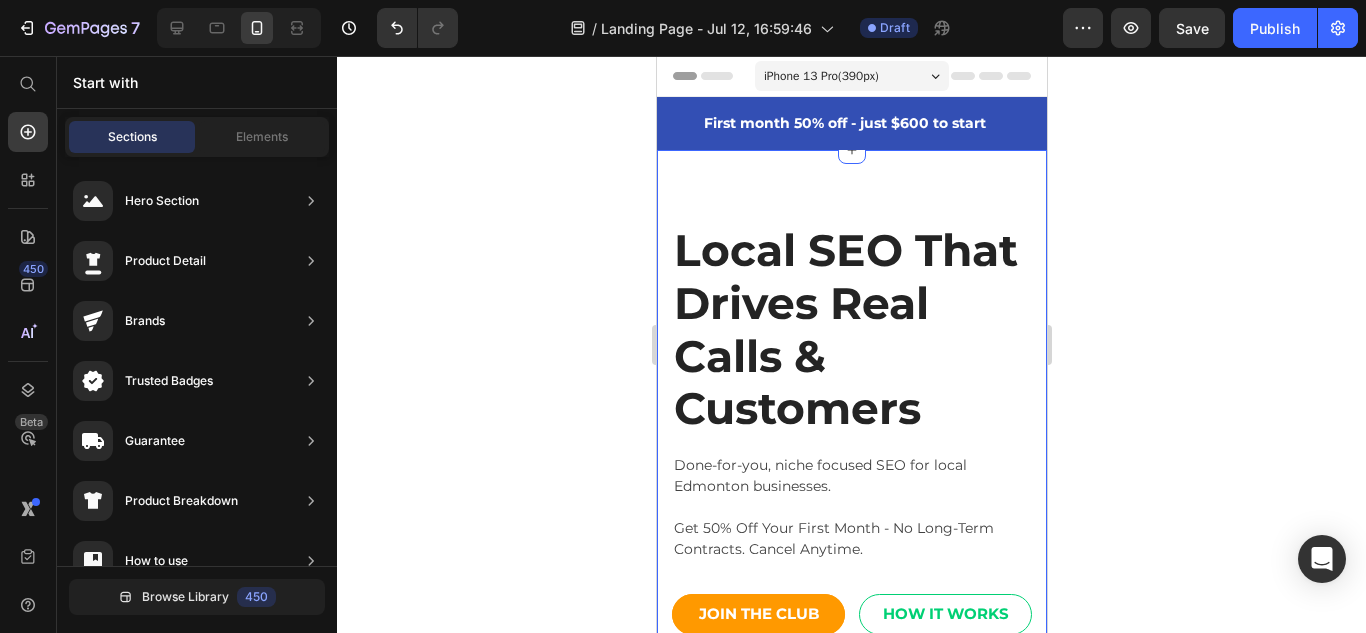 click on "Local SEO That Drives Real Calls & Customers Heading Done-for-you, niche focused SEO for local [CITY] businesses. Get 50% Off Your First Month - No Long-Term Contracts. Cancel Anytime. Text block JOIN THE CLUB Button HOW IT WORKS Button Row Row Image Row Section 2" at bounding box center [851, 640] 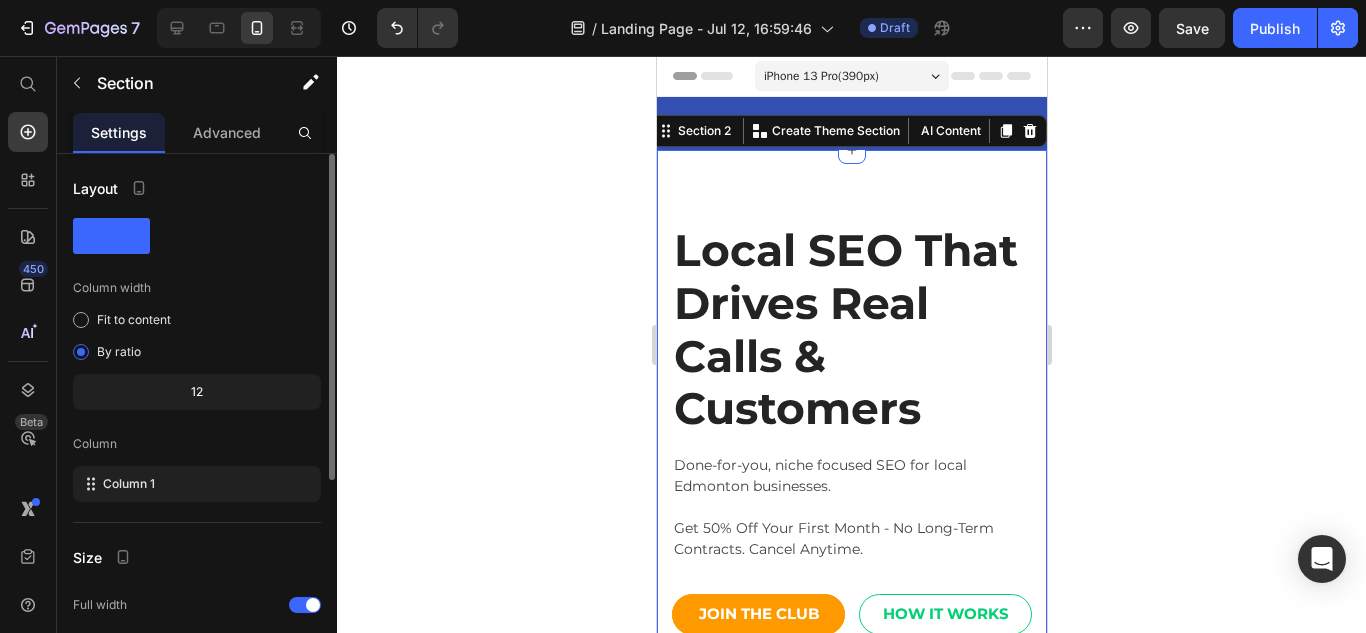 scroll, scrollTop: 345, scrollLeft: 0, axis: vertical 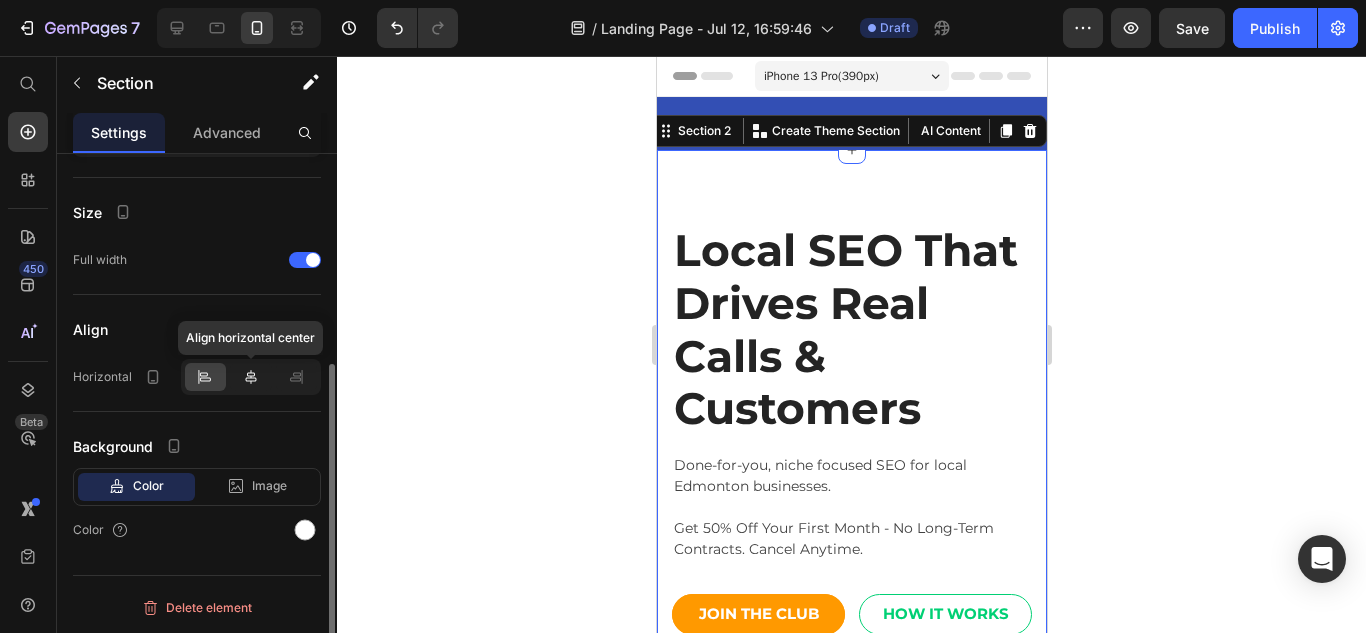 click 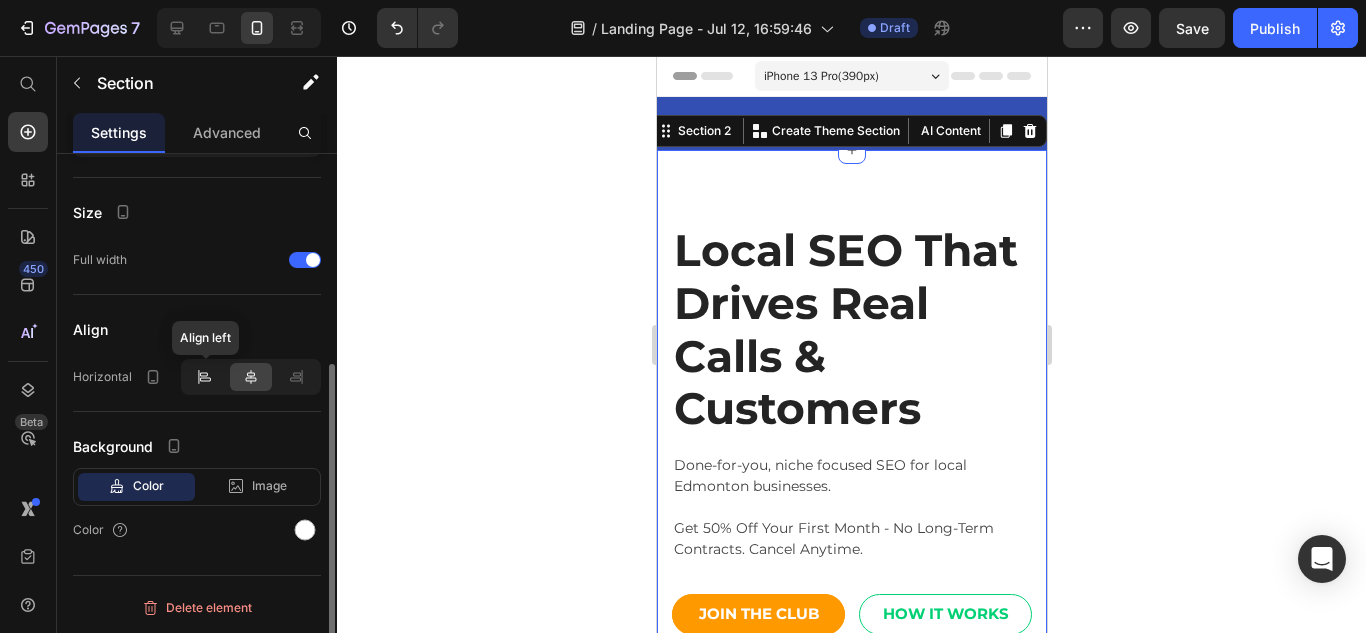 click 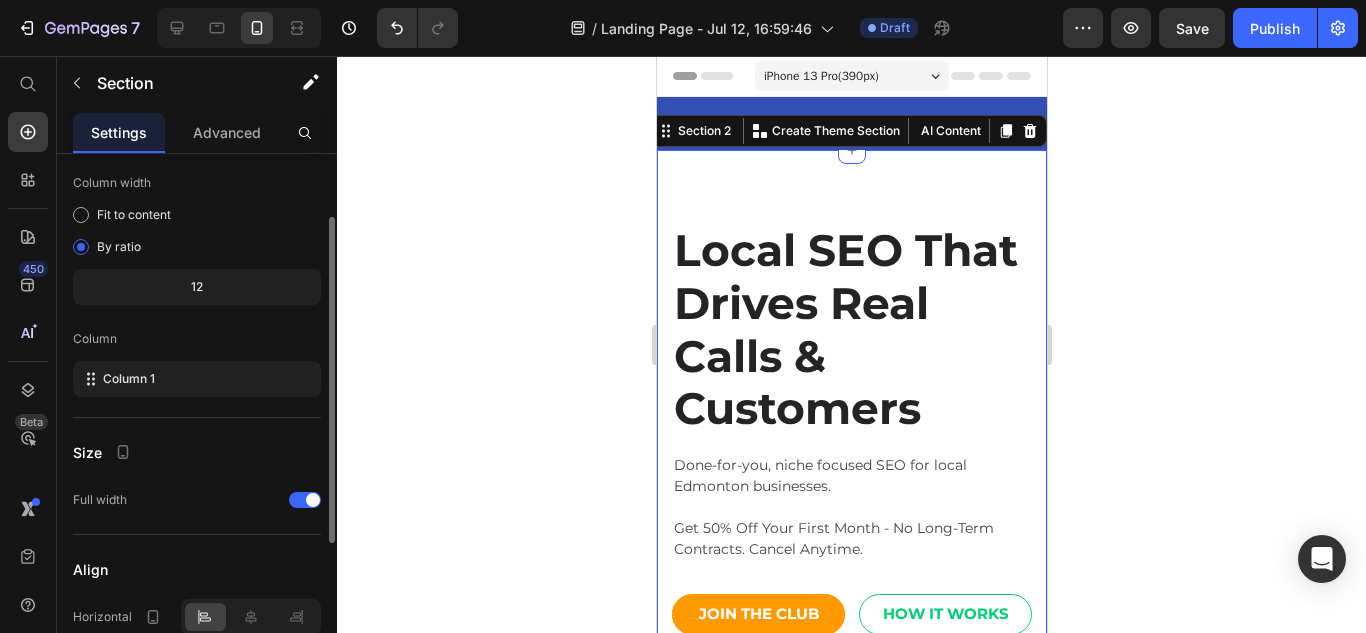 scroll, scrollTop: 0, scrollLeft: 0, axis: both 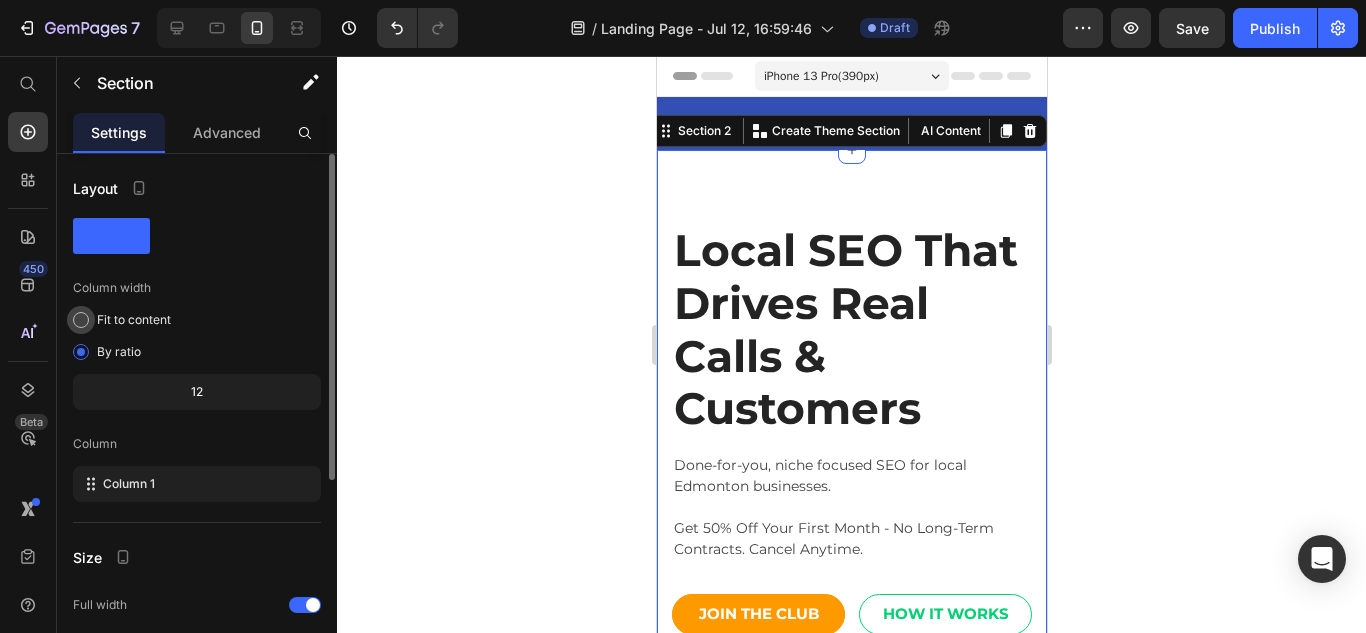 click at bounding box center [81, 320] 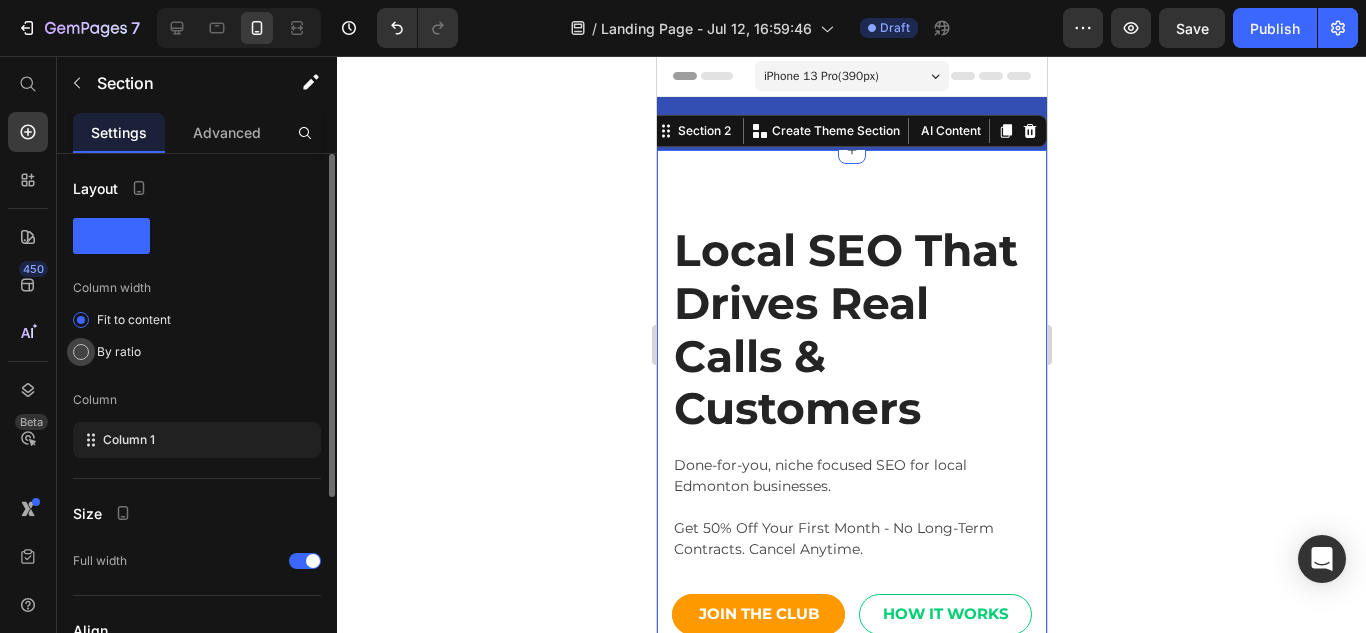 click on "By ratio" 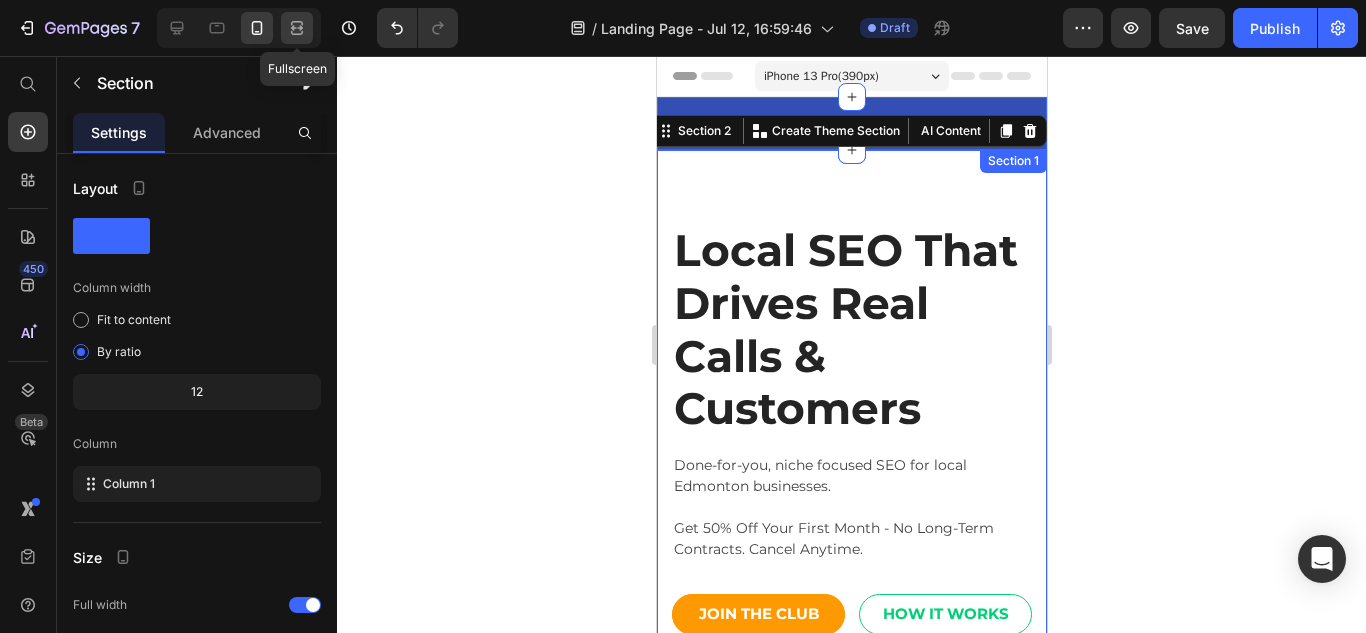 click 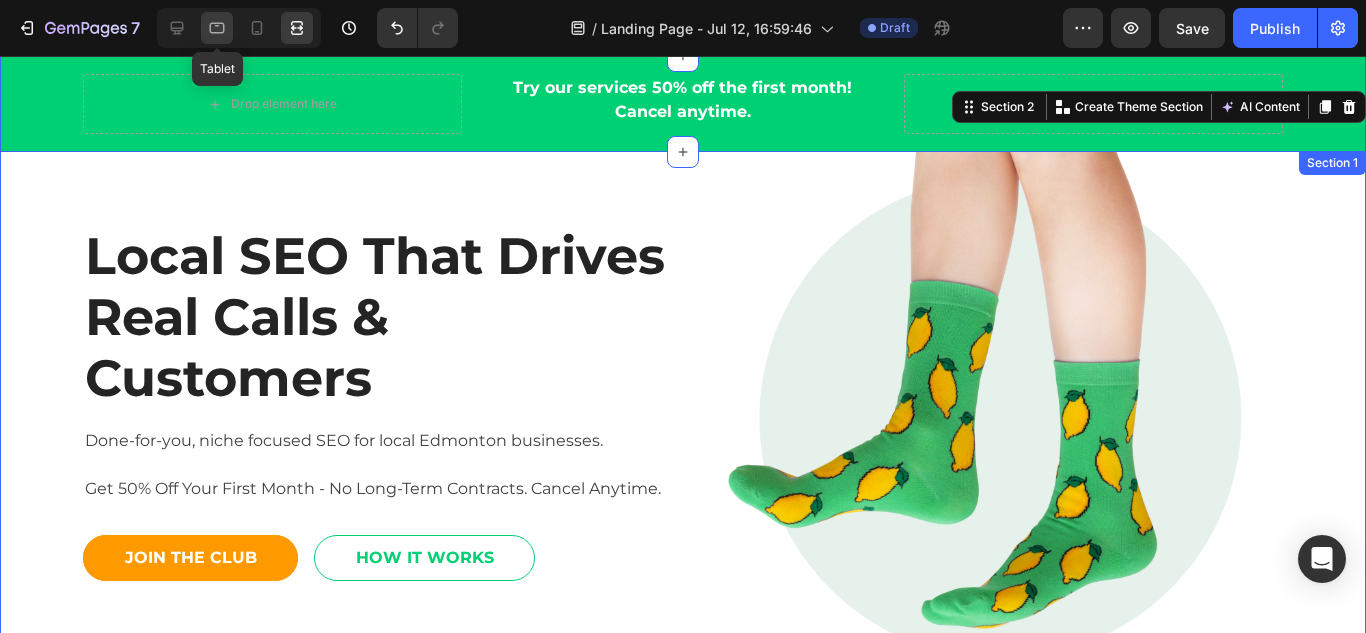 click 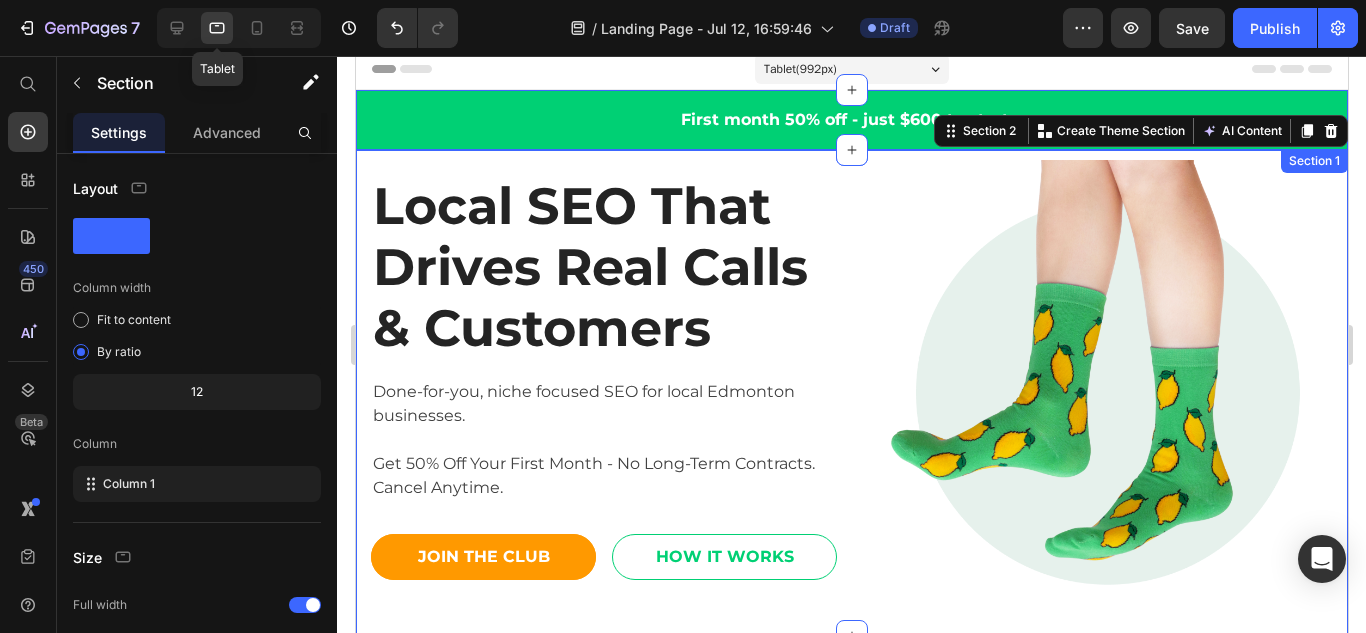 scroll, scrollTop: 31, scrollLeft: 0, axis: vertical 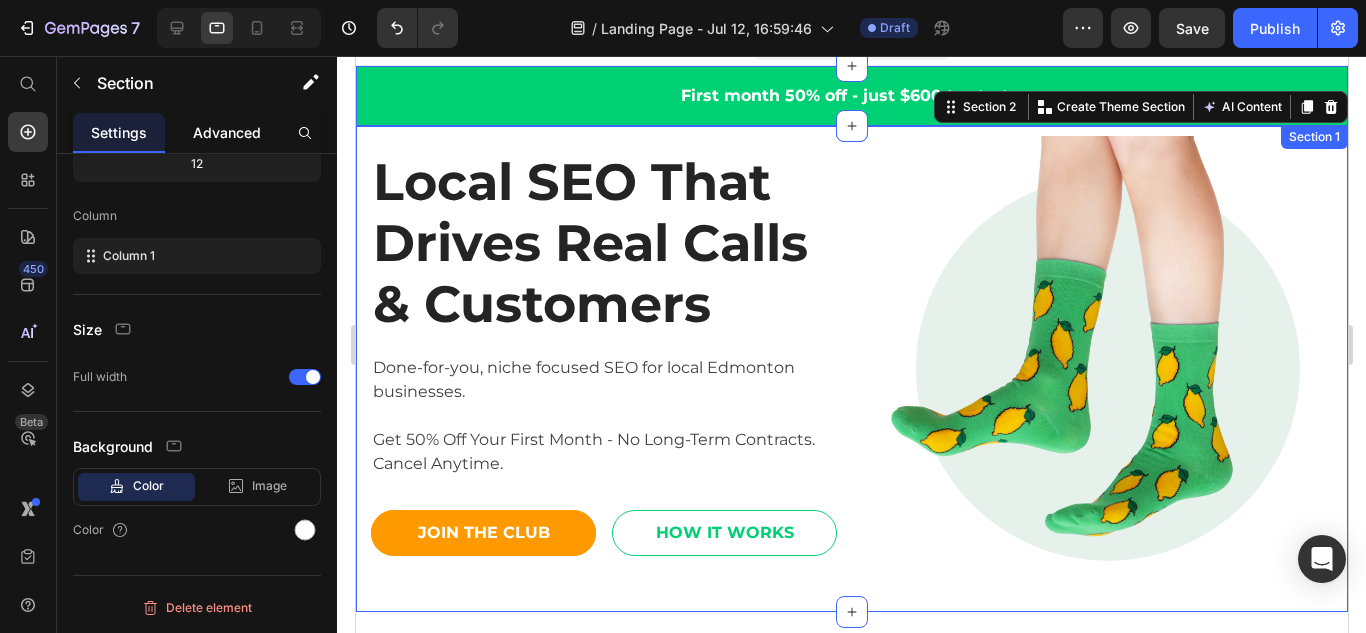 click on "Advanced" at bounding box center [227, 132] 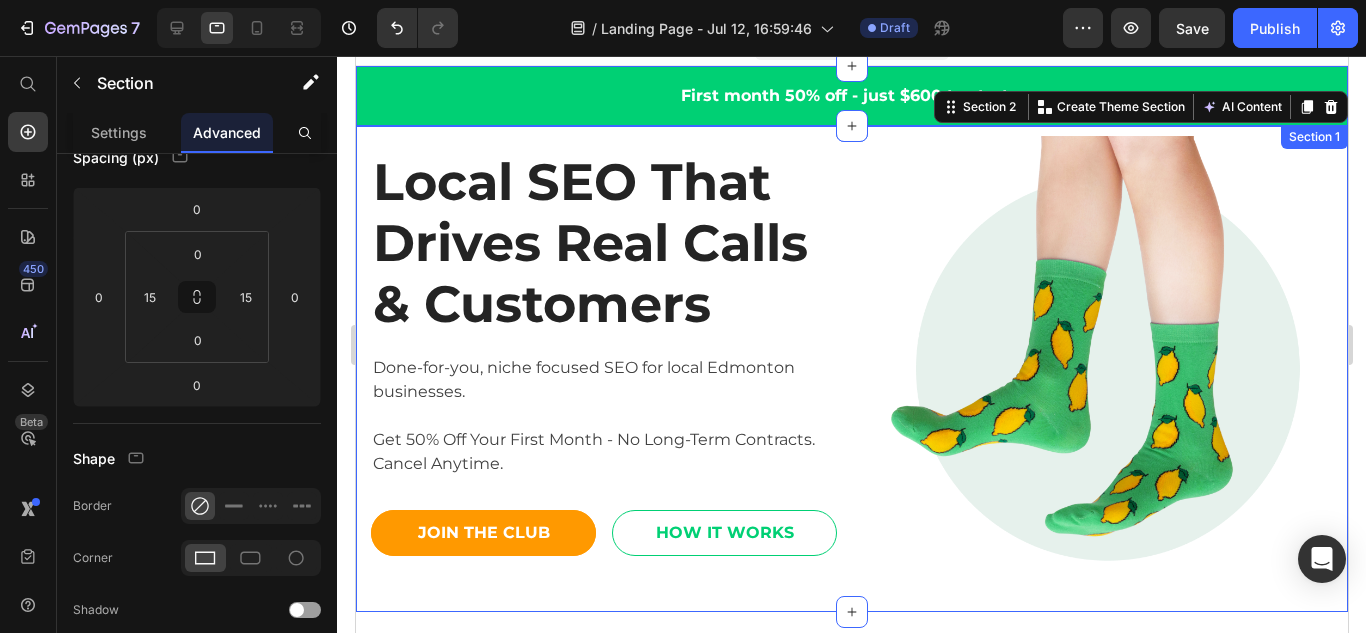 scroll, scrollTop: 0, scrollLeft: 0, axis: both 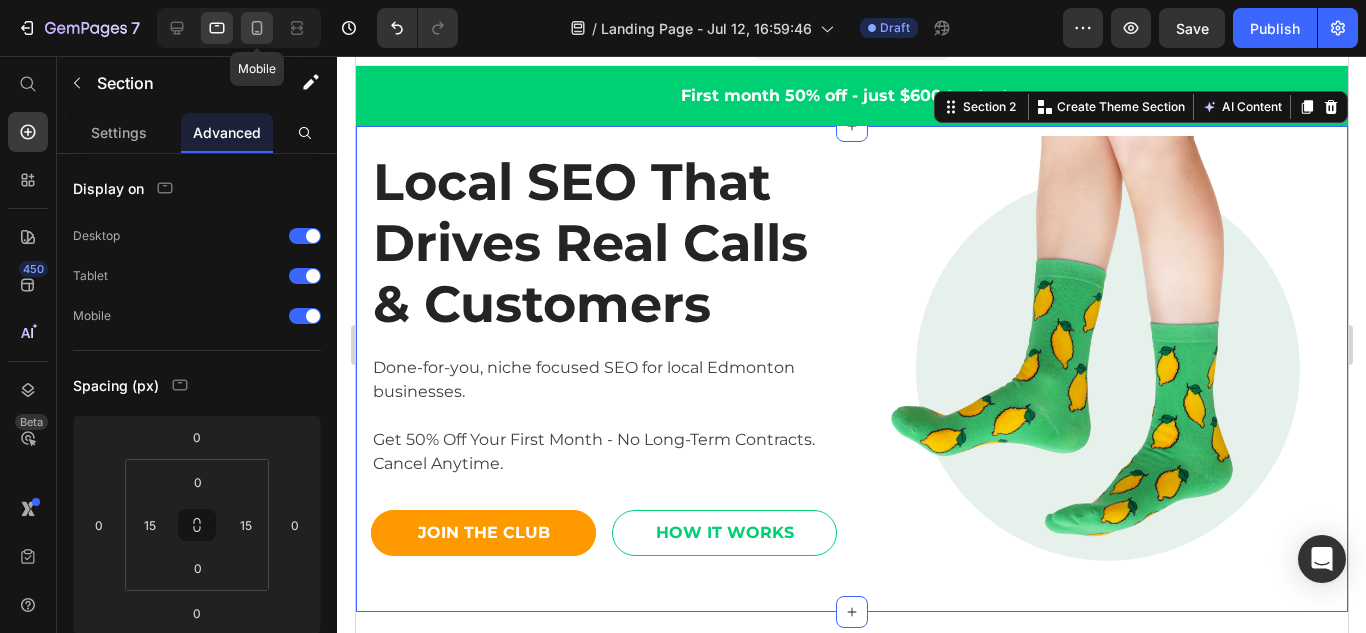 click 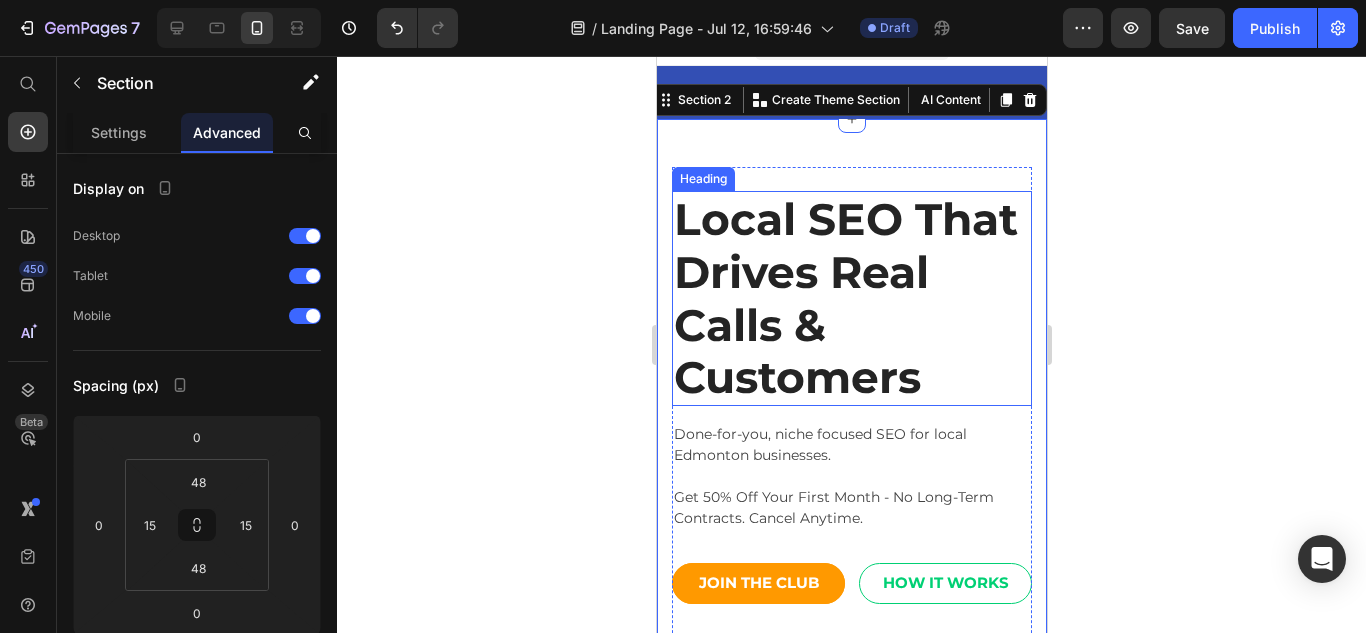 scroll, scrollTop: 24, scrollLeft: 0, axis: vertical 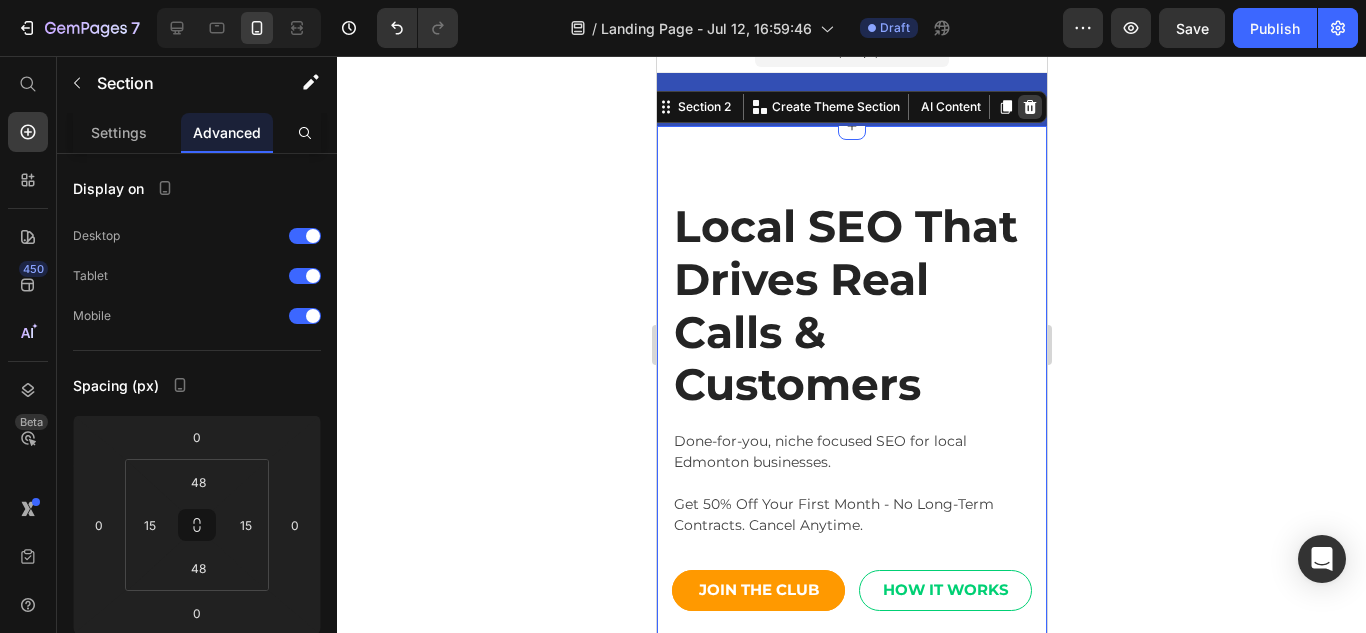 click 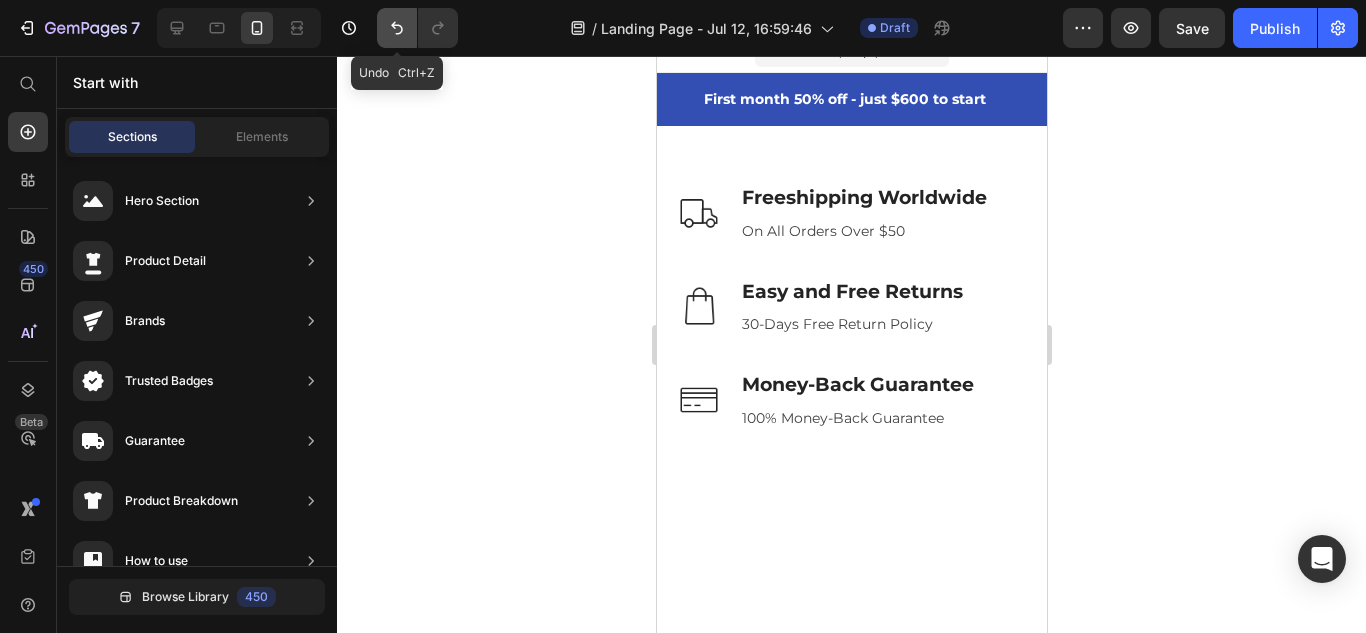 click 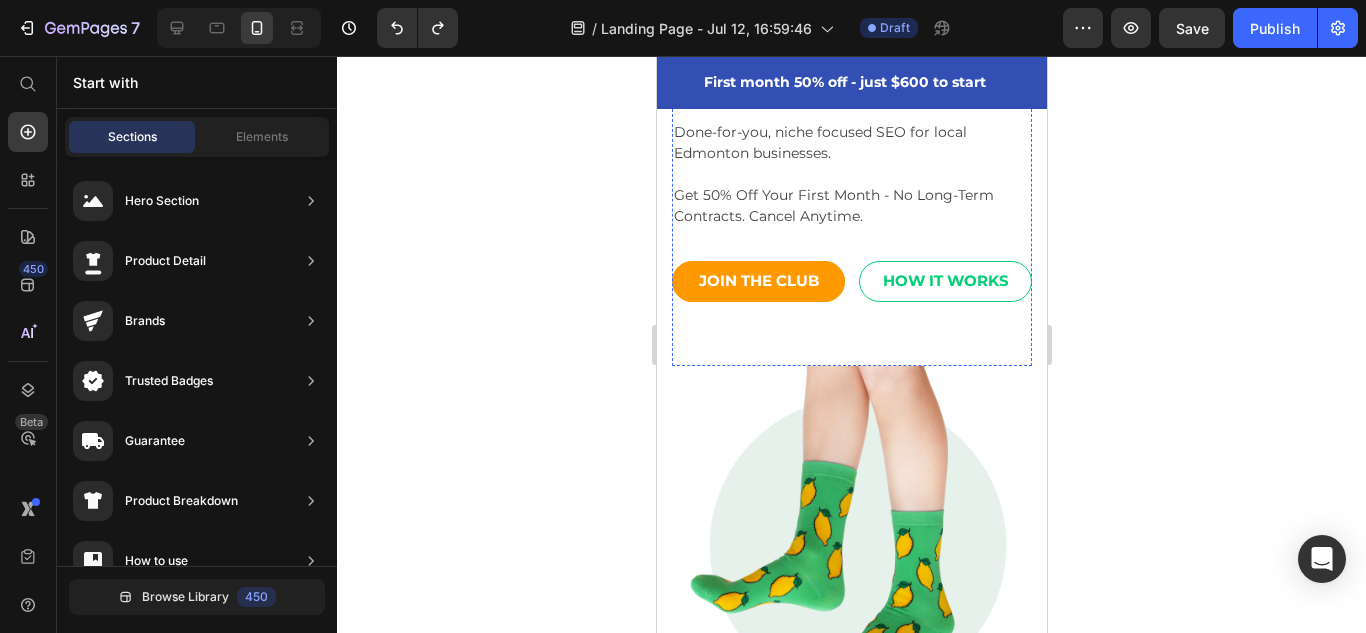 scroll, scrollTop: 337, scrollLeft: 0, axis: vertical 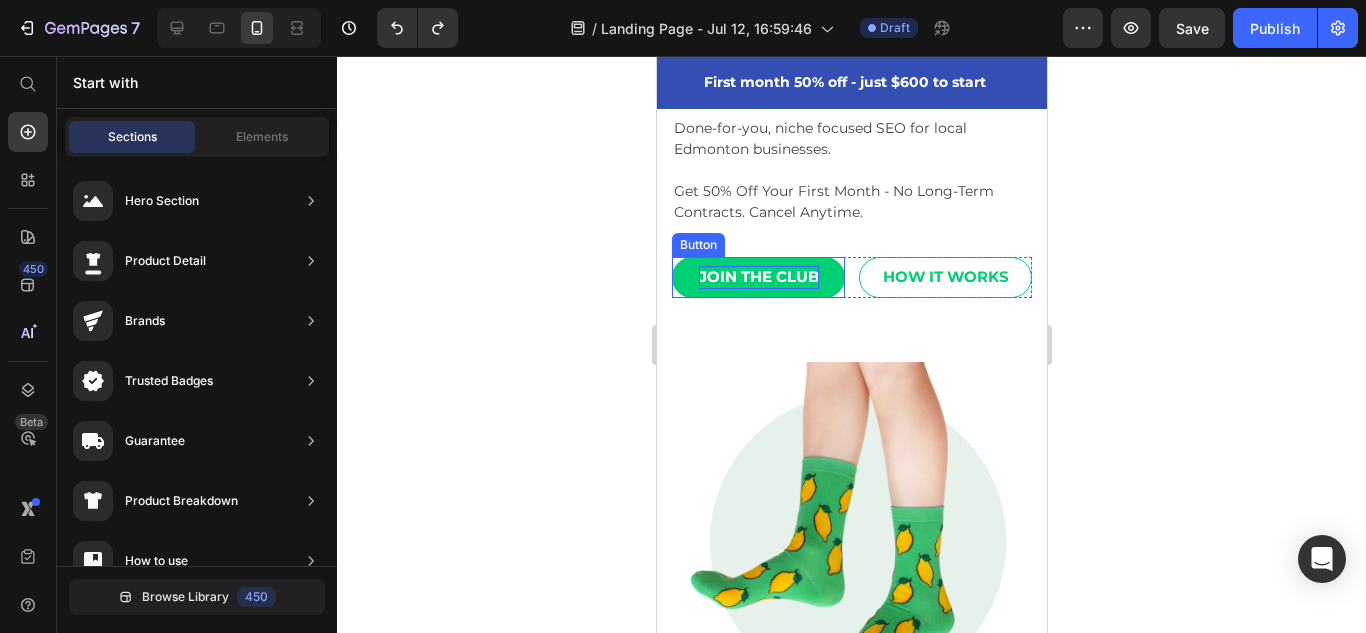 click on "JOIN THE CLUB" at bounding box center (758, 277) 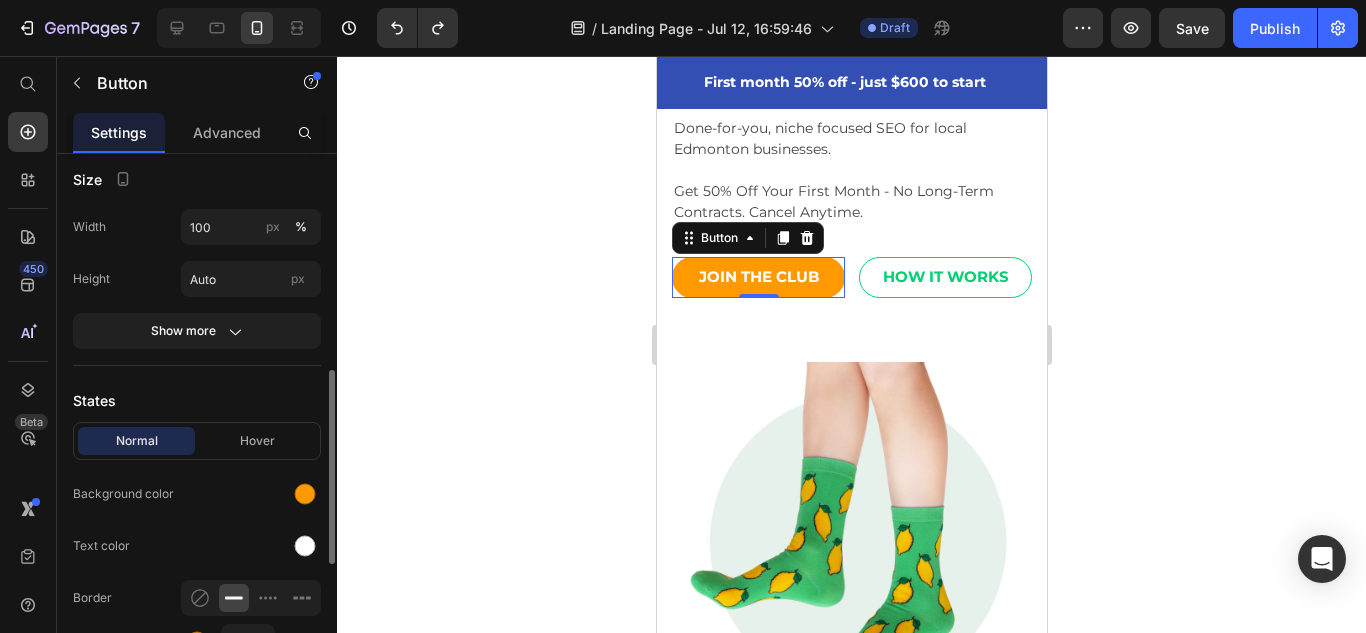scroll, scrollTop: 381, scrollLeft: 0, axis: vertical 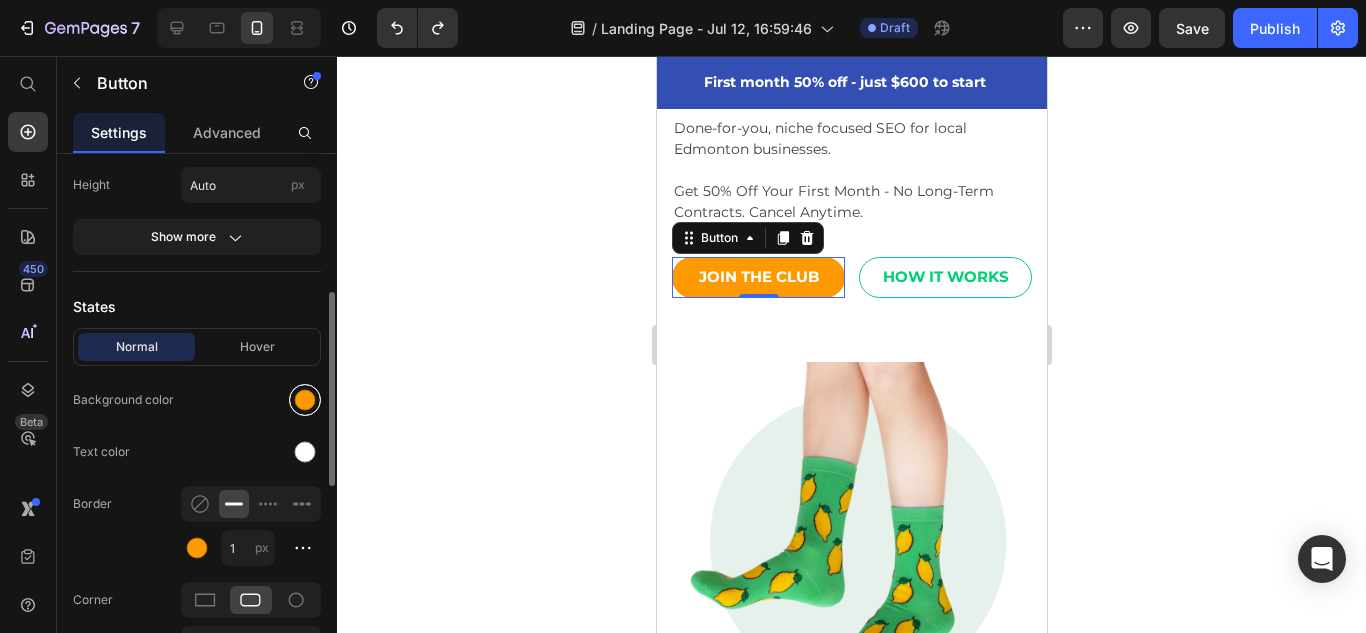 click at bounding box center [305, 400] 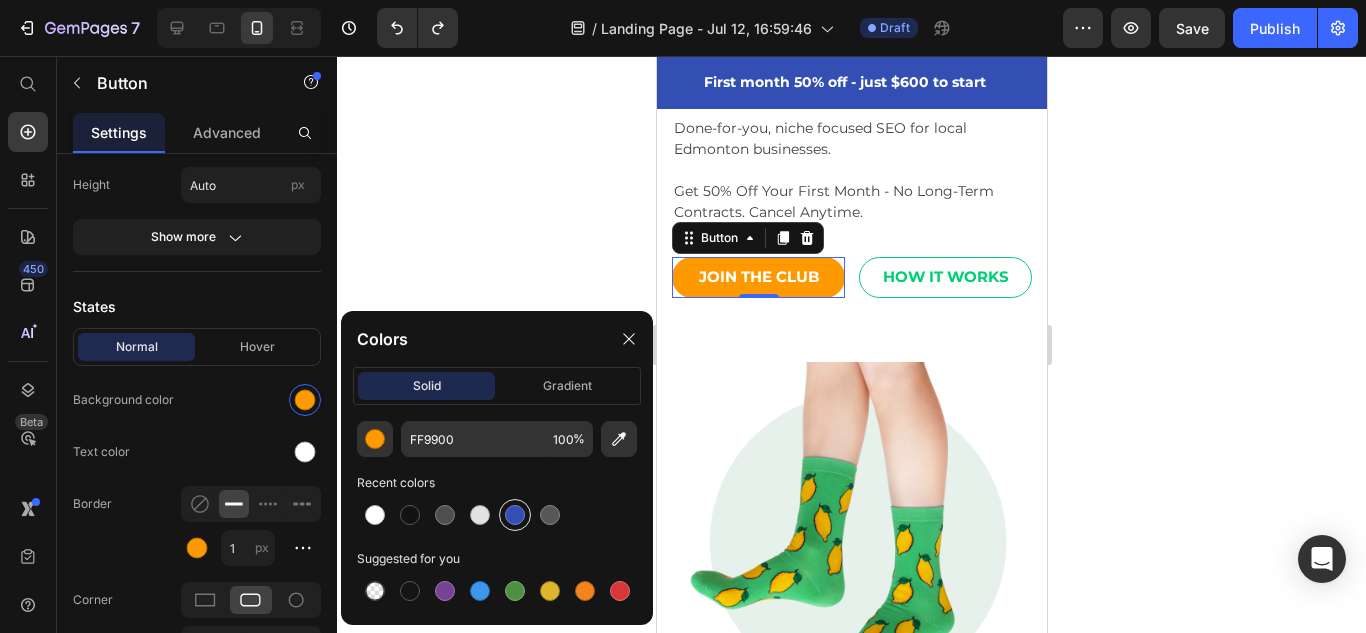 click at bounding box center [515, 515] 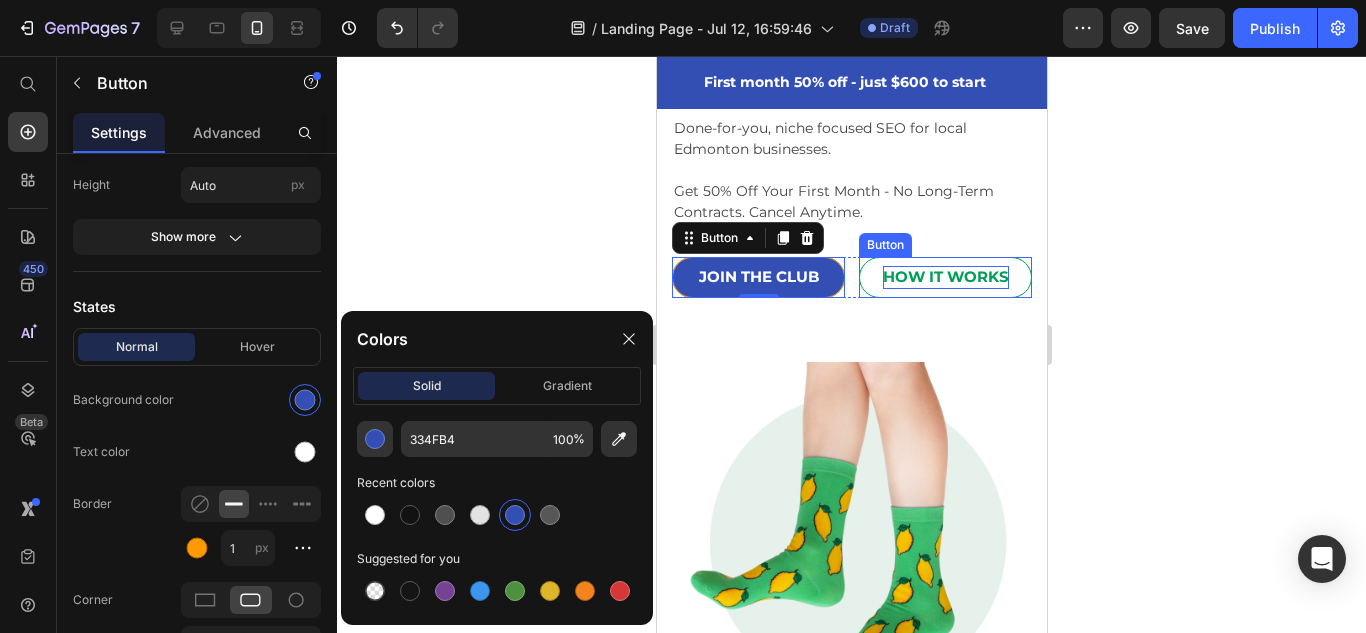 click on "HOW IT WORKS" at bounding box center (945, 277) 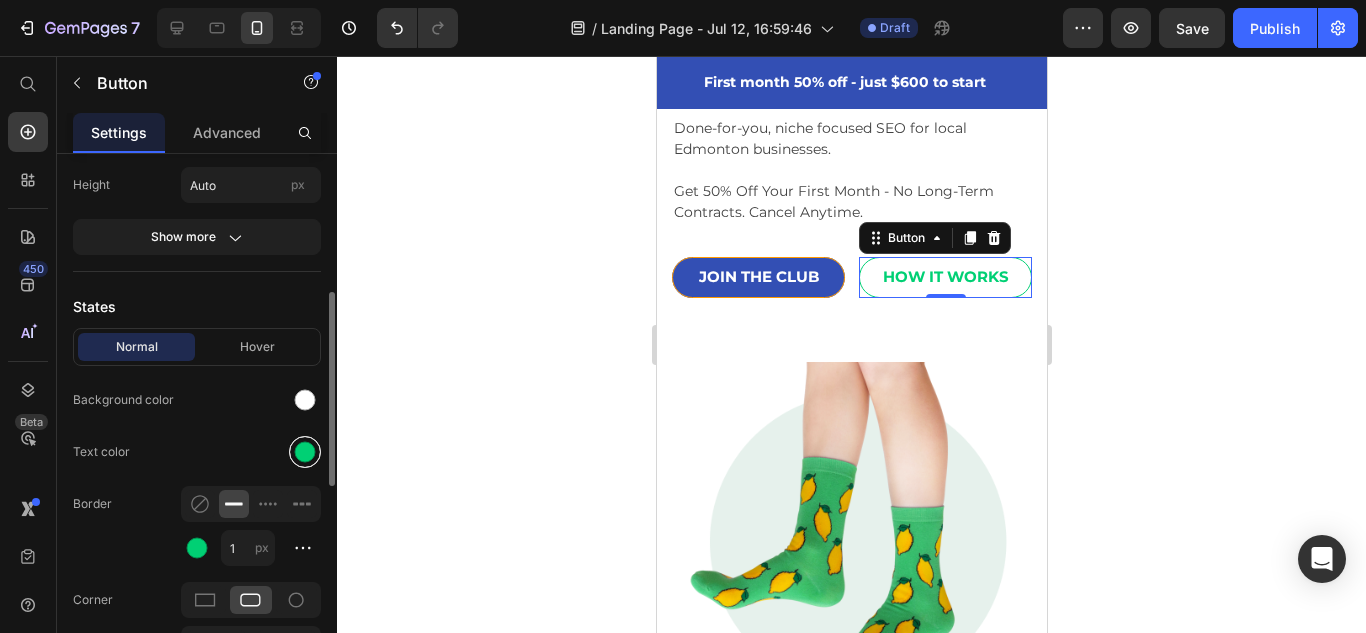 click at bounding box center (305, 452) 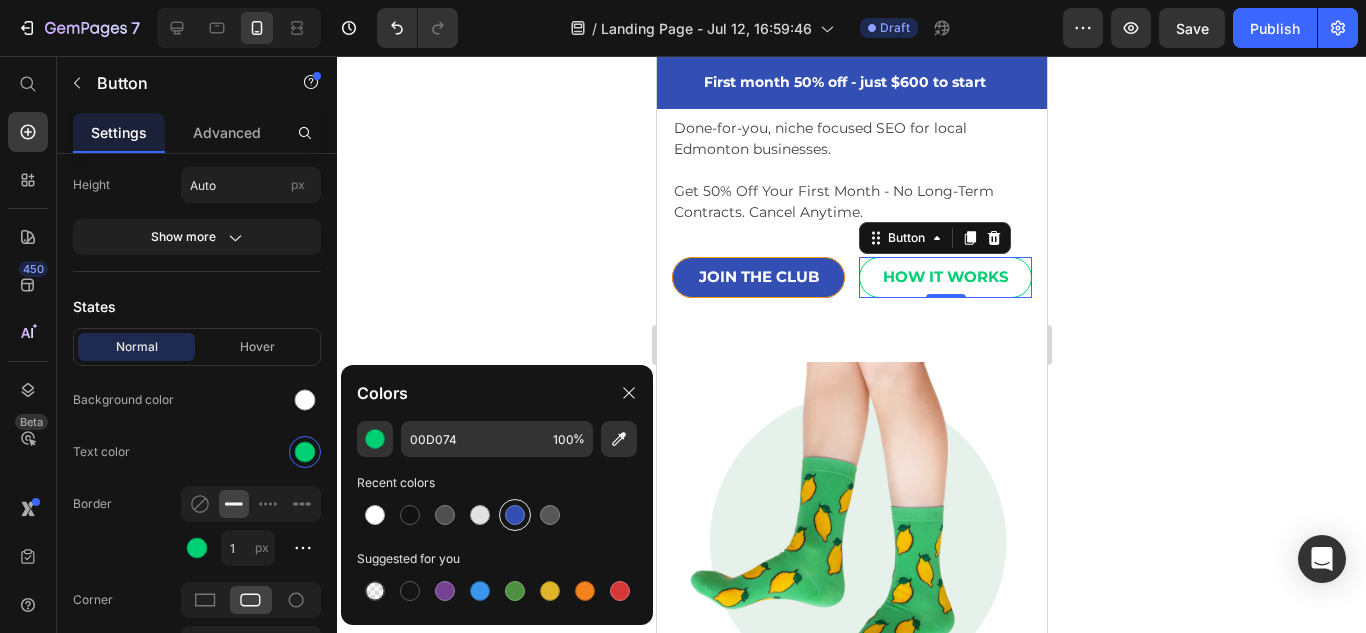 click at bounding box center (515, 515) 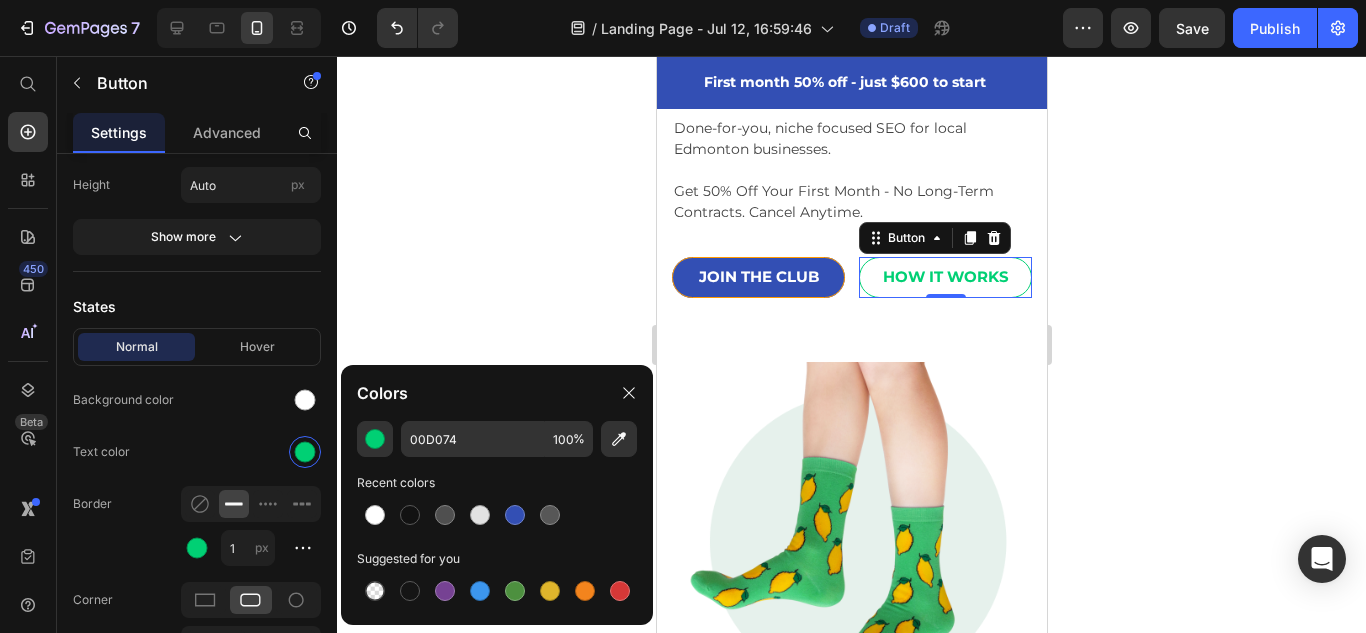 type on "334FB4" 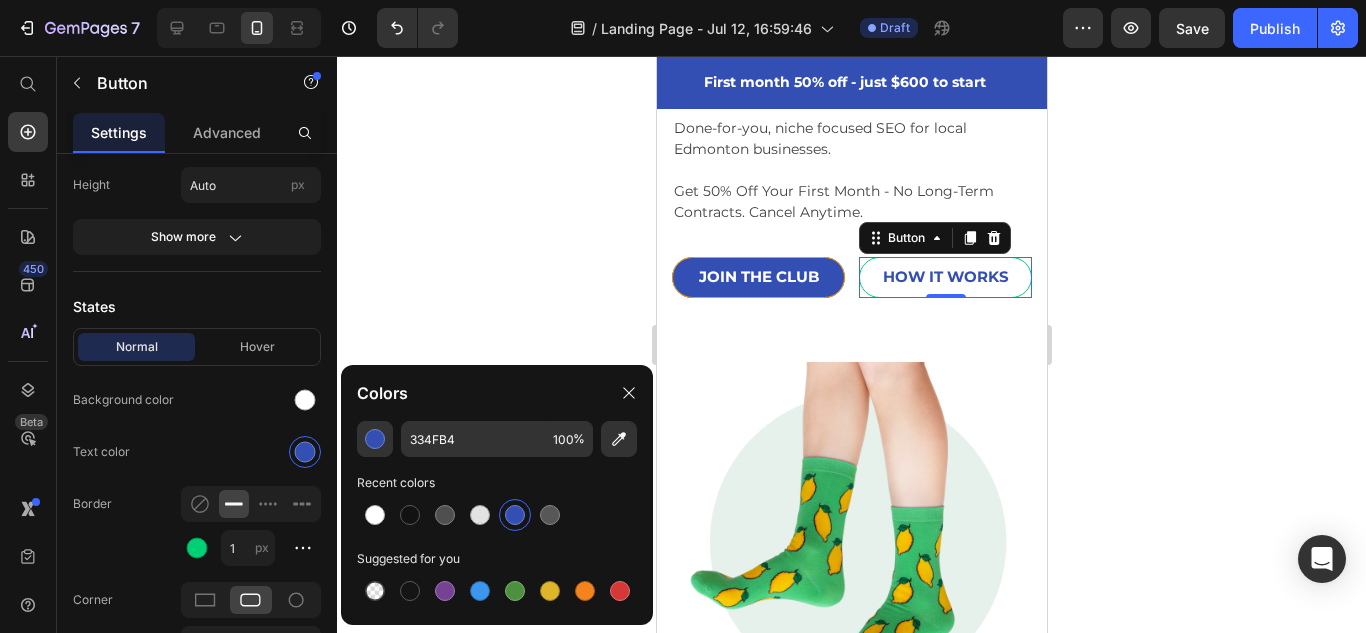 click 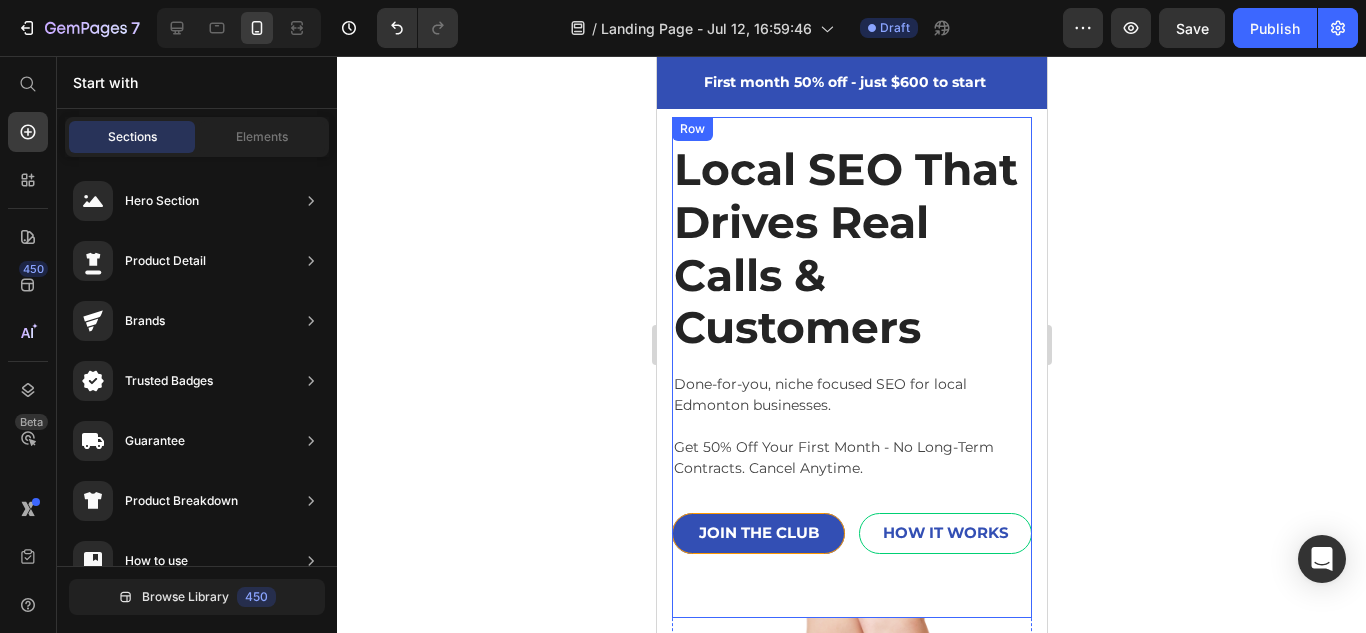 scroll, scrollTop: 223, scrollLeft: 0, axis: vertical 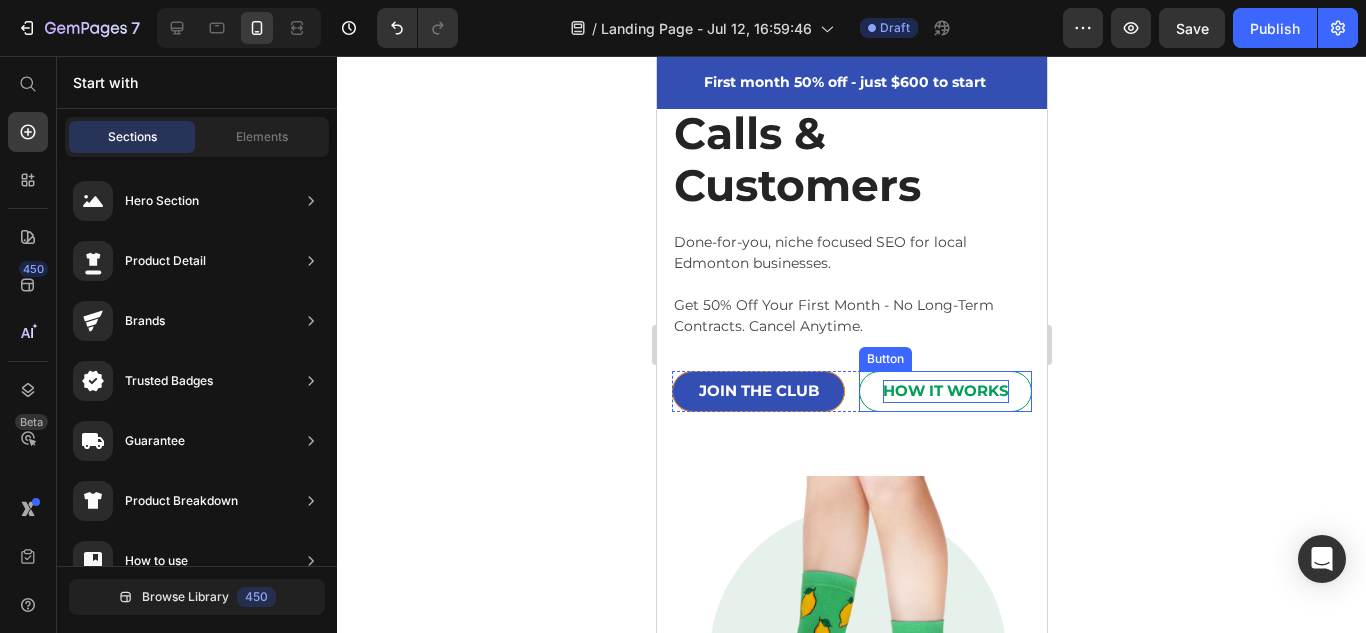 click on "HOW IT WORKS" at bounding box center (945, 391) 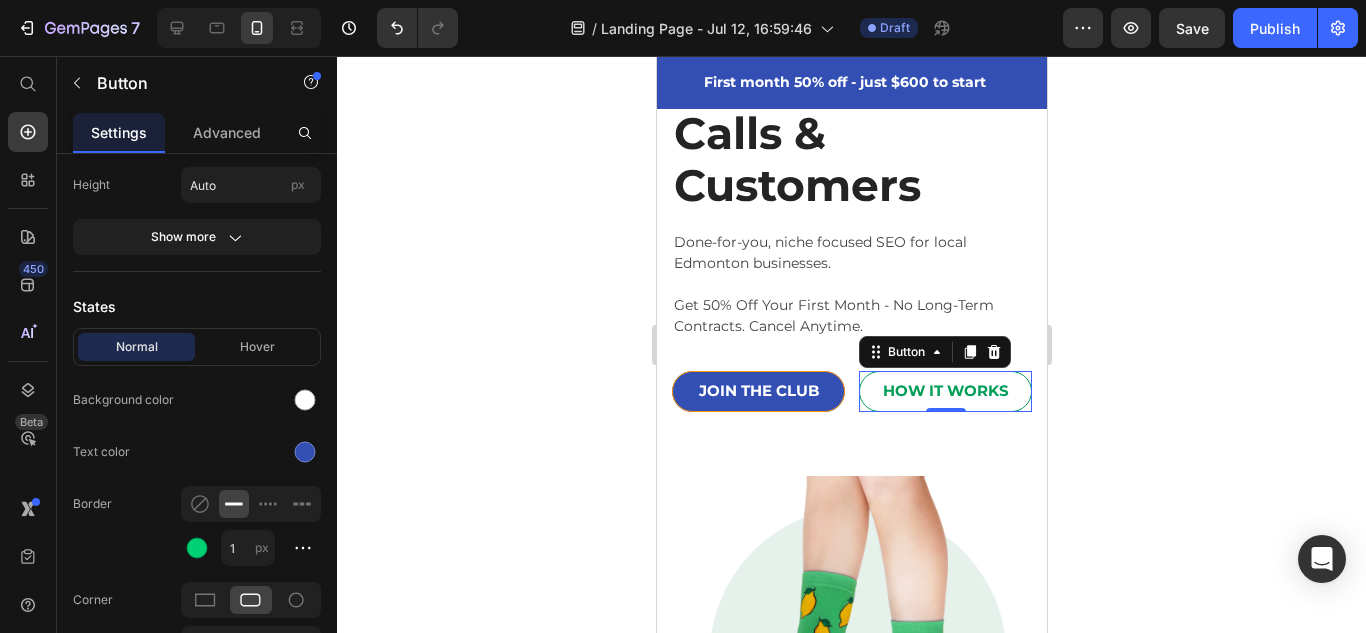 click on "HOW IT WORKS" at bounding box center (944, 391) 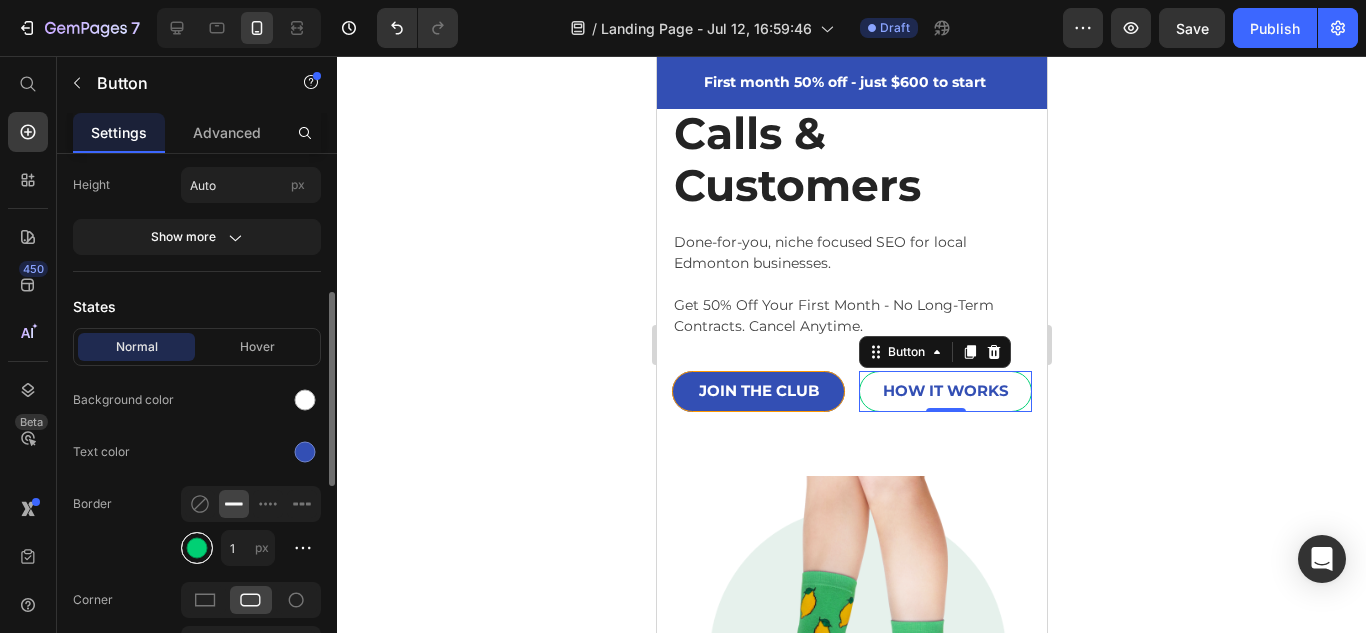 click at bounding box center (197, 548) 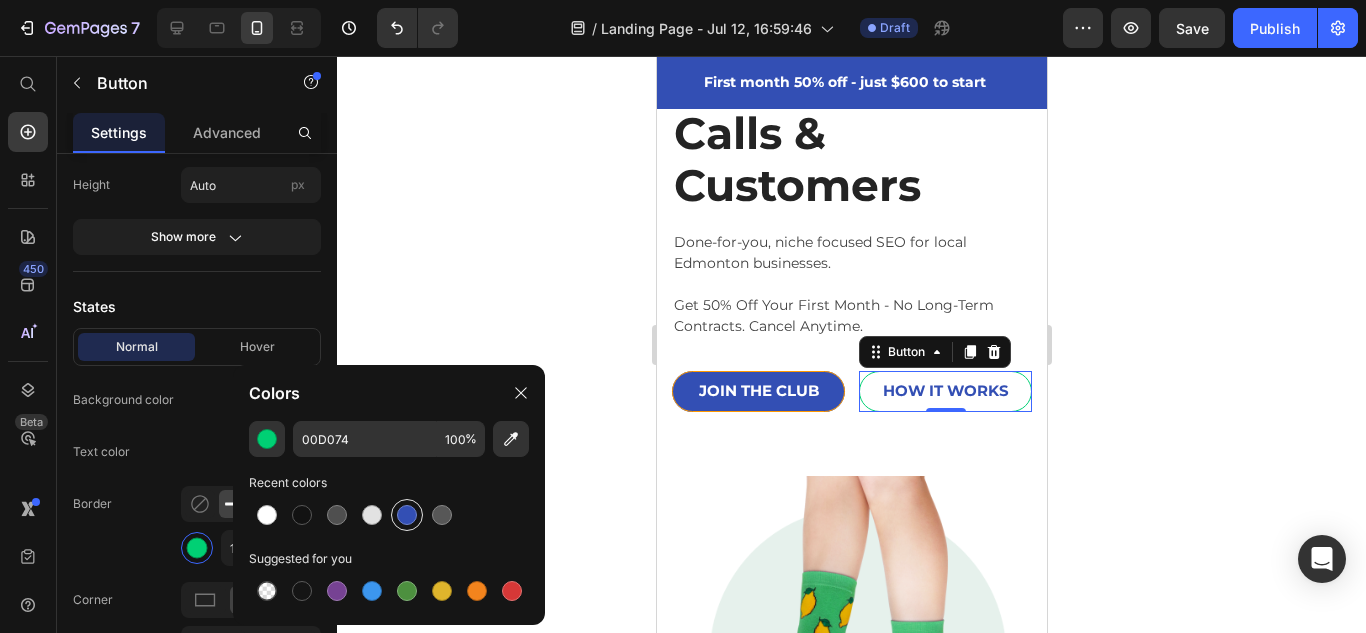 click at bounding box center (407, 515) 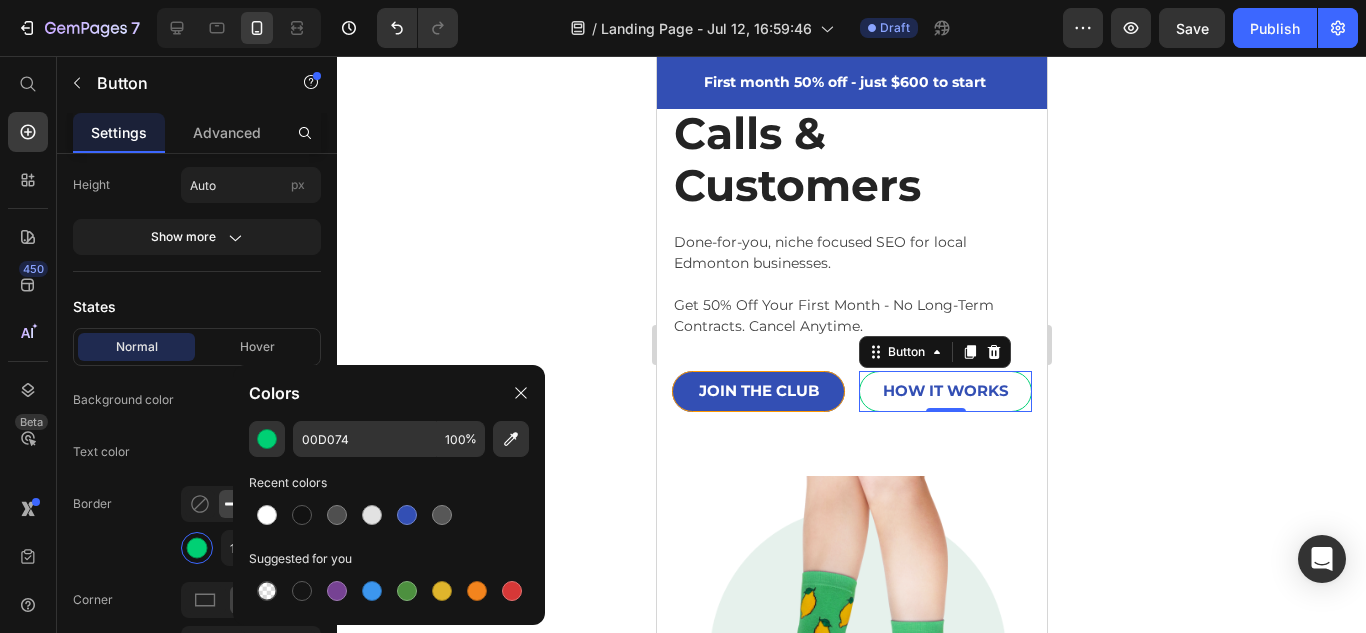 type on "334FB4" 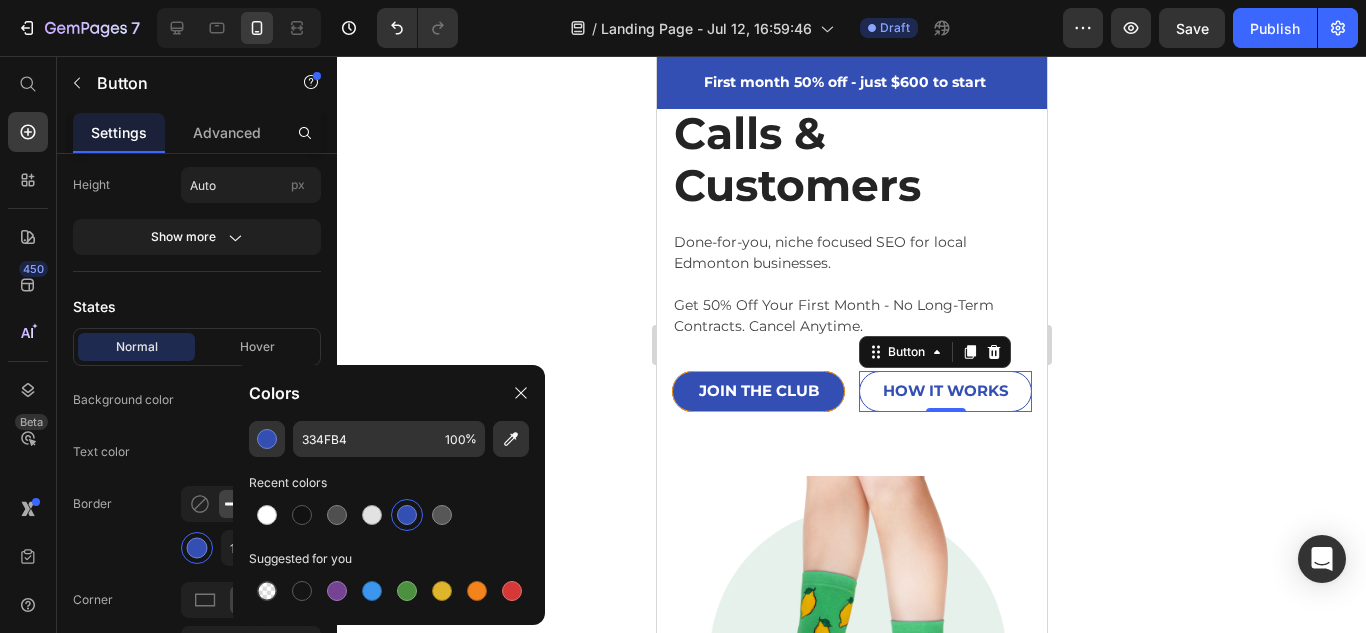 click 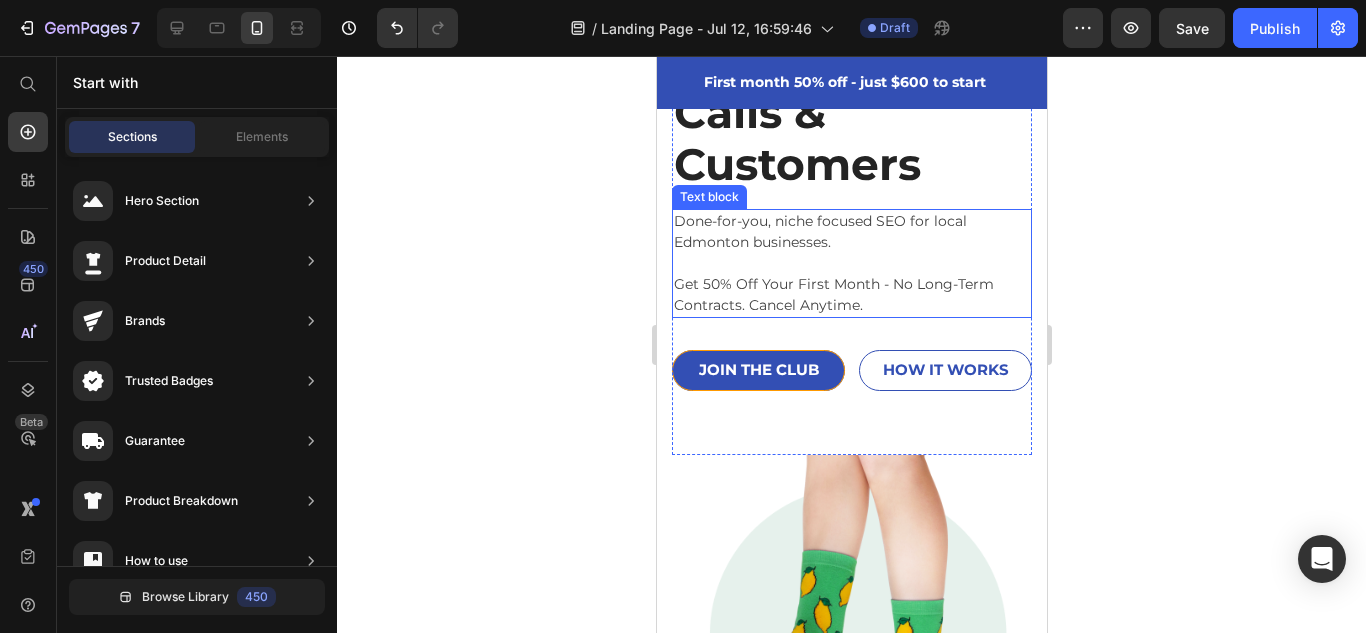 scroll, scrollTop: 702, scrollLeft: 0, axis: vertical 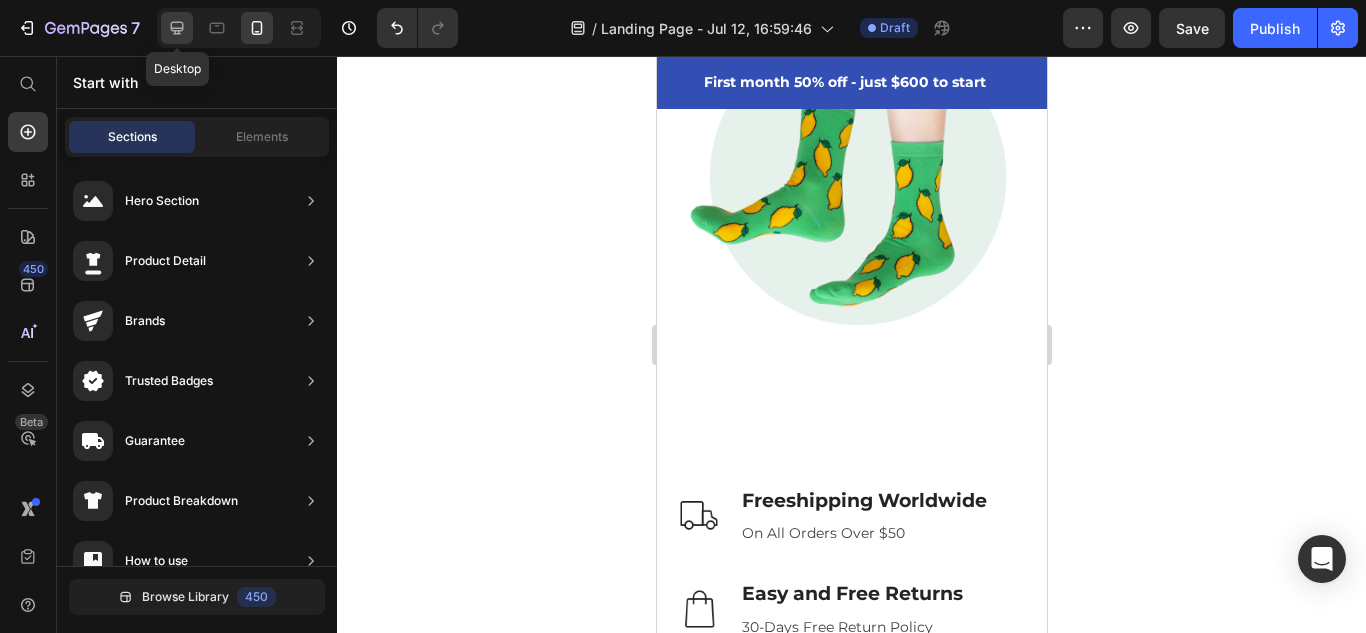 click 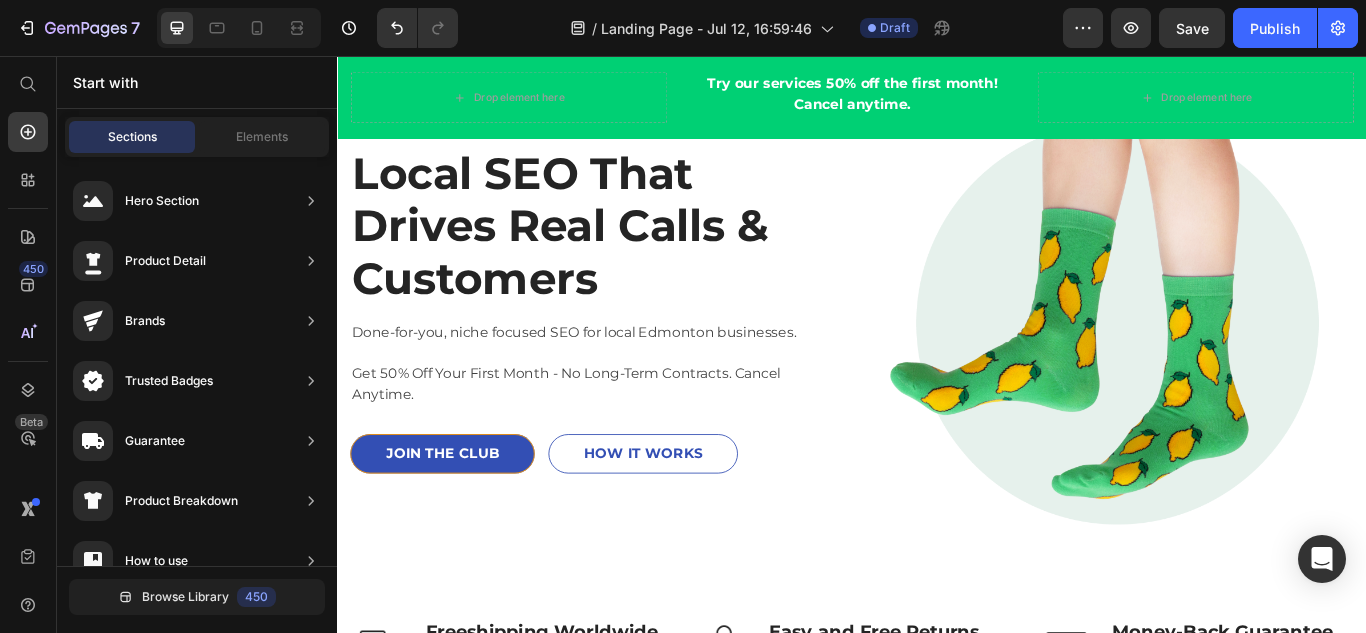 scroll, scrollTop: 0, scrollLeft: 0, axis: both 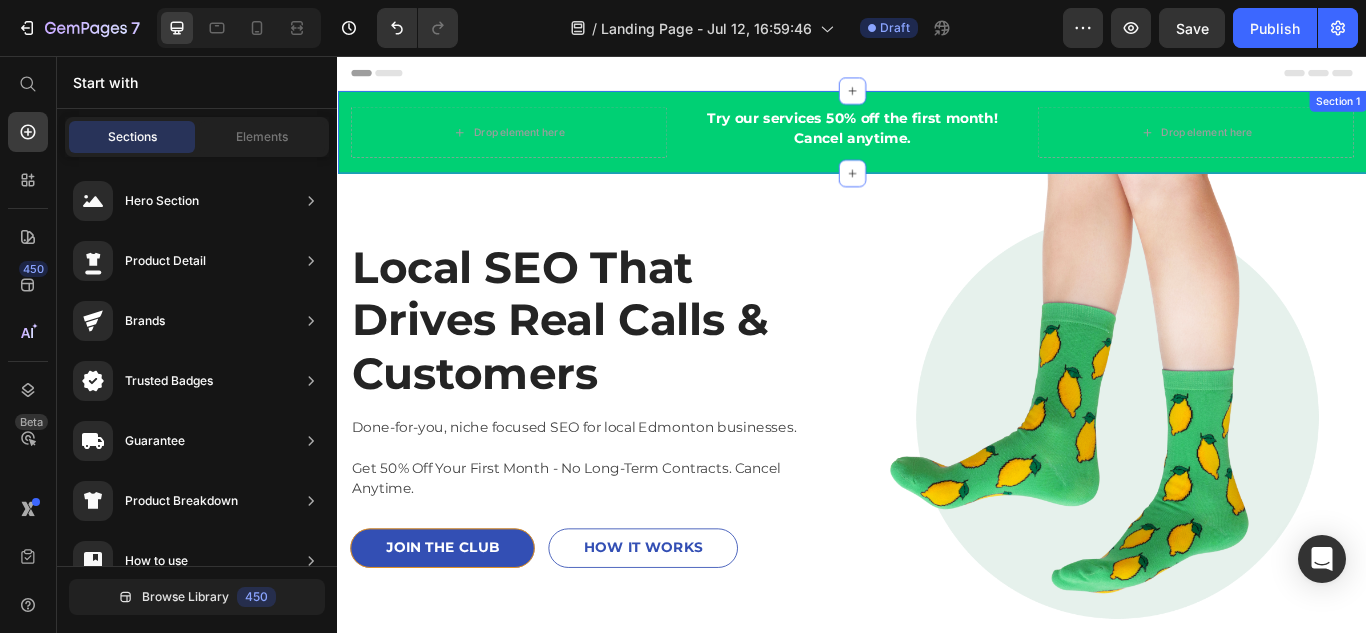 click on "Drop element here Try our services 50% off the first month! Cancel anytime. Text block
Drop element here Row First month 50% off - just $600 to start Text block 10,000+ 5-star Reviews Text block Free shipping on orders over $50 Text block Carousel Row Section 1" at bounding box center (937, 145) 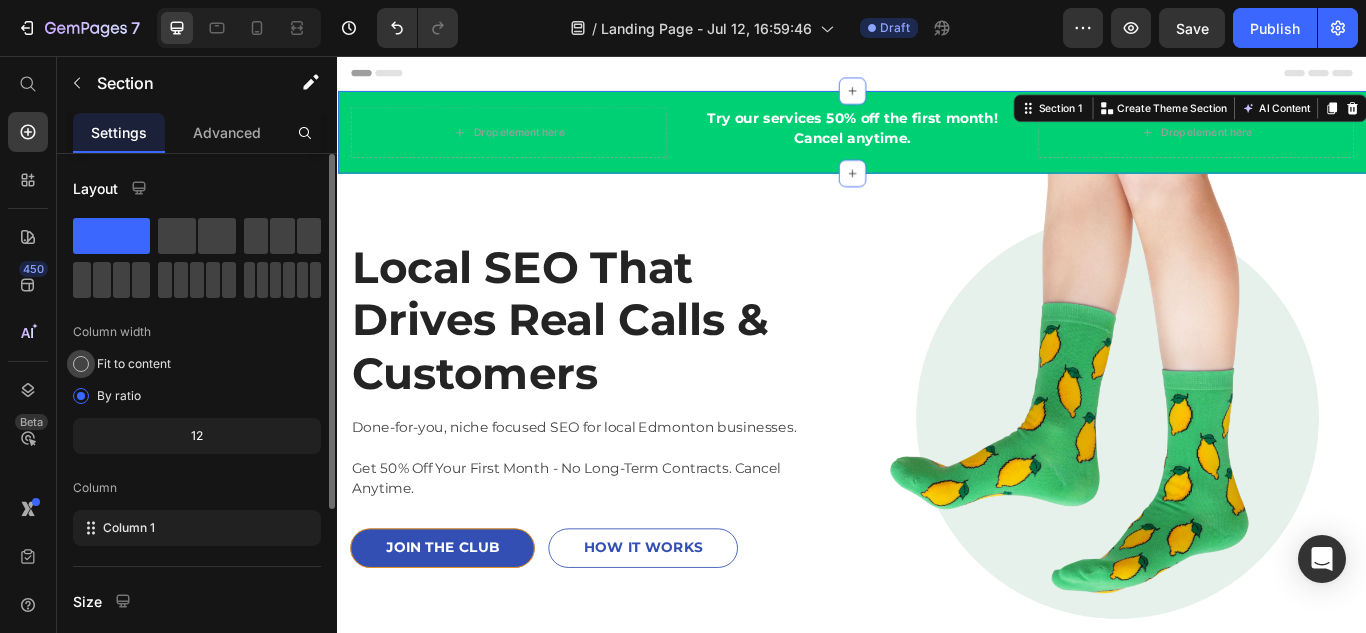 scroll, scrollTop: 272, scrollLeft: 0, axis: vertical 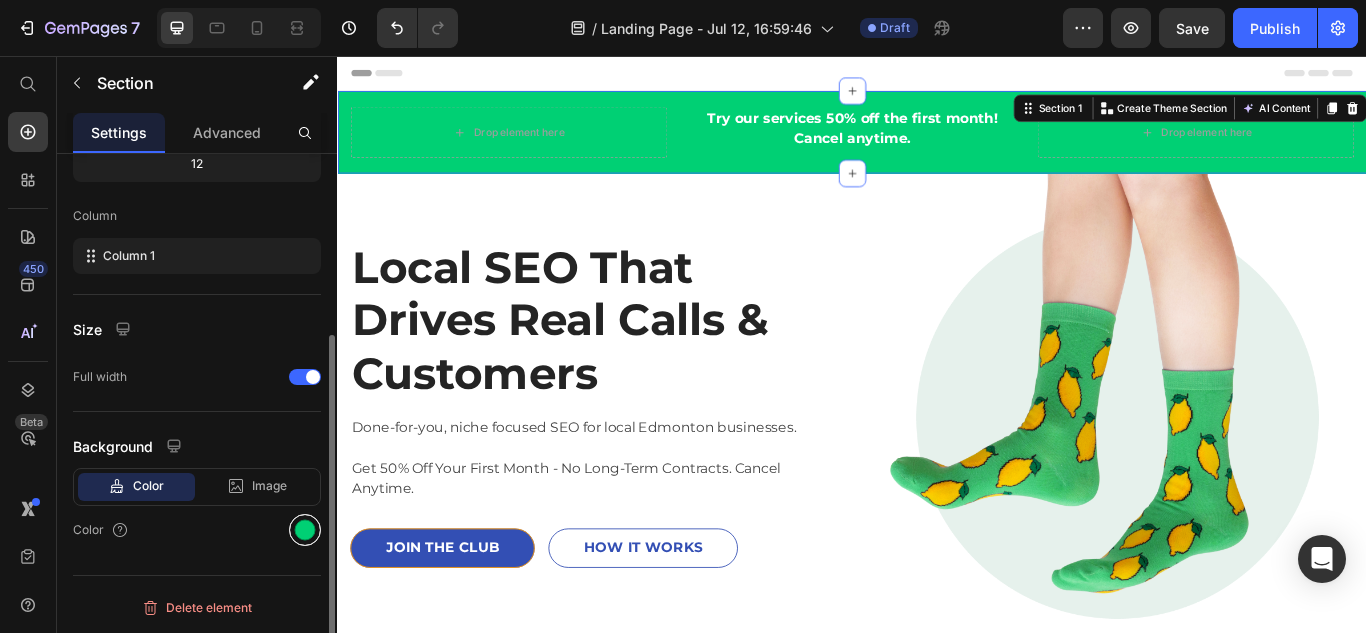 click at bounding box center (305, 530) 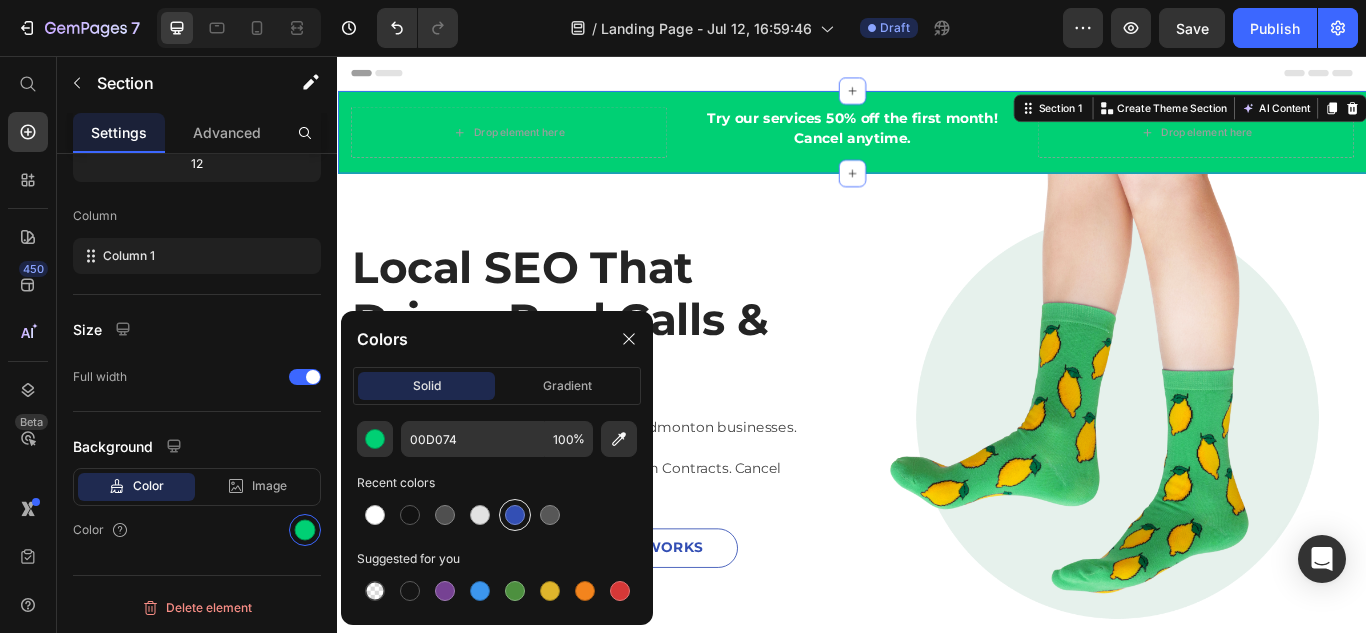 click at bounding box center (515, 515) 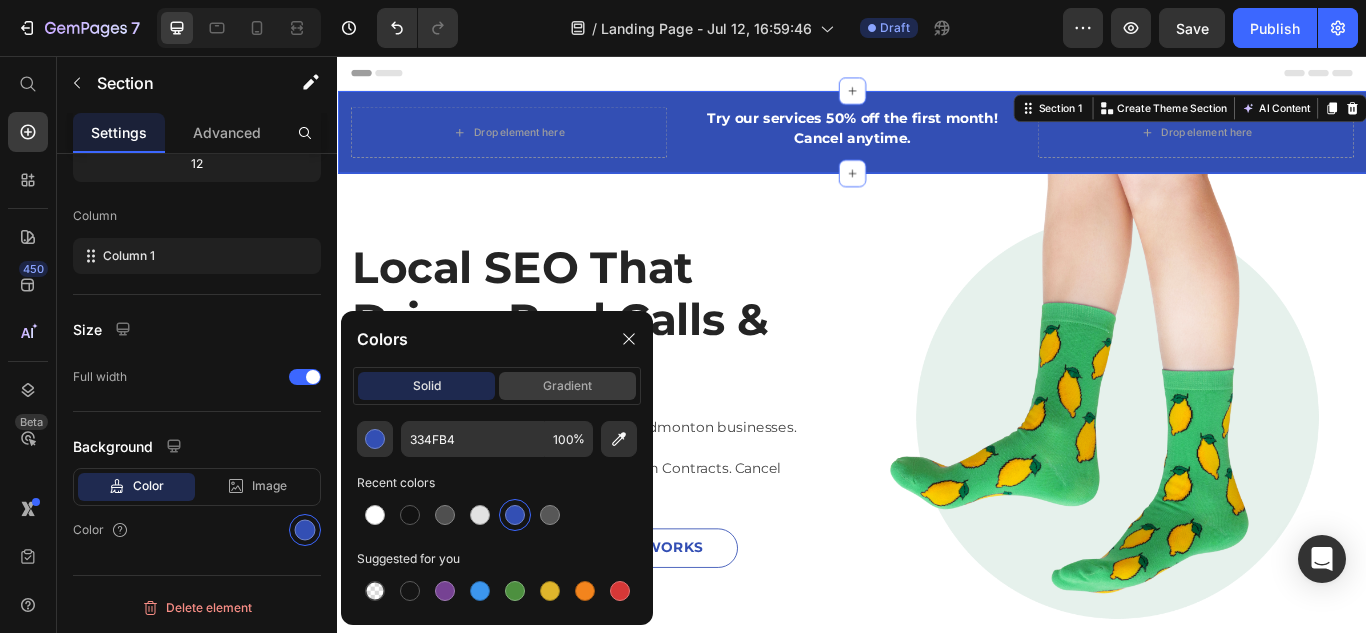 click on "gradient" 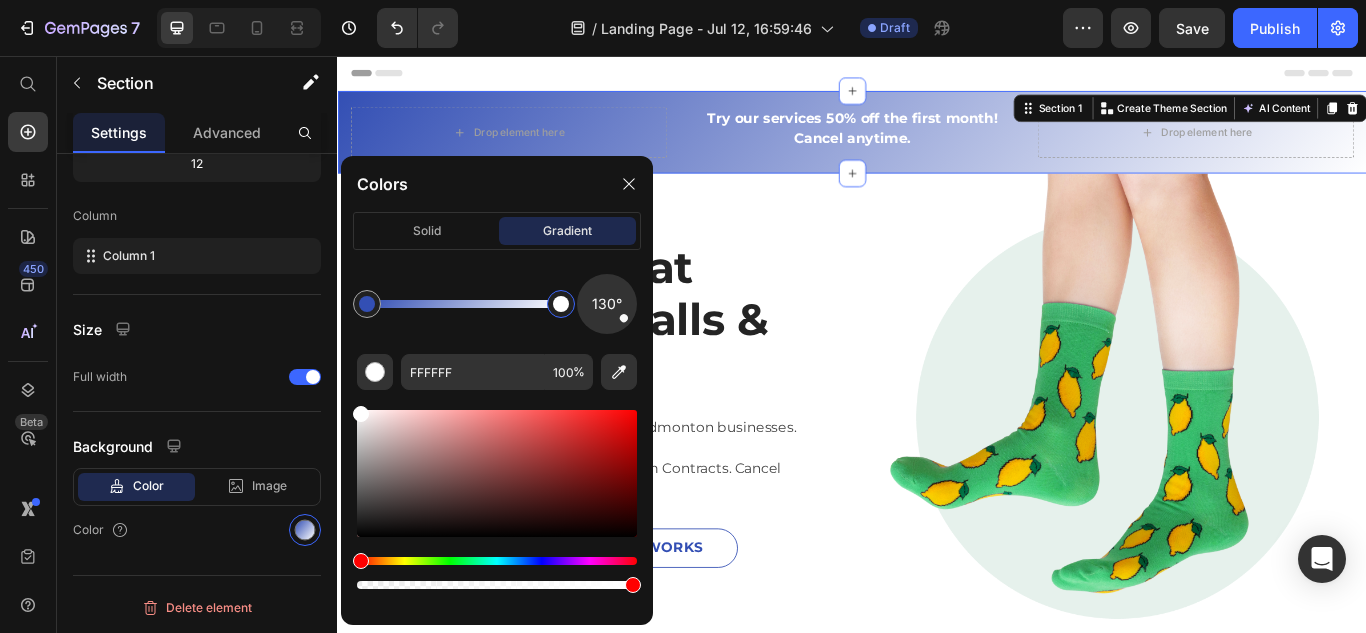 click at bounding box center [561, 304] 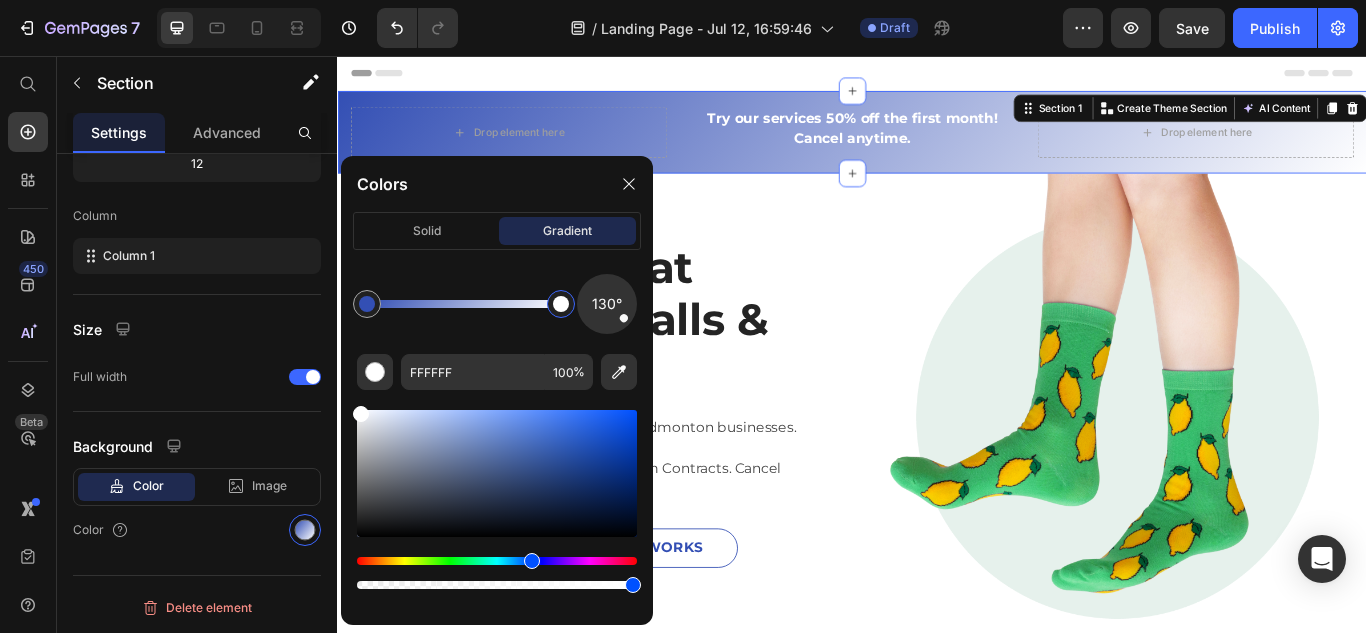click at bounding box center [497, 561] 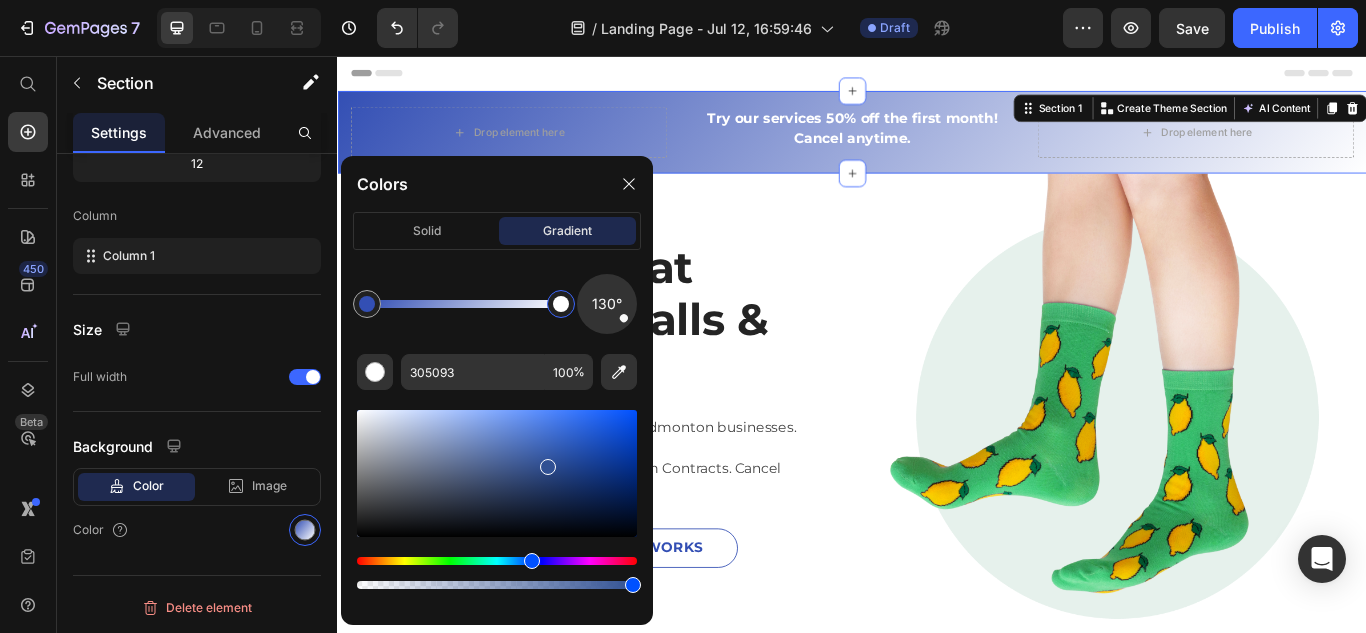 click at bounding box center [497, 473] 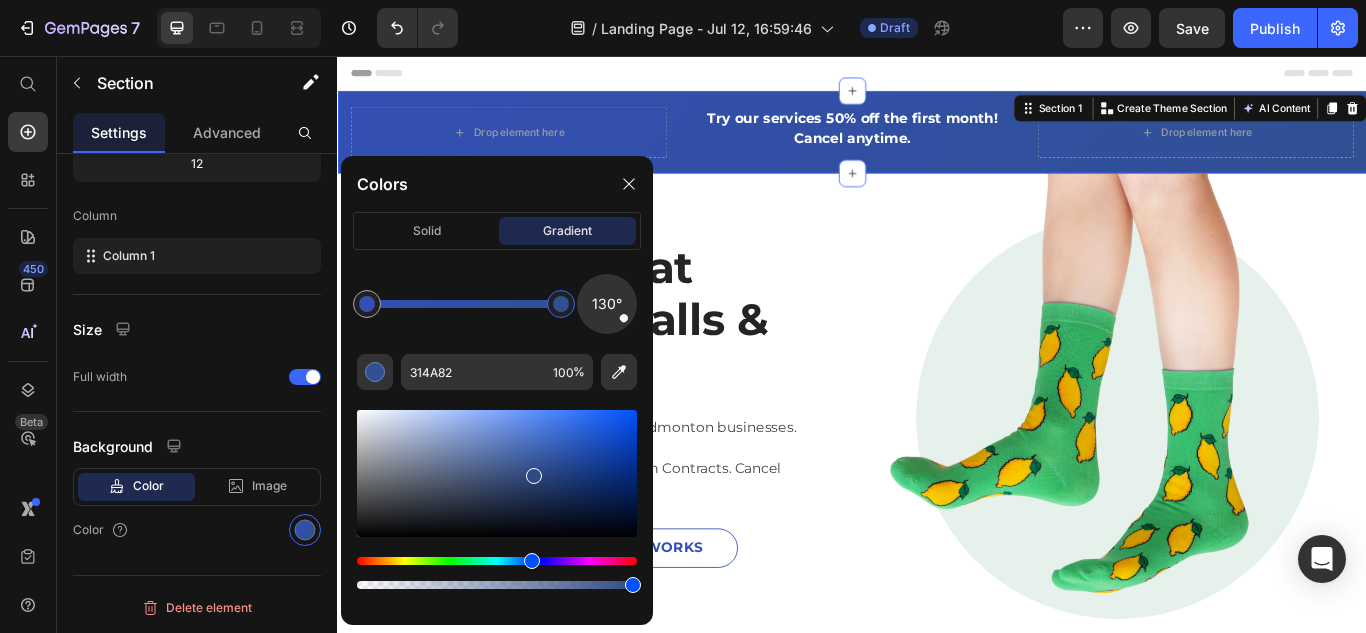 click at bounding box center [497, 473] 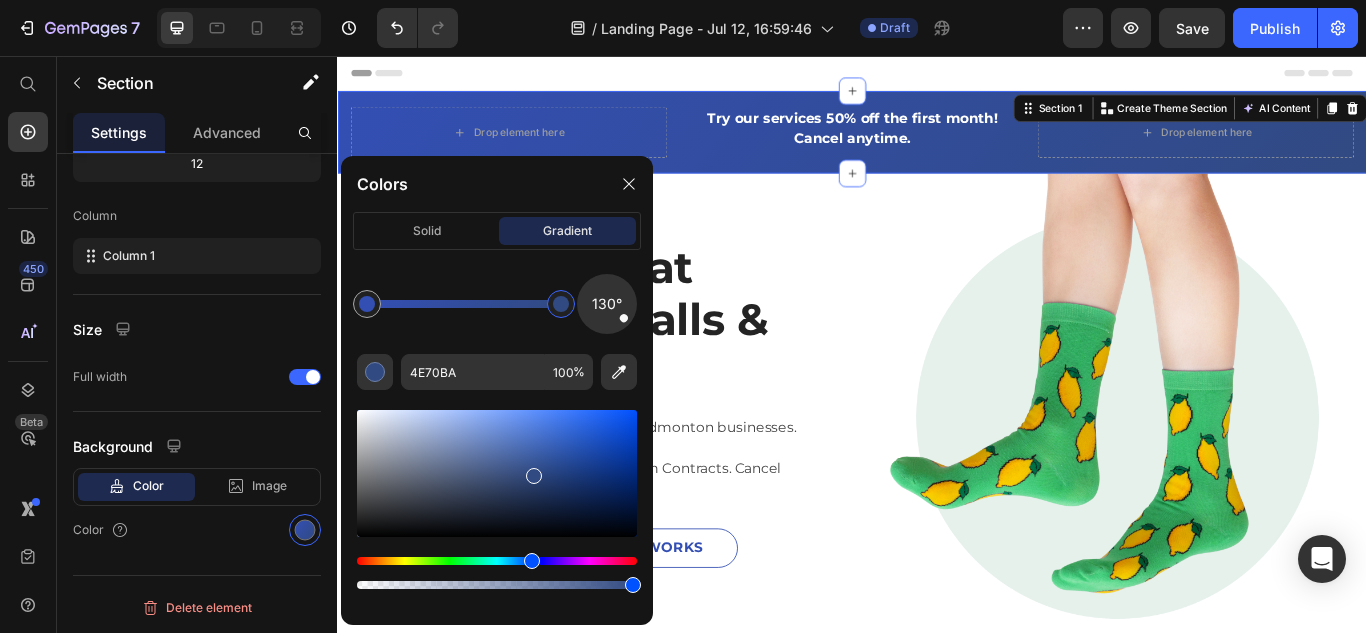 click at bounding box center (497, 473) 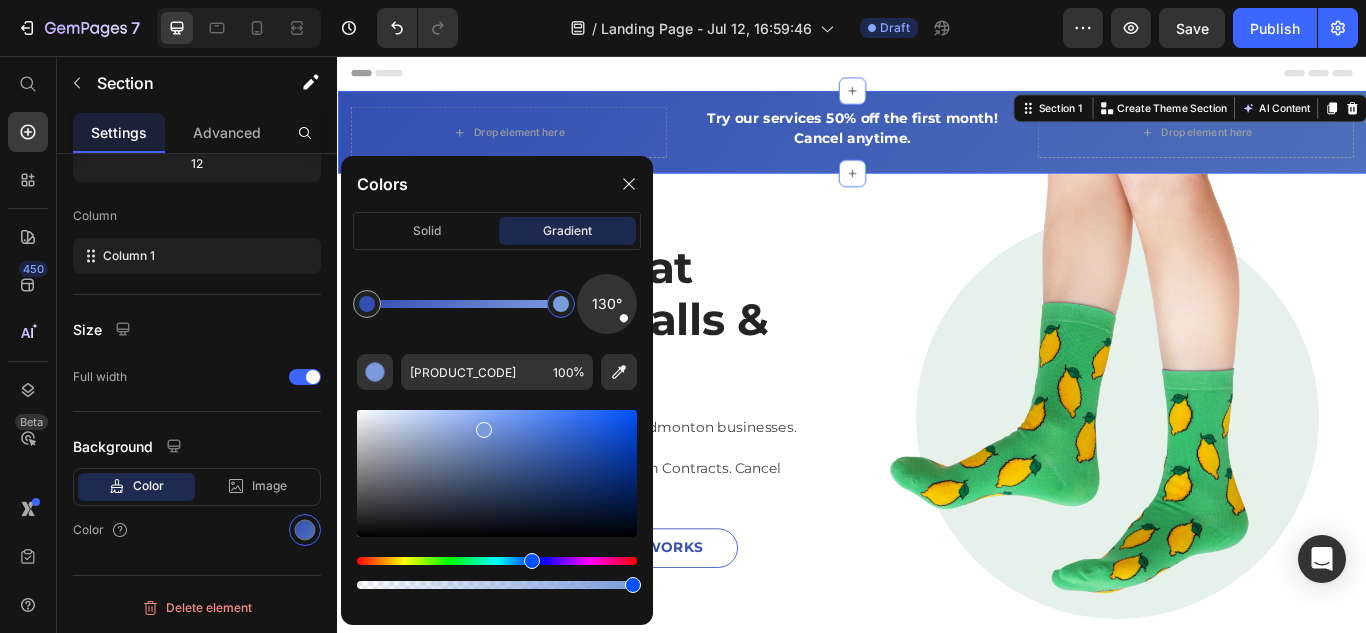 click at bounding box center (497, 473) 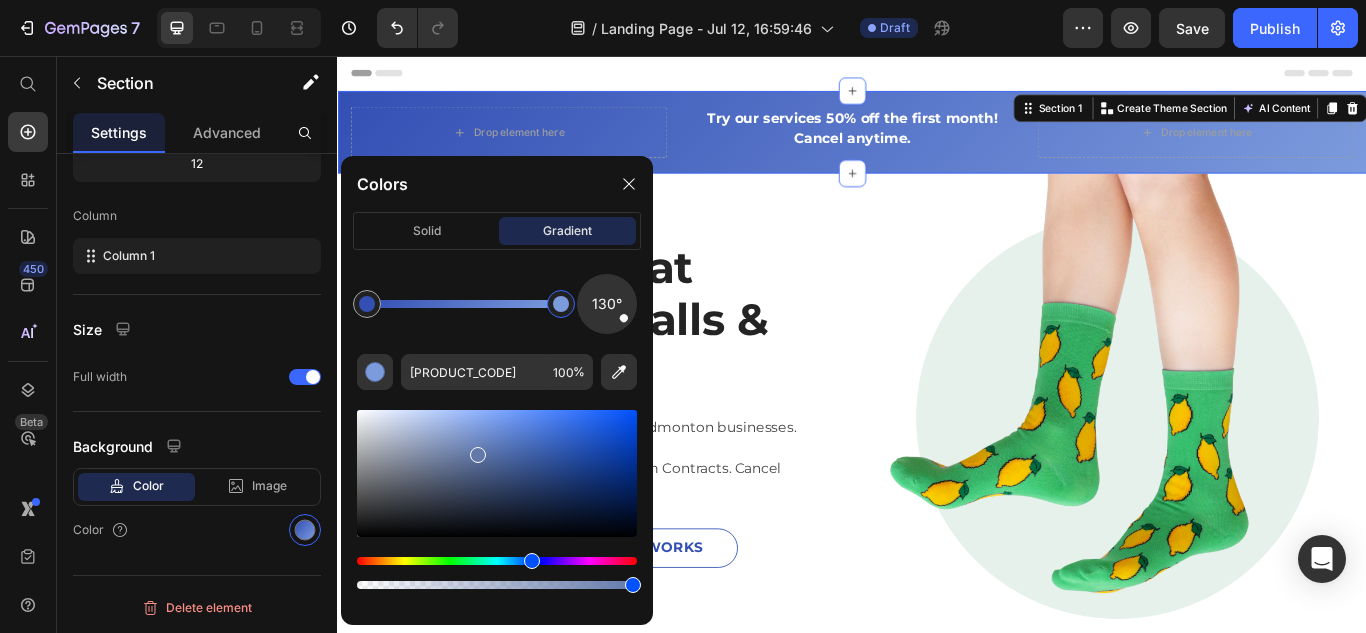 click at bounding box center (497, 473) 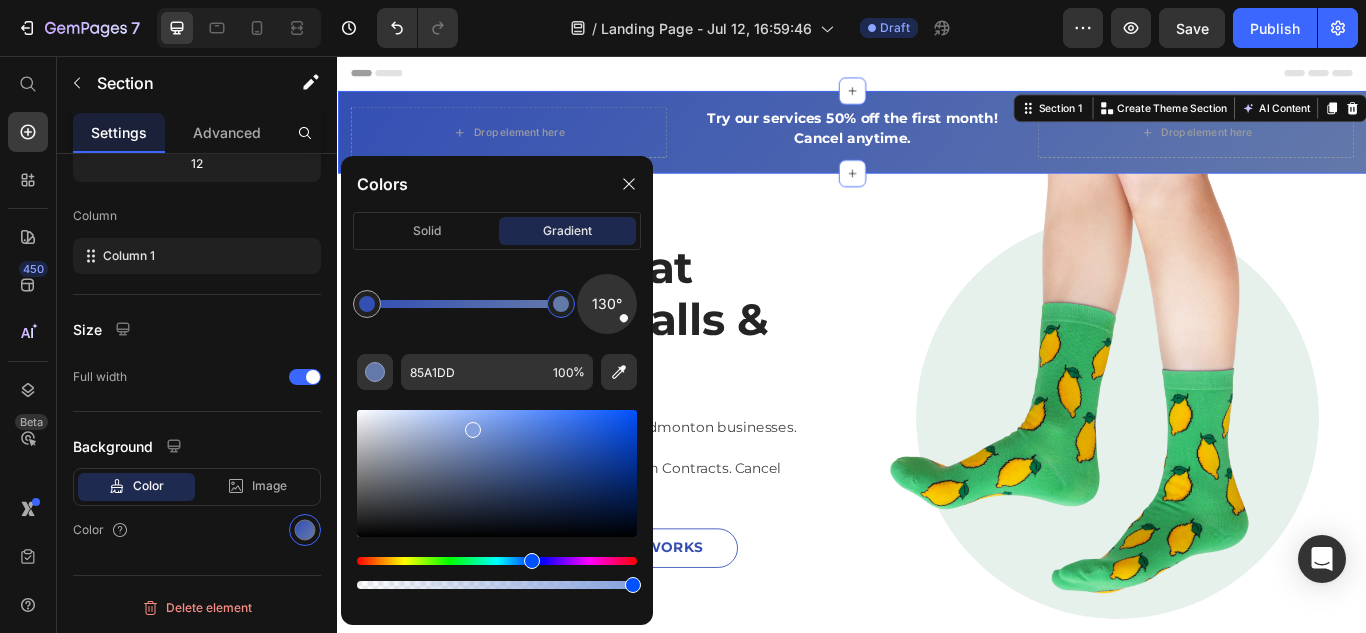 click at bounding box center (497, 473) 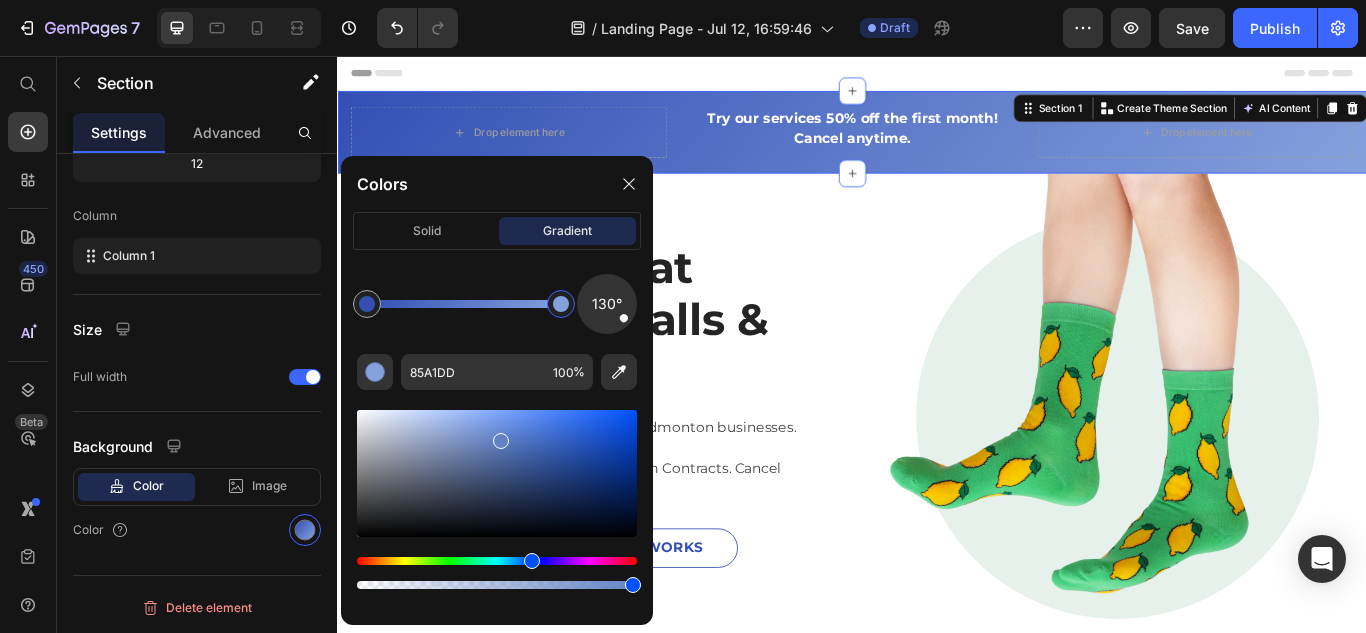 click at bounding box center (497, 473) 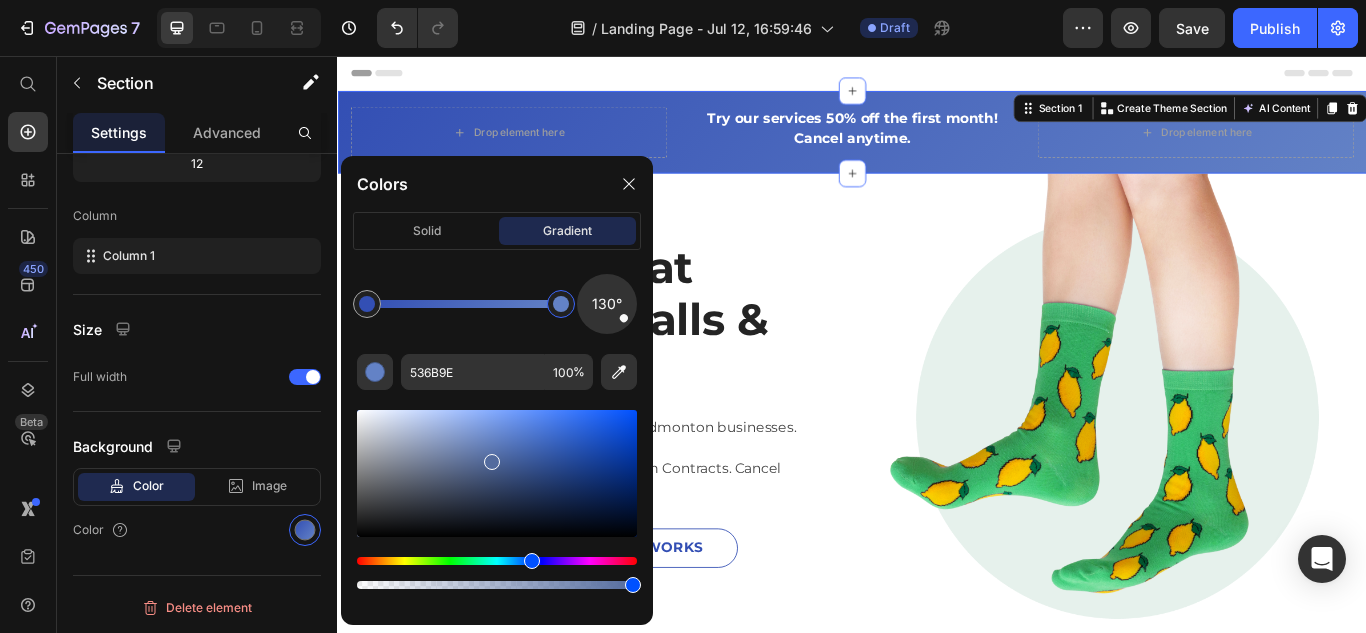 click at bounding box center [497, 473] 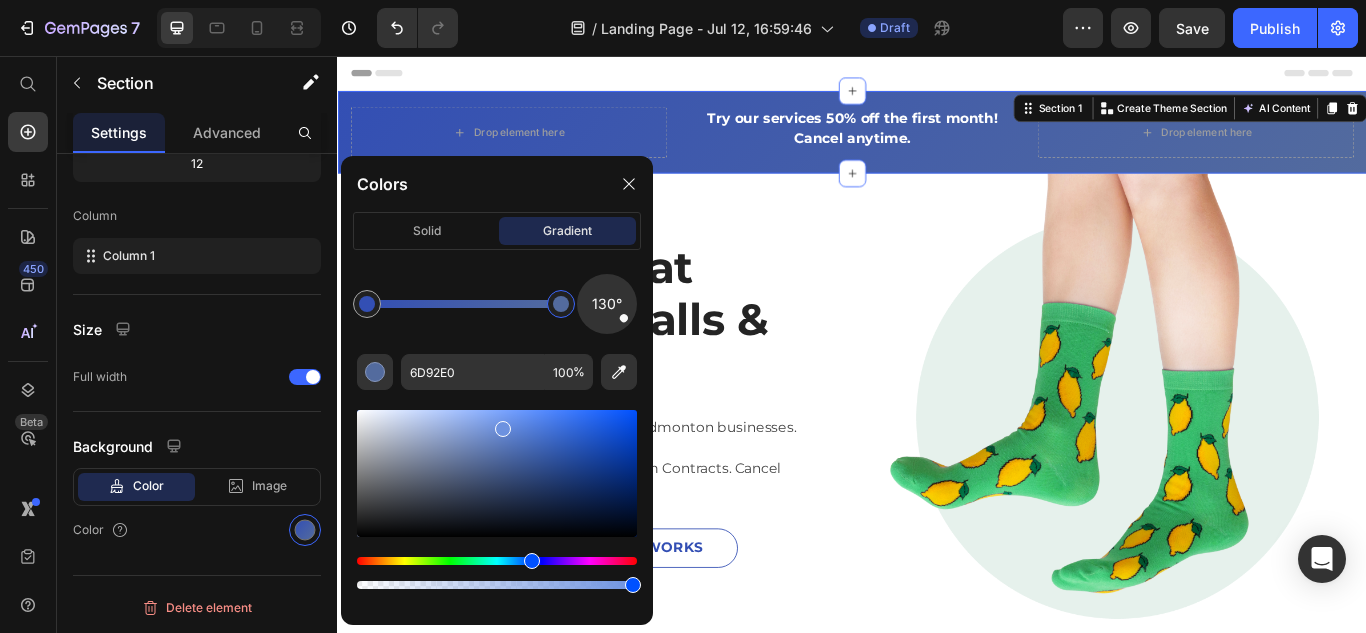 click at bounding box center (497, 473) 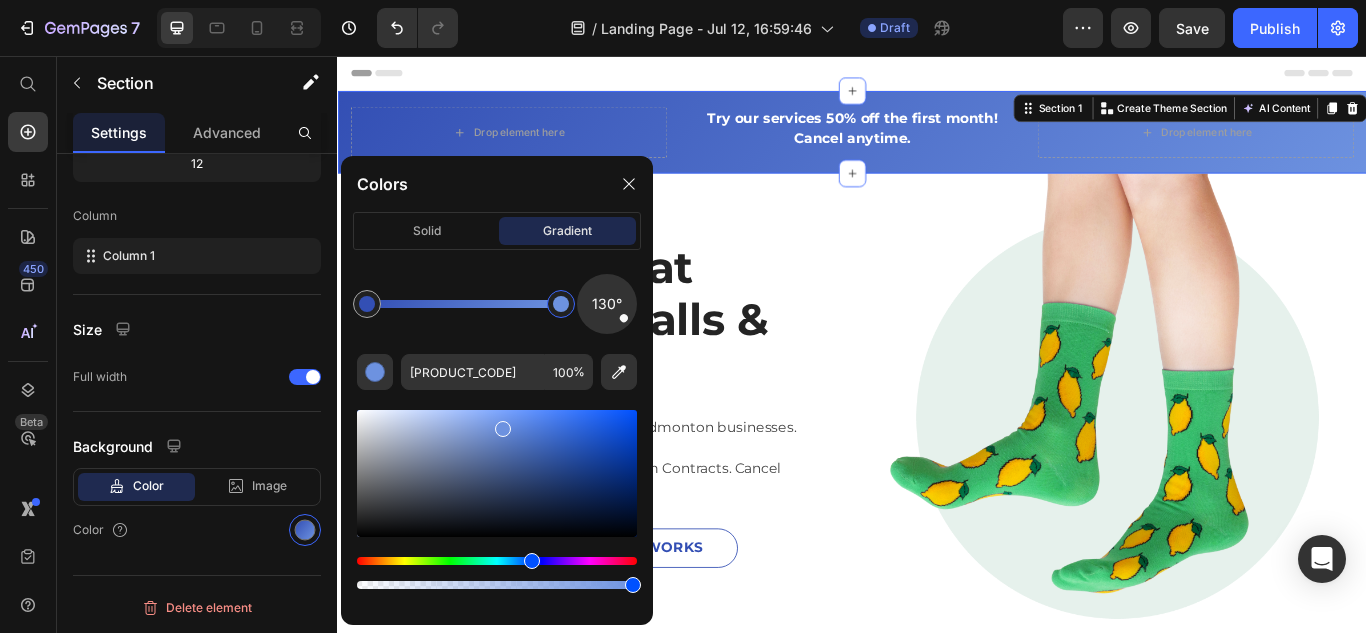 click at bounding box center [497, 473] 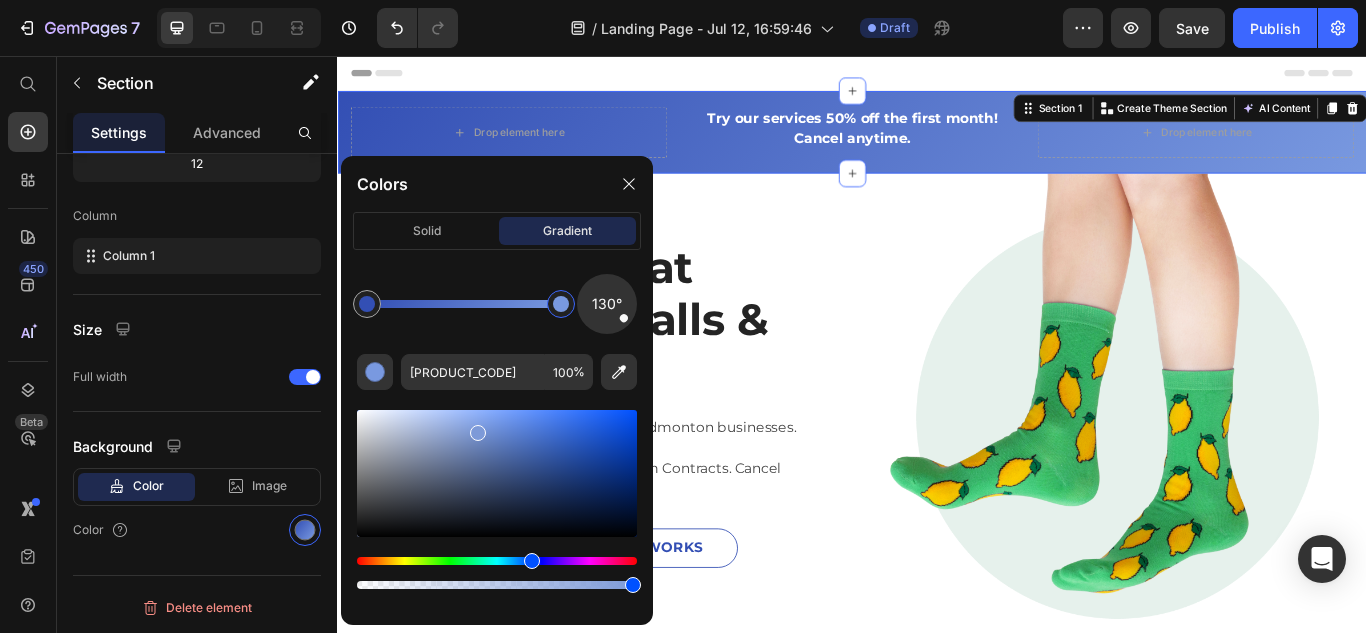 click at bounding box center (497, 473) 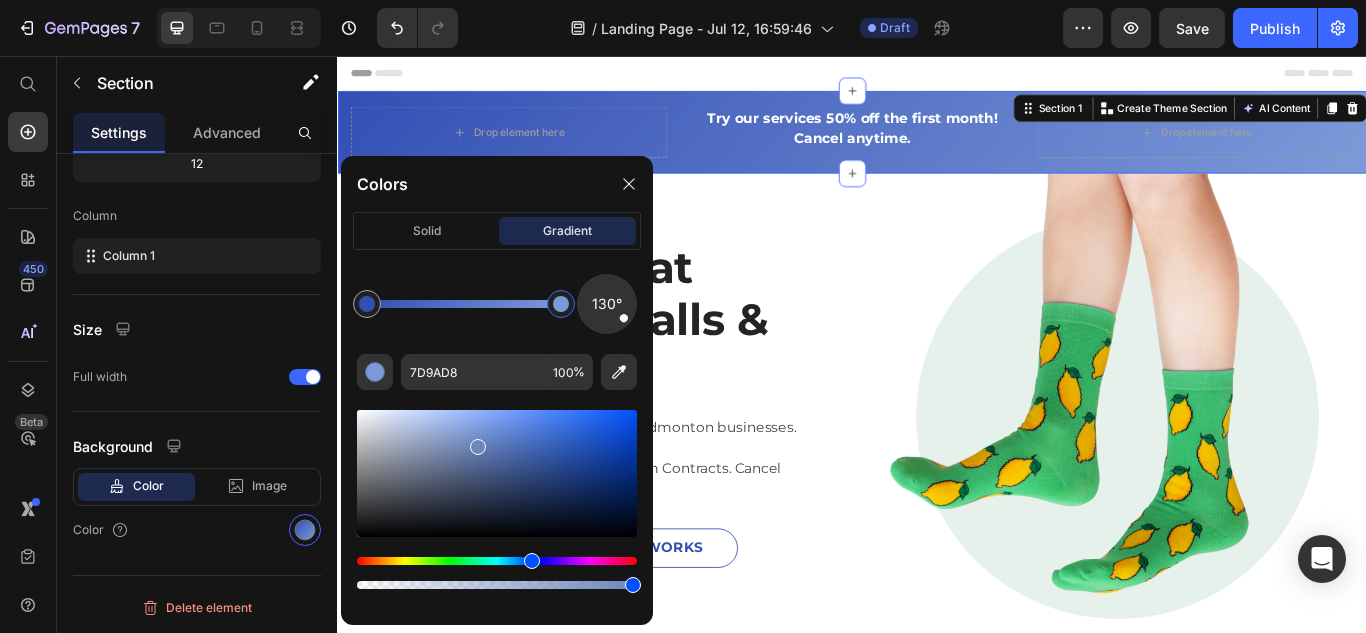 click at bounding box center [497, 473] 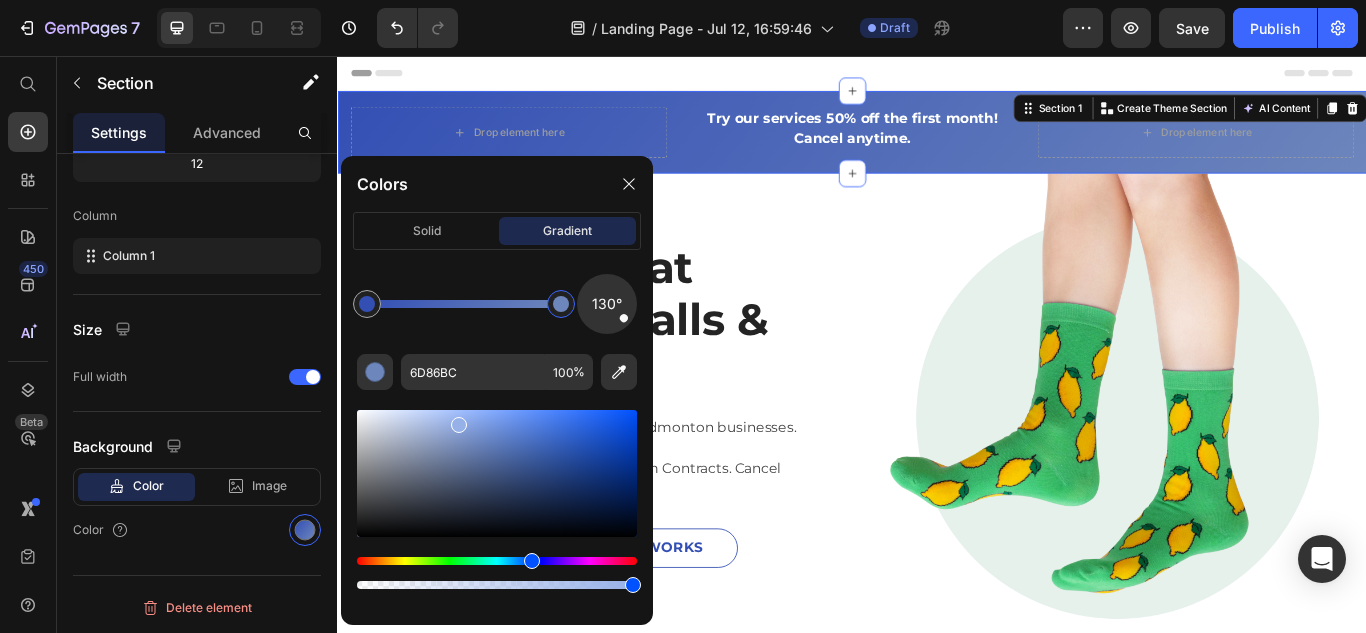 type on "96B0E8" 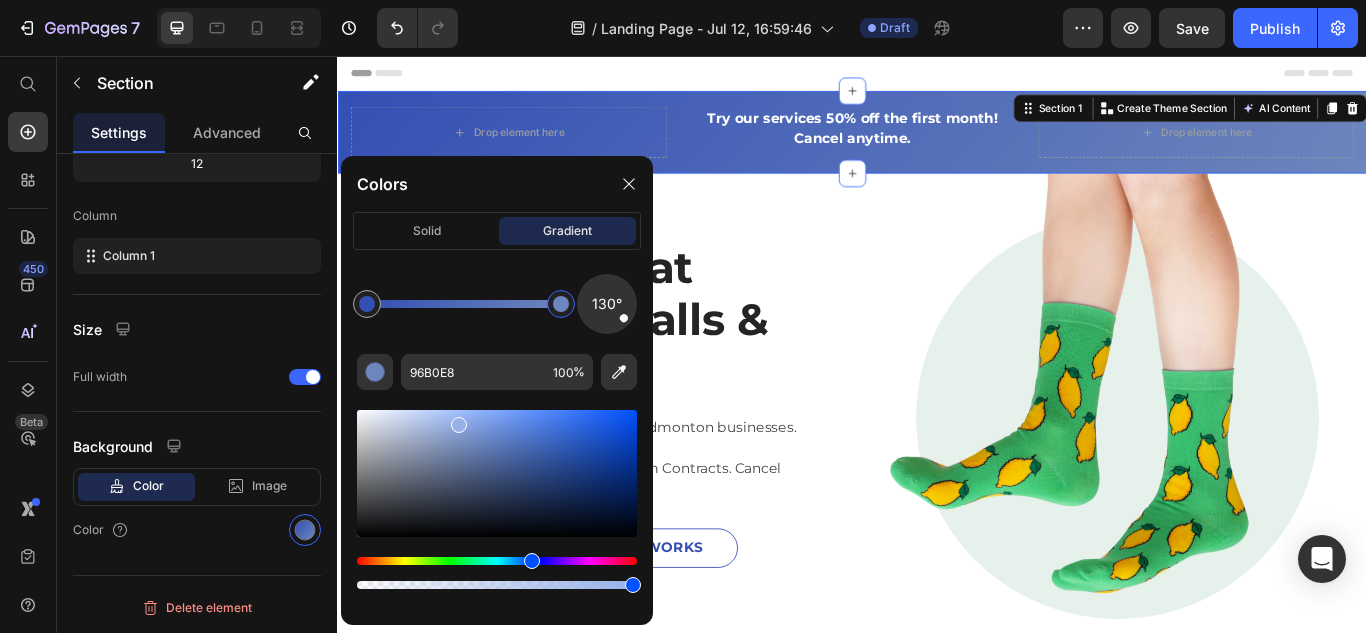 click at bounding box center [497, 473] 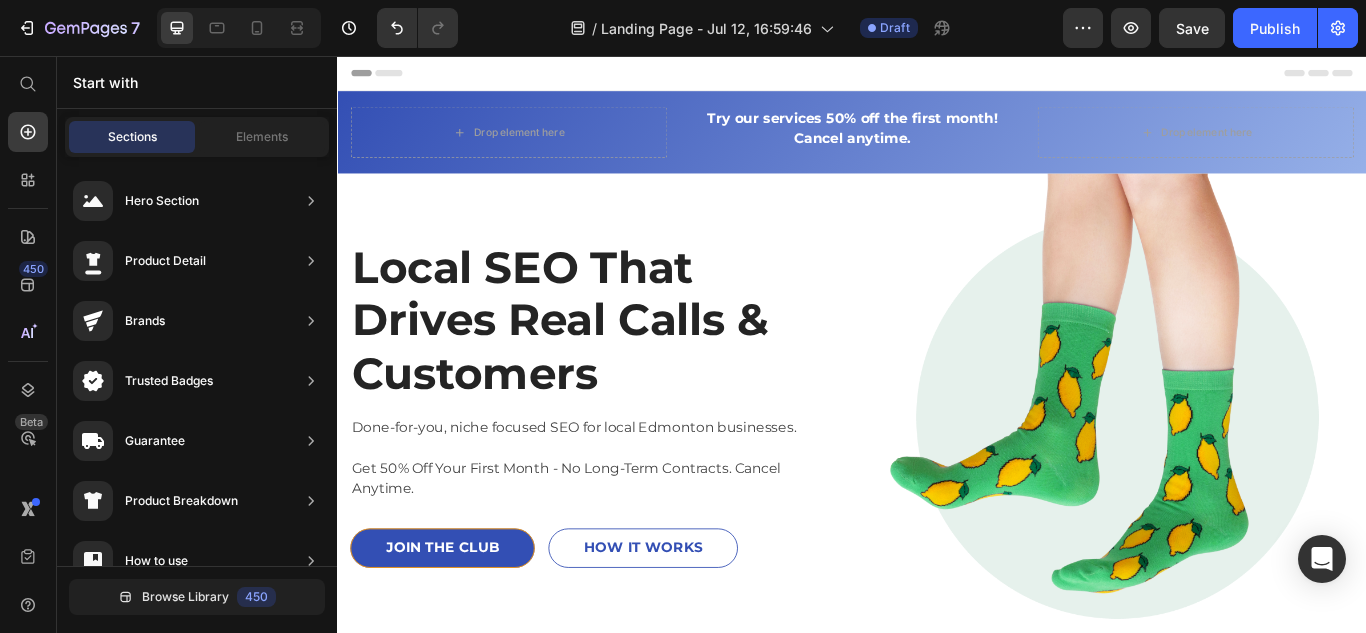click on "Header" at bounding box center (937, 76) 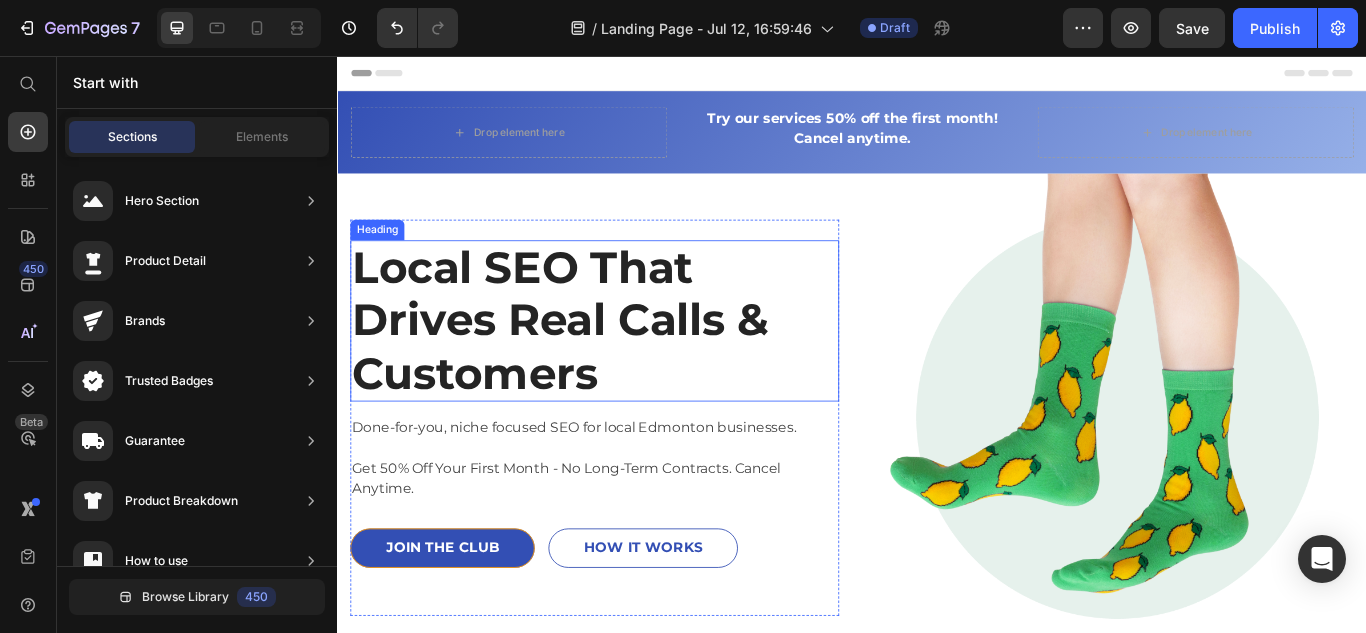 scroll, scrollTop: 165, scrollLeft: 0, axis: vertical 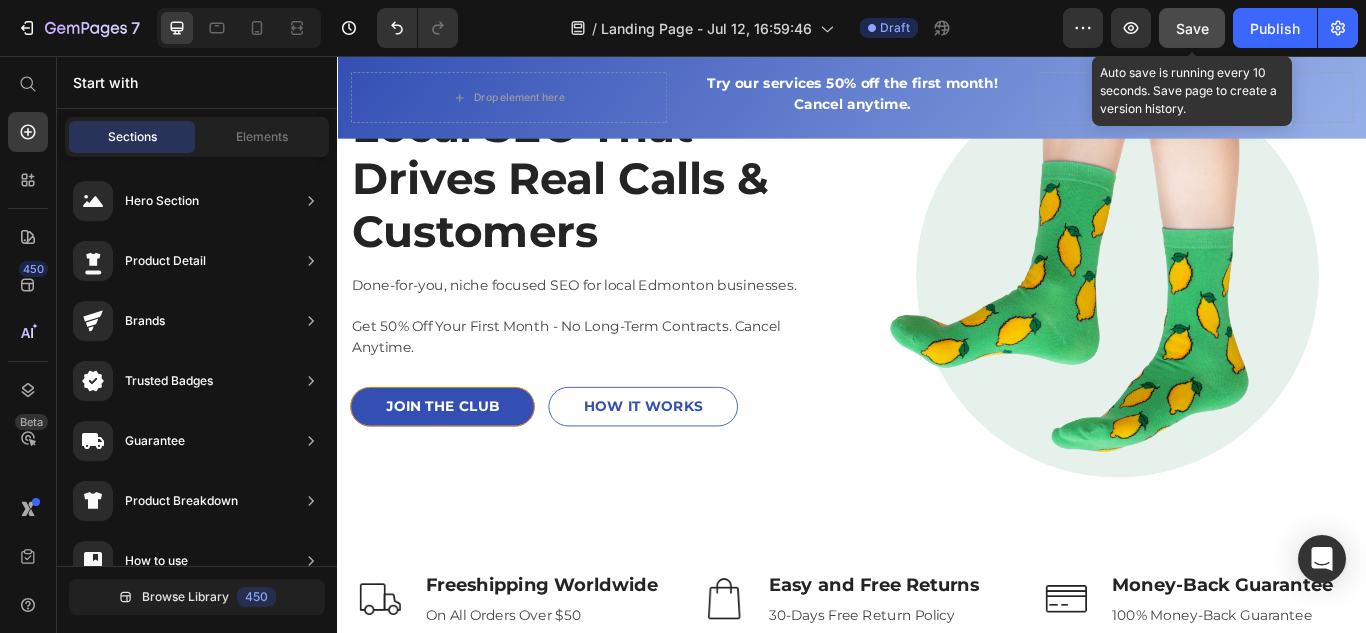 click on "Save" 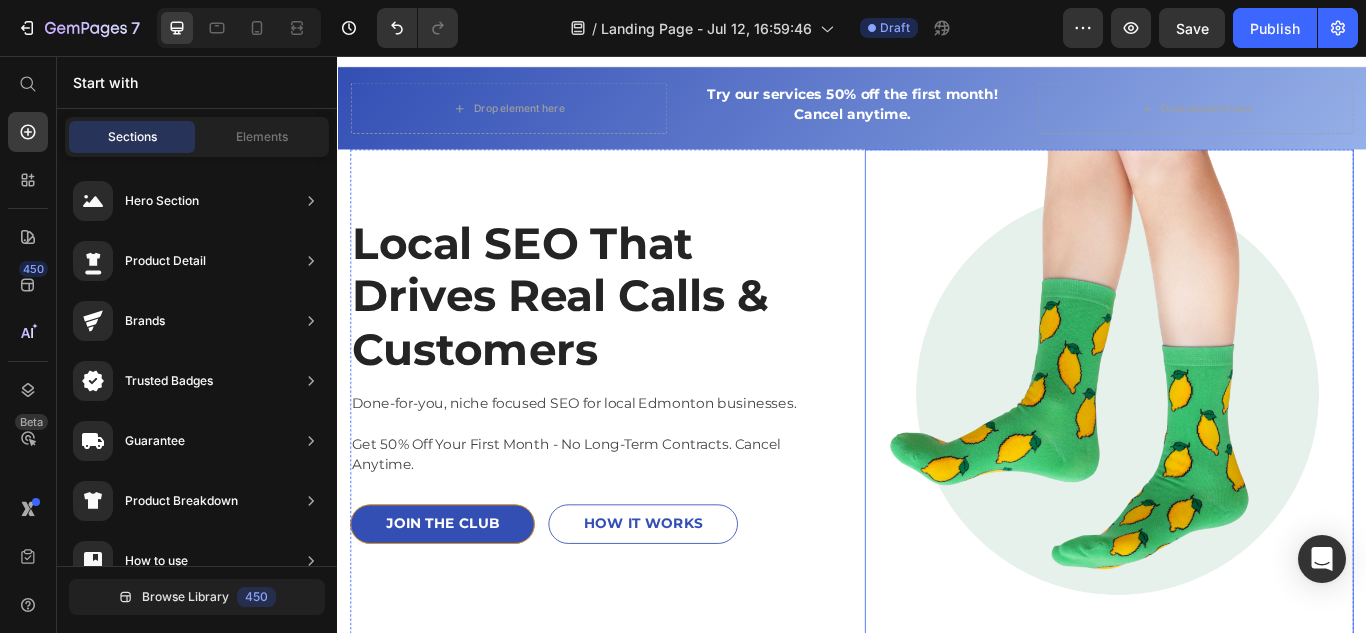 scroll, scrollTop: 0, scrollLeft: 0, axis: both 